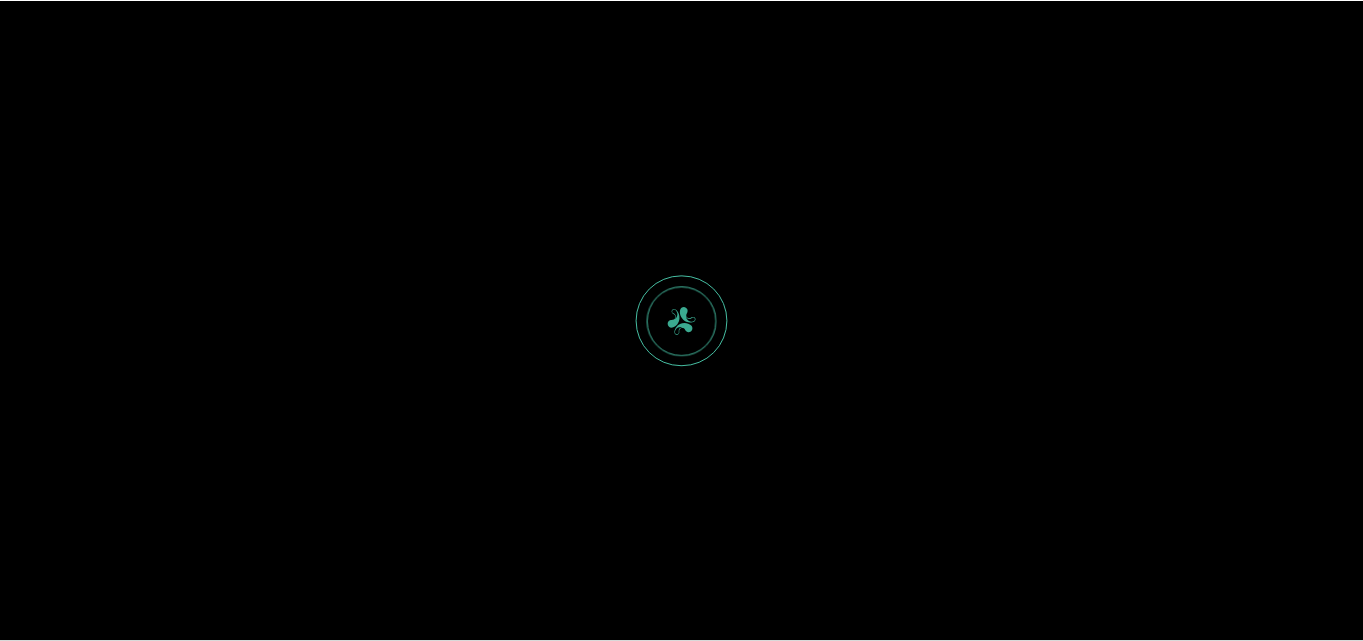 scroll, scrollTop: 0, scrollLeft: 0, axis: both 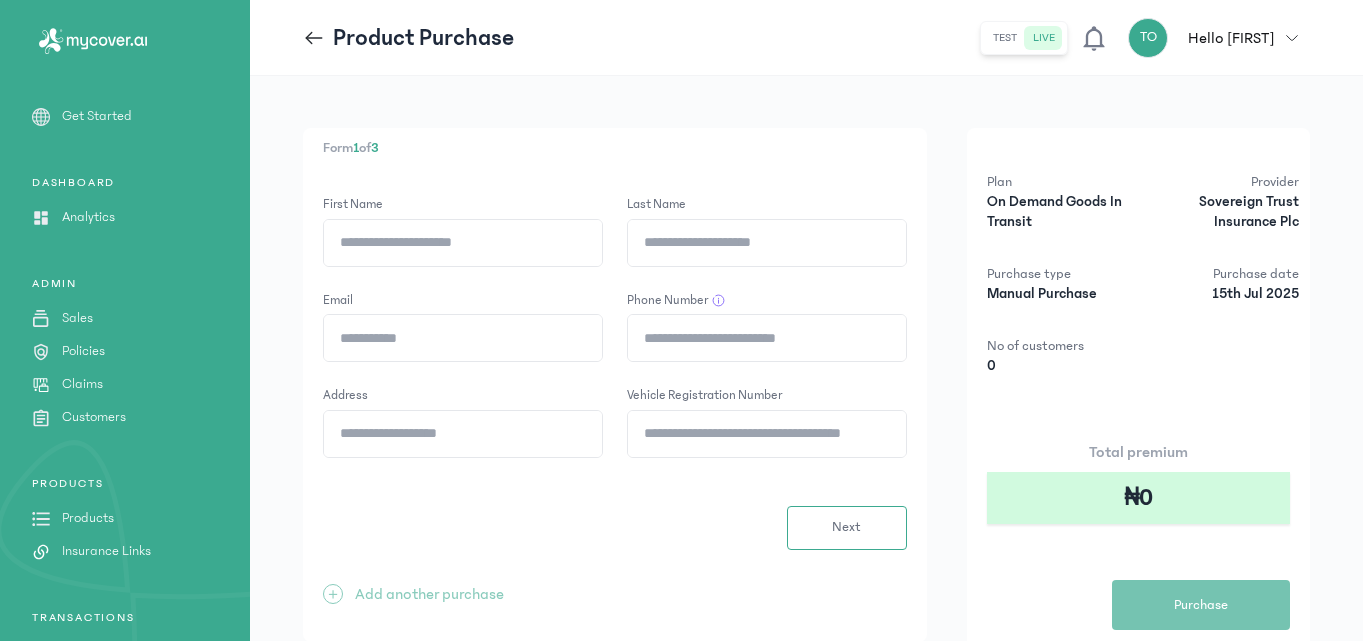 click on "First Name" 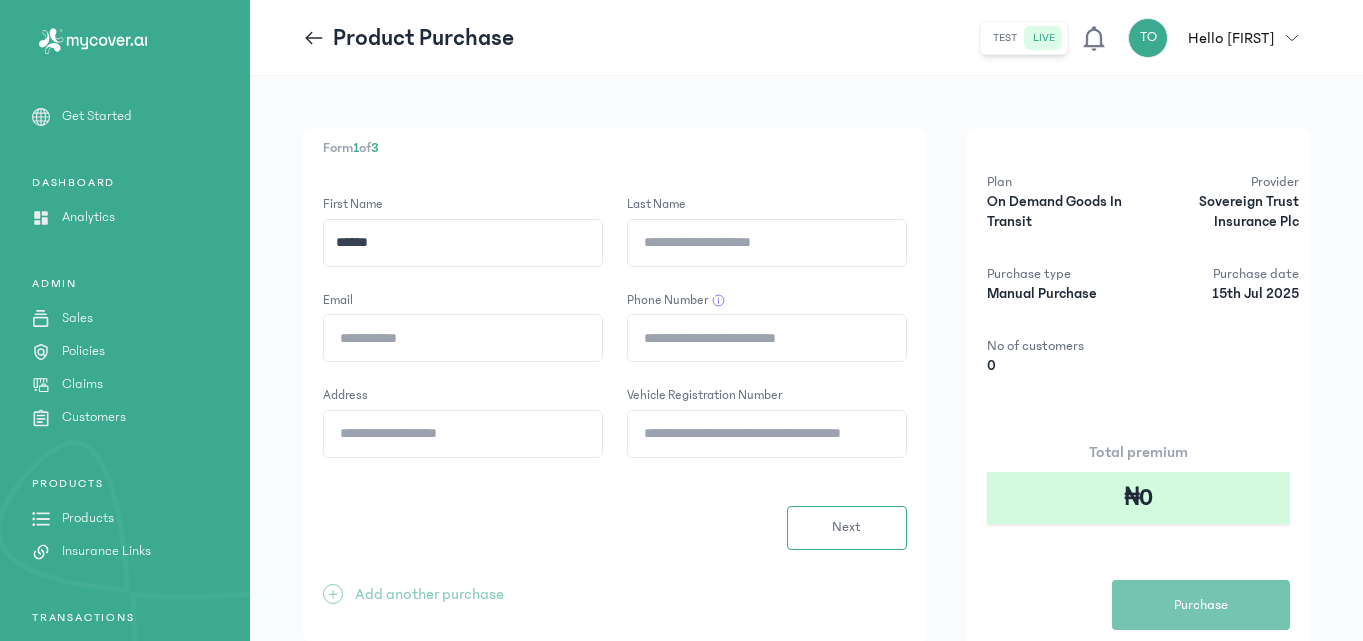 type on "******" 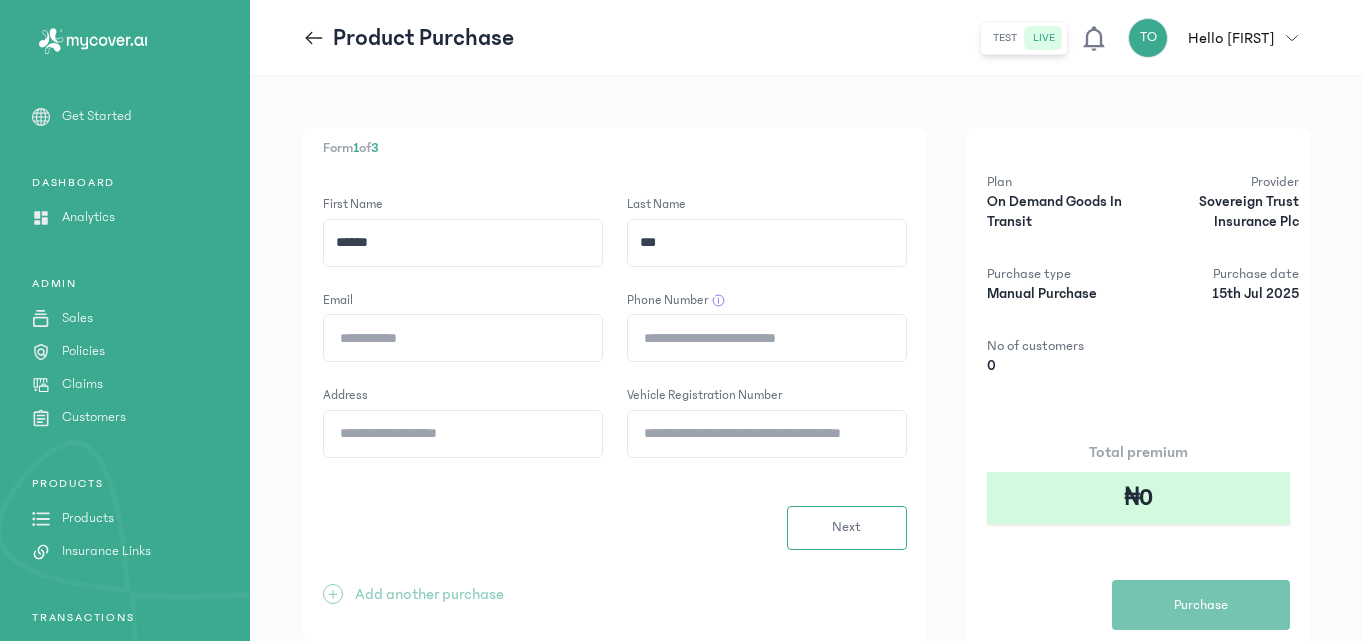 type on "***" 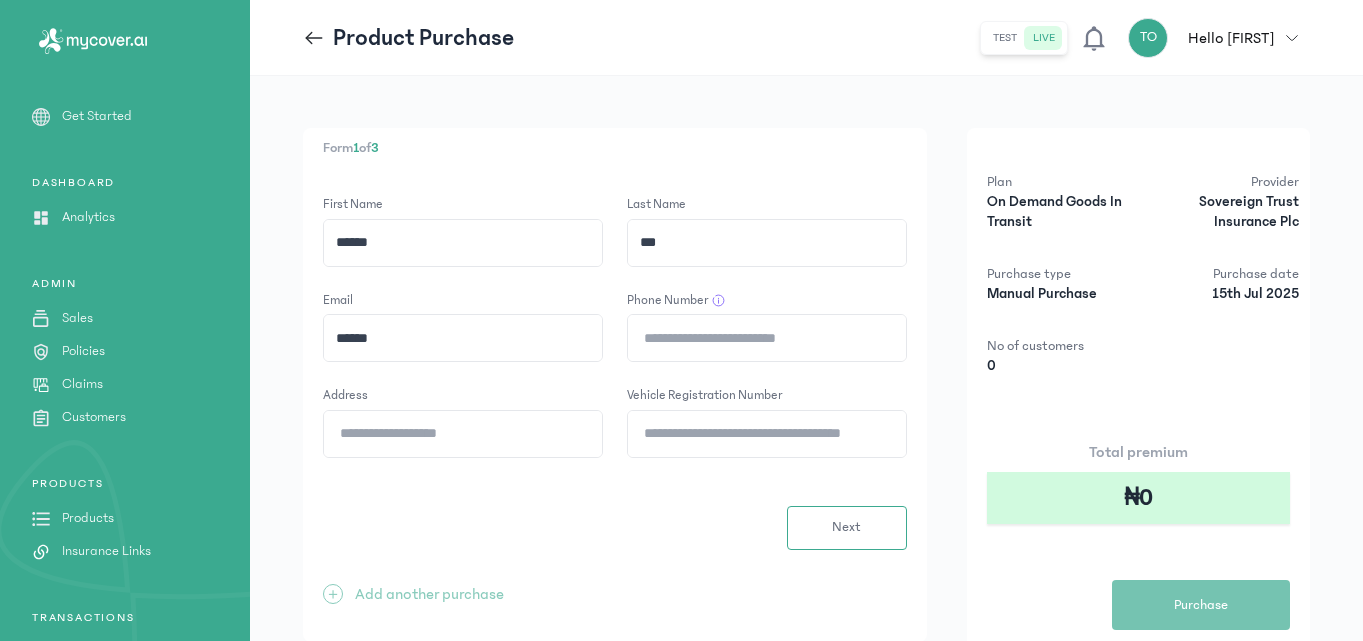 type on "**********" 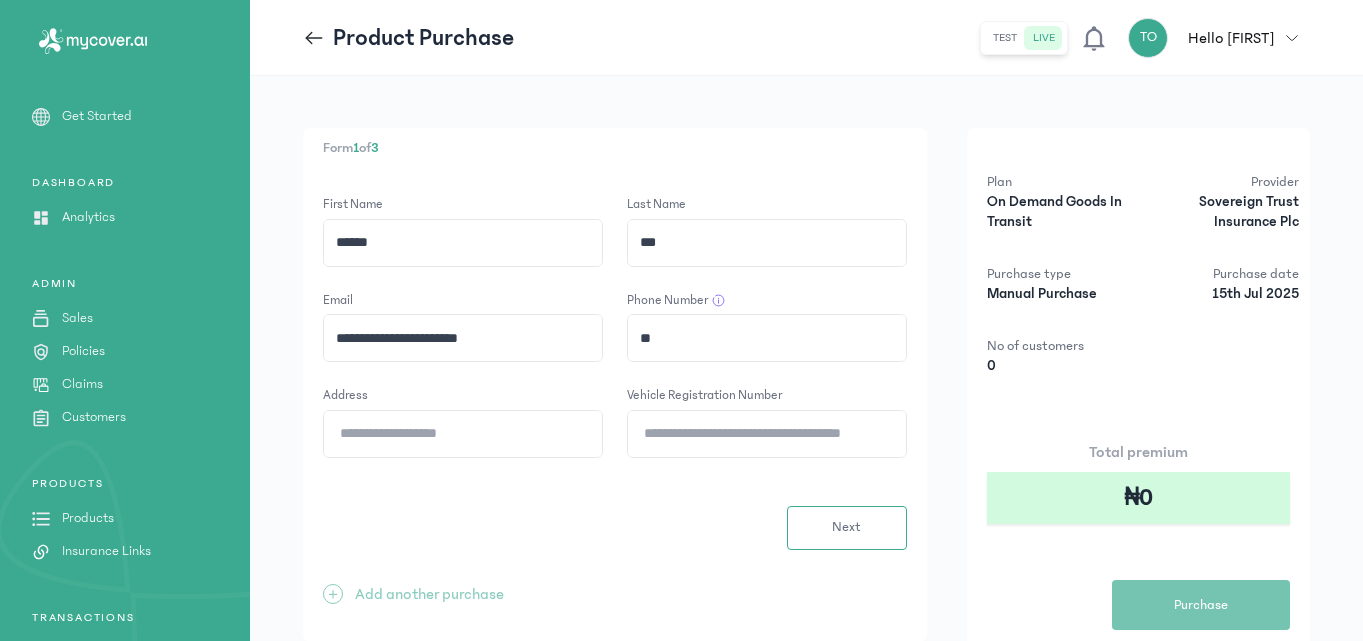 type on "*" 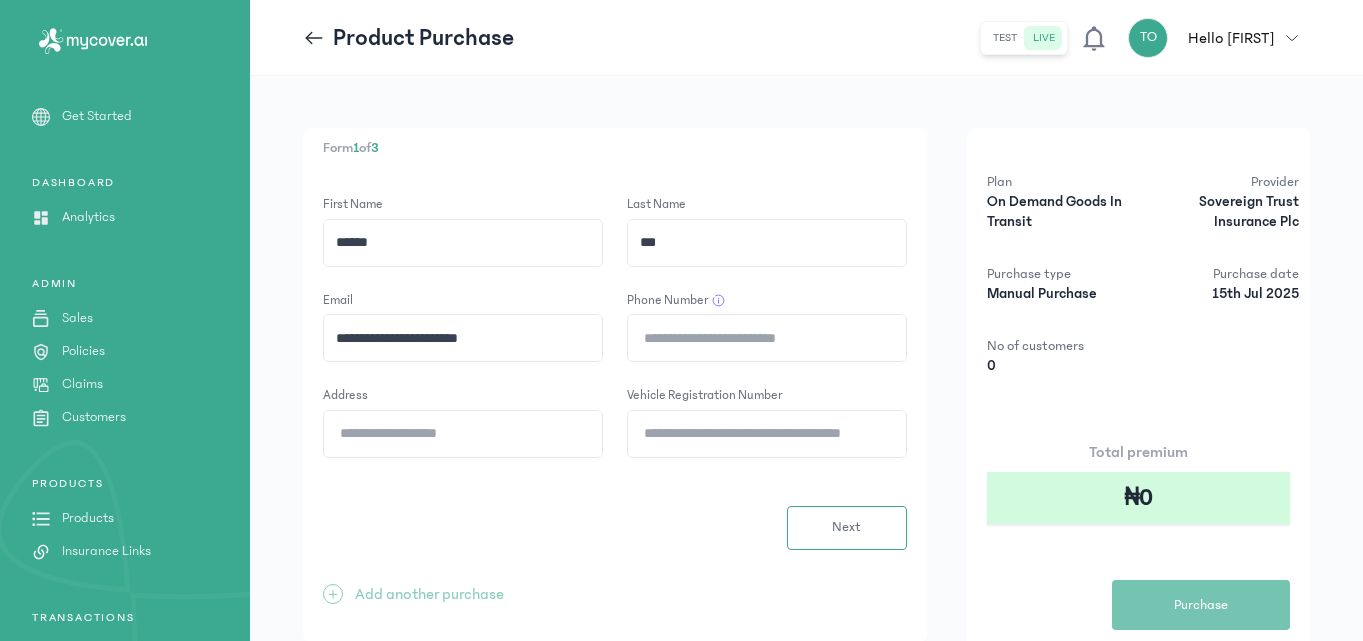 type on "**********" 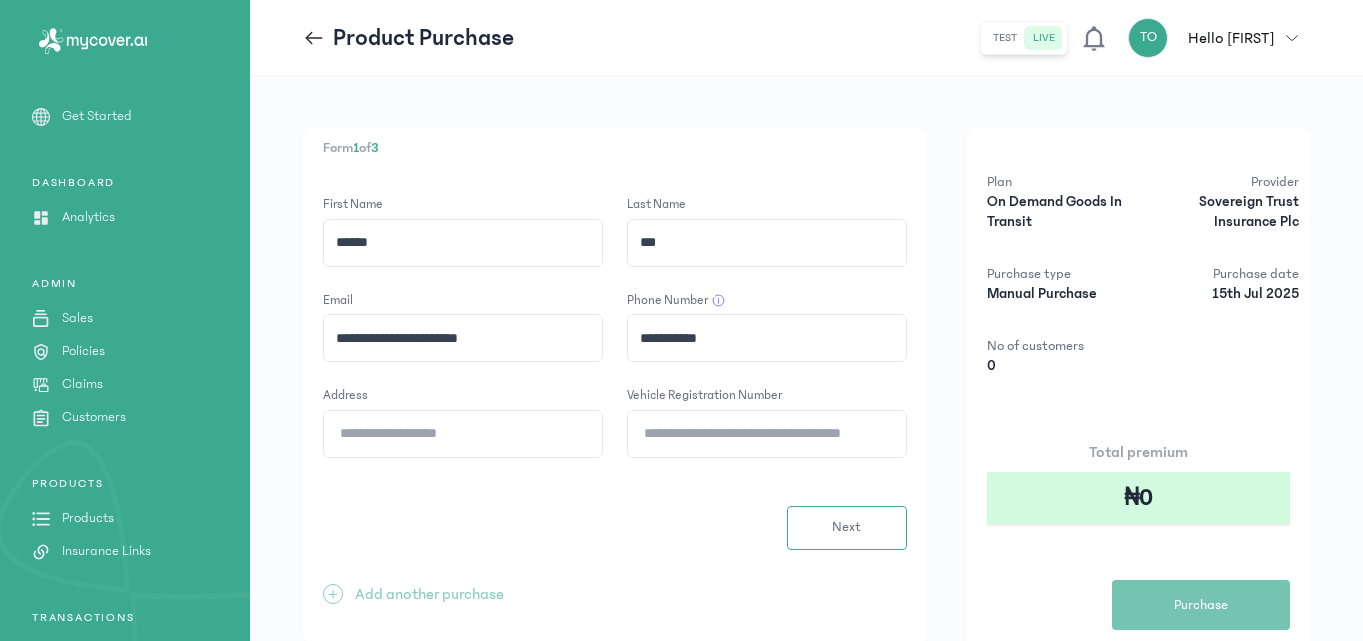click on "Address" 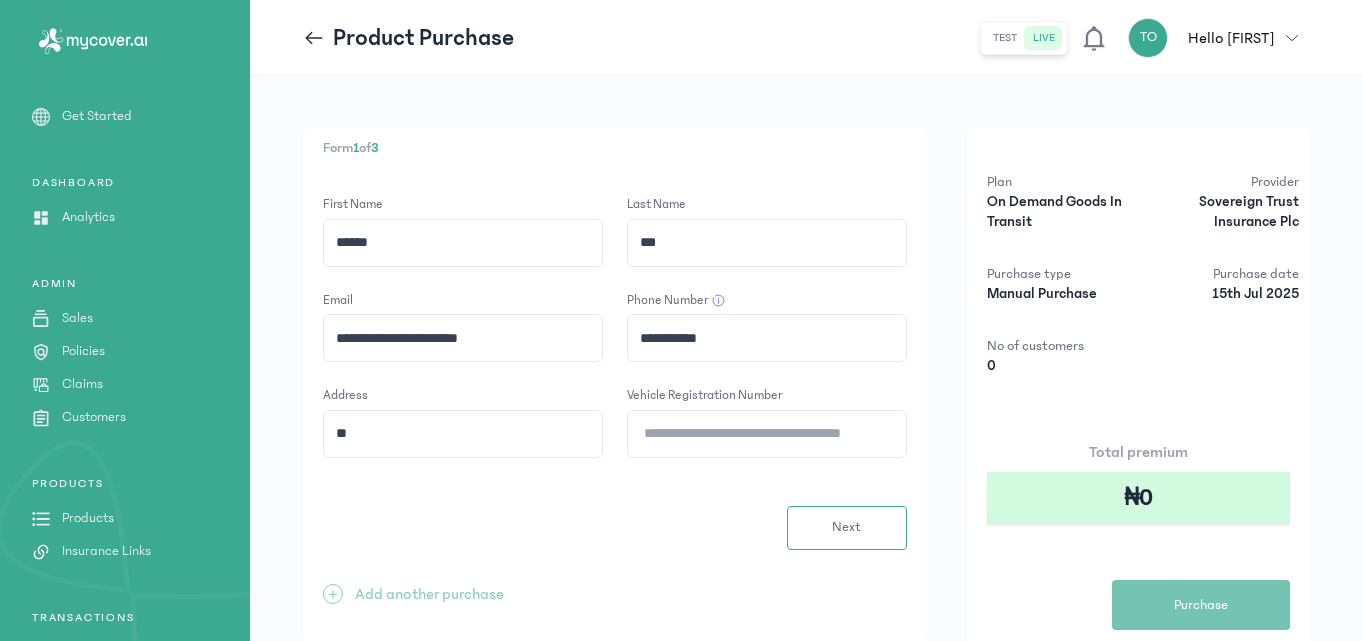 type on "*" 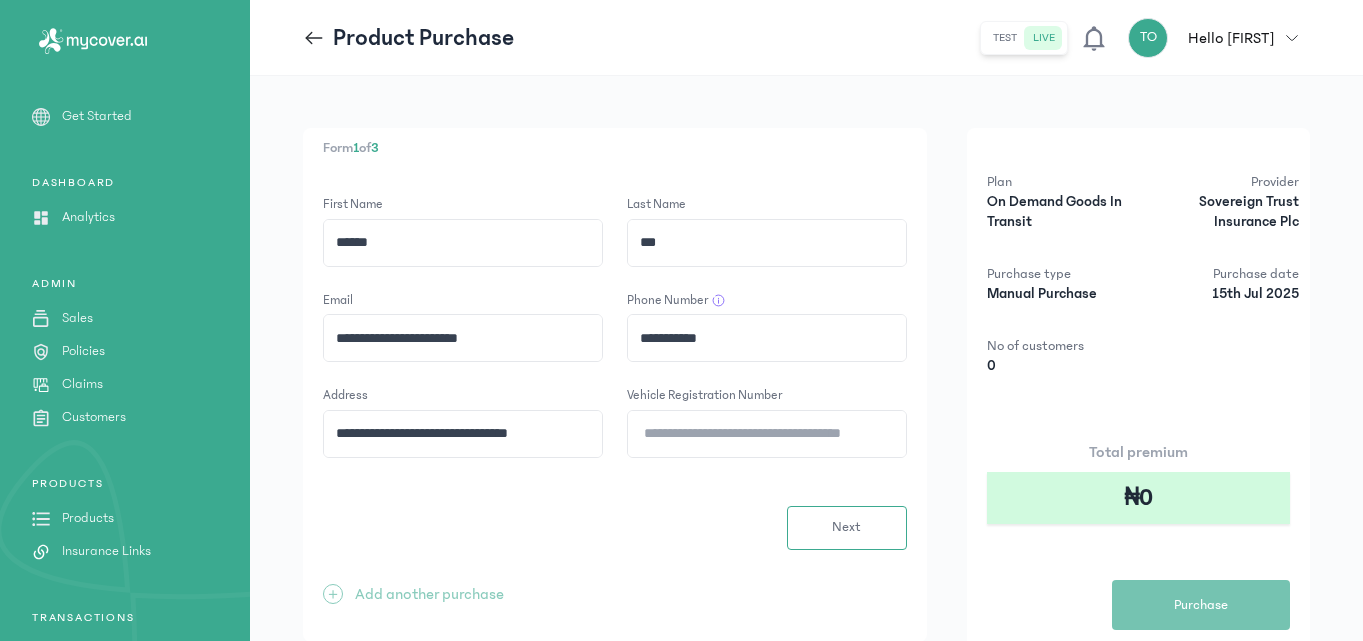 type on "**********" 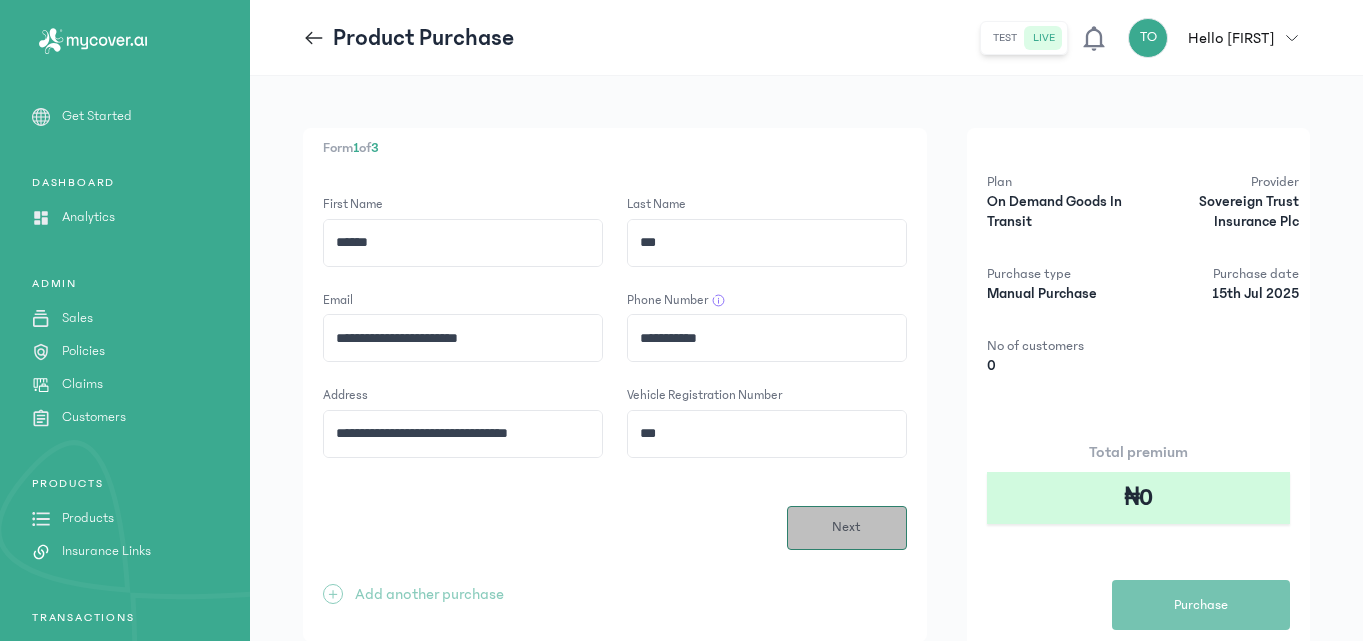 type on "***" 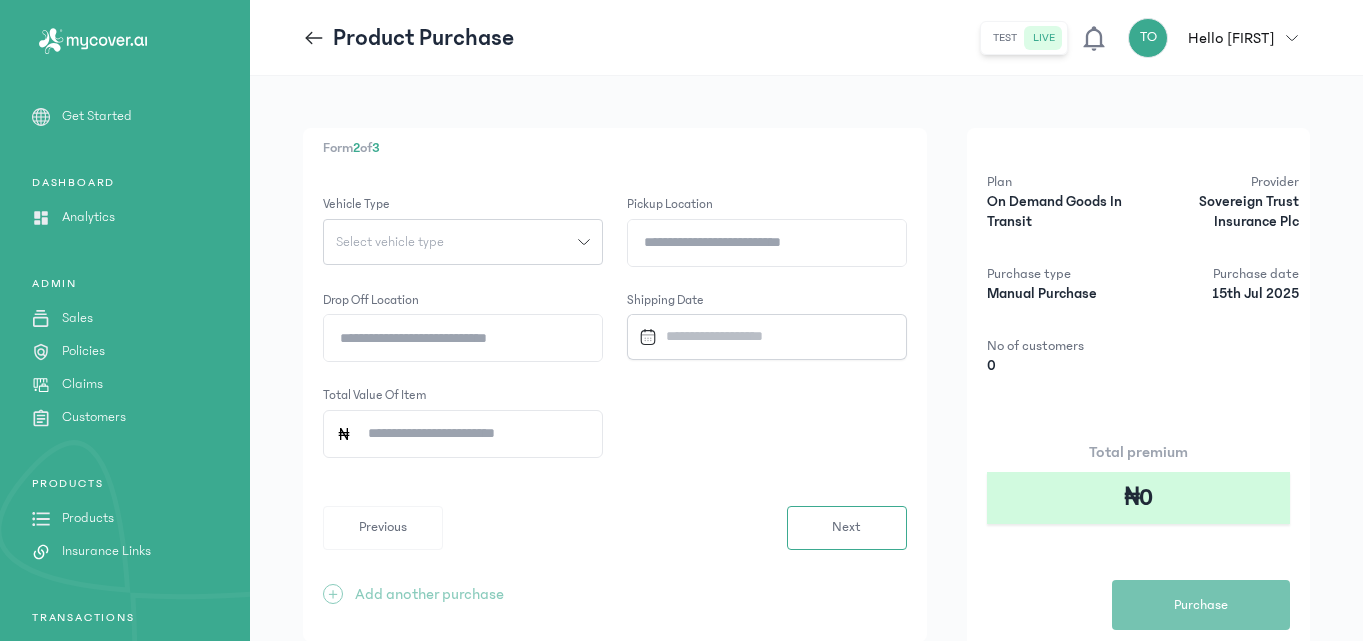 click on "Select vehicle type" at bounding box center (390, 242) 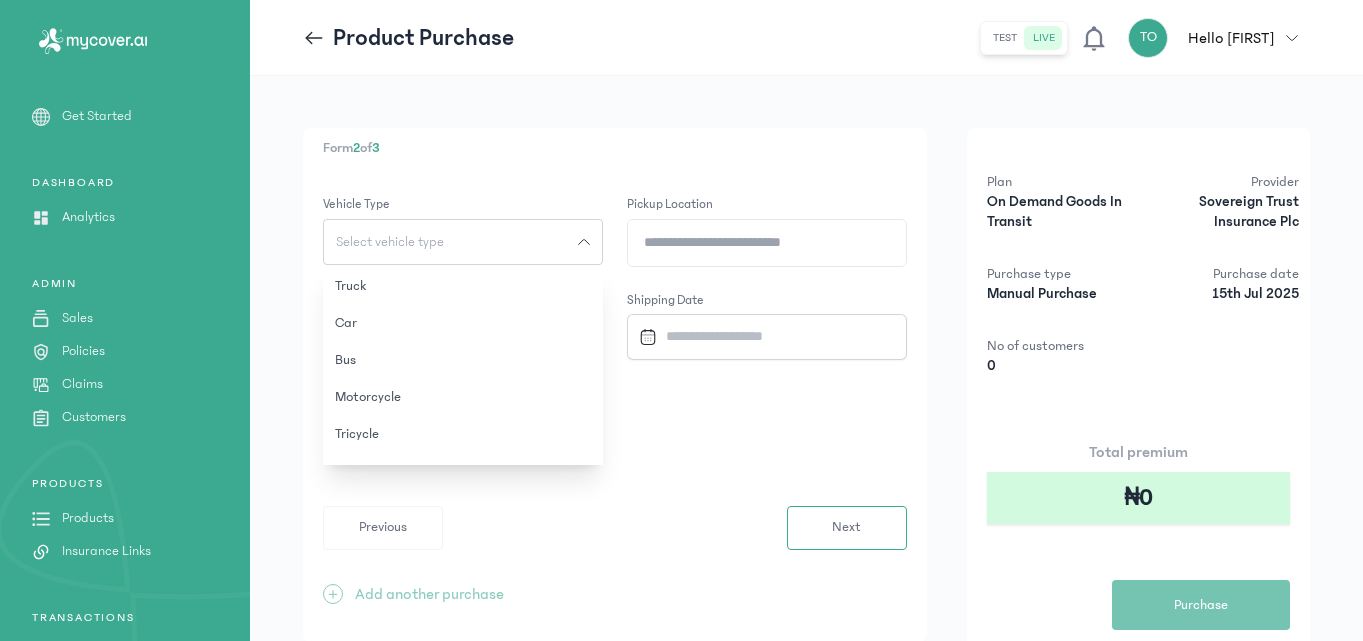 click on "Pickup location" 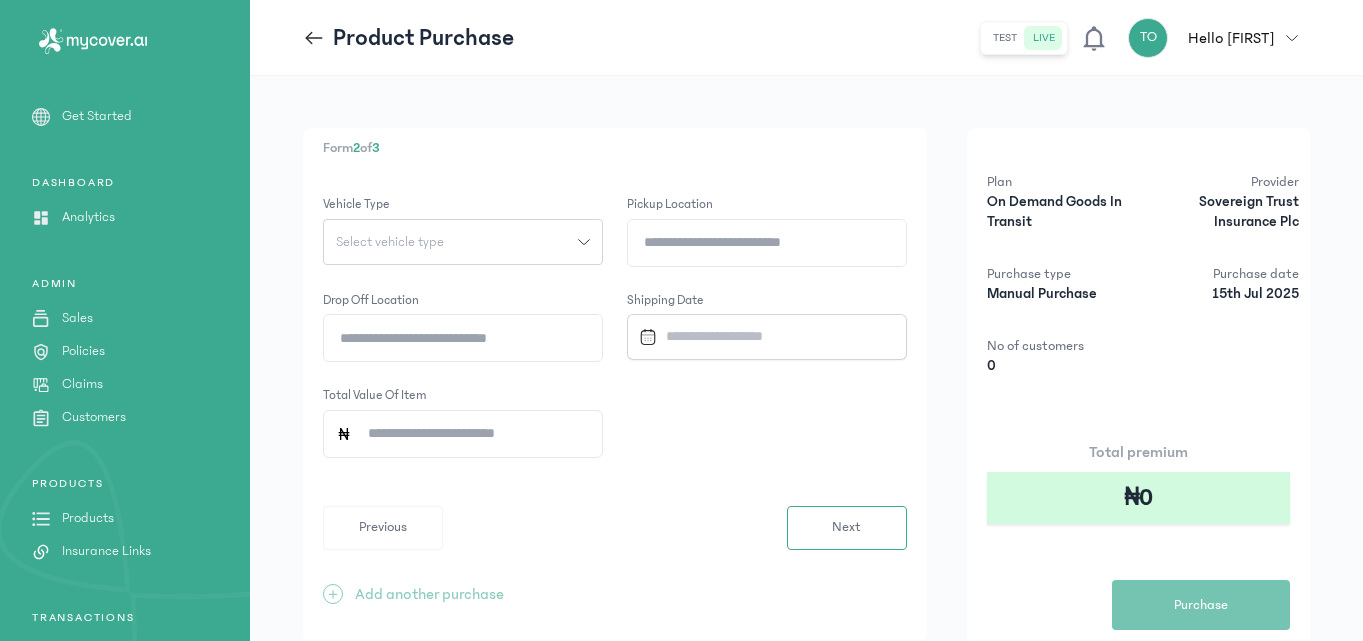 click 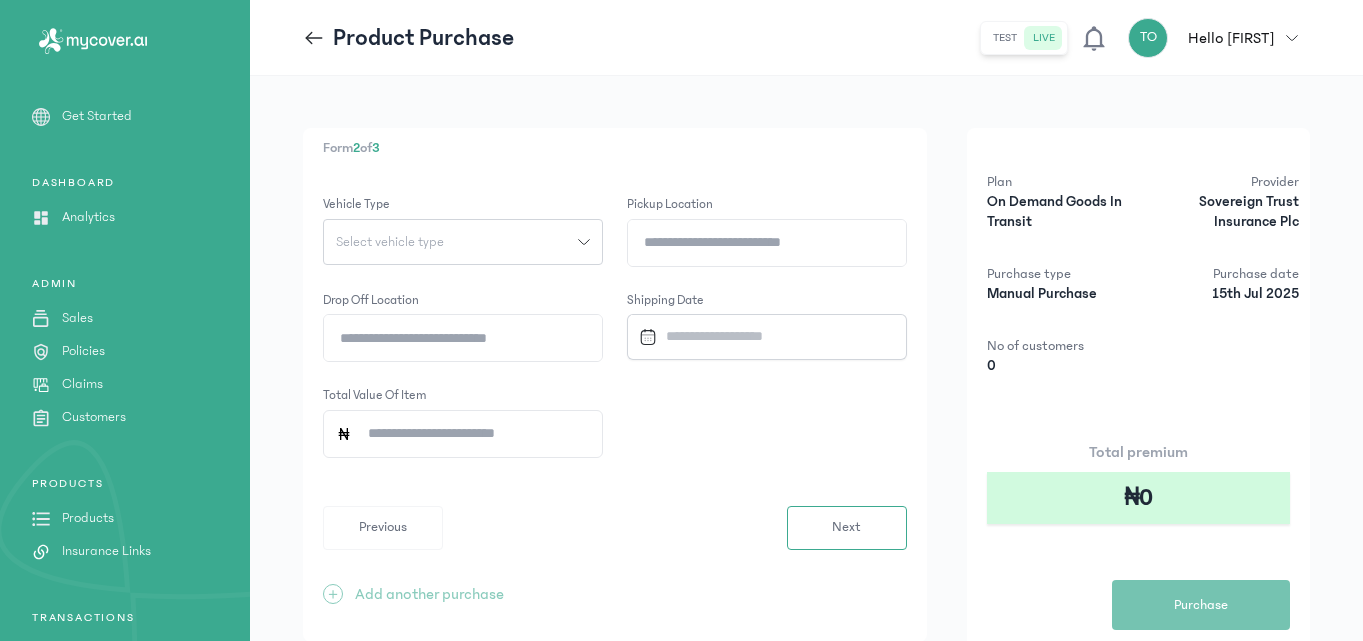 click on "Form  2  of  3 Vehicle Type Select vehicle type
Pickup location Drop off location Shipping date
Total value of Item  Previous  Next  +  Add another purchase" at bounding box center [615, 385] 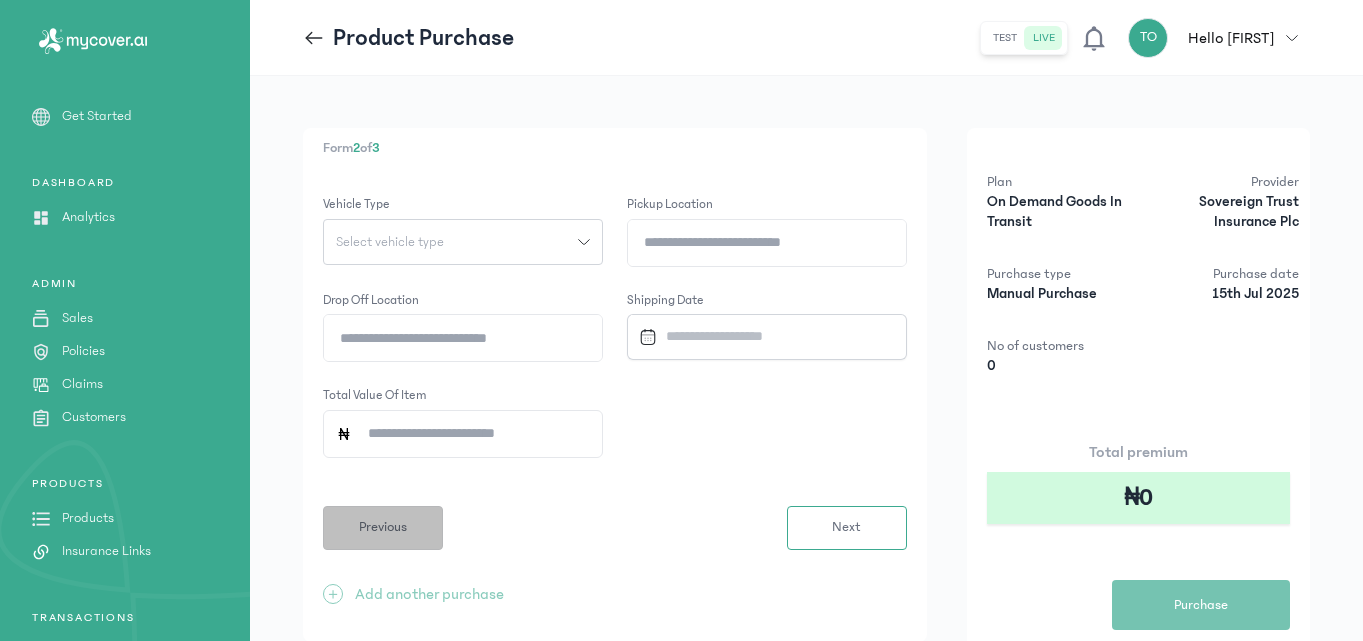 click on "Previous" at bounding box center (383, 527) 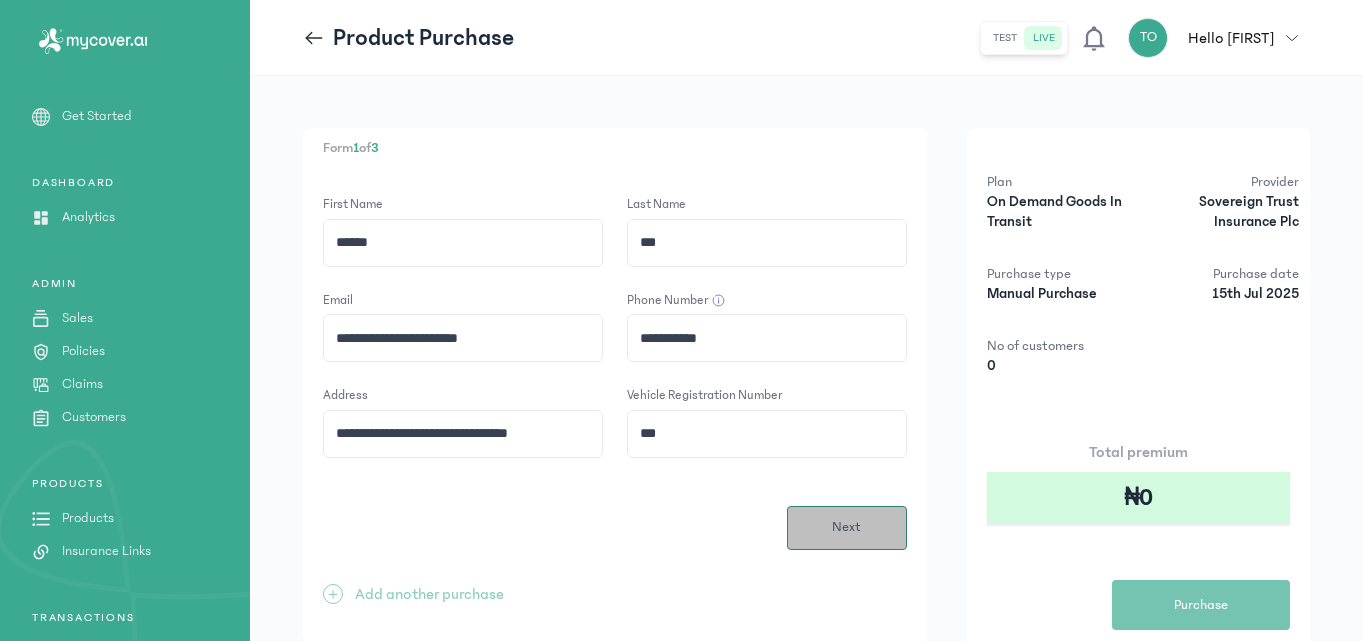 click on "Next" at bounding box center (846, 527) 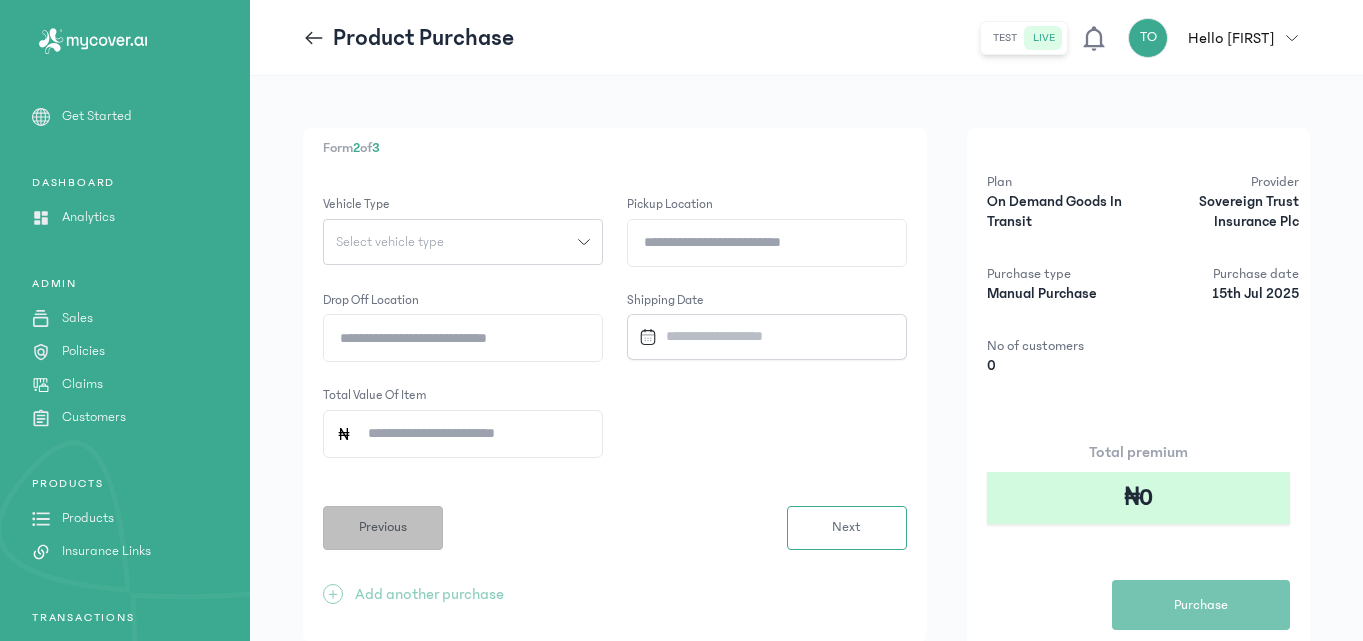 click on "Previous" at bounding box center [383, 528] 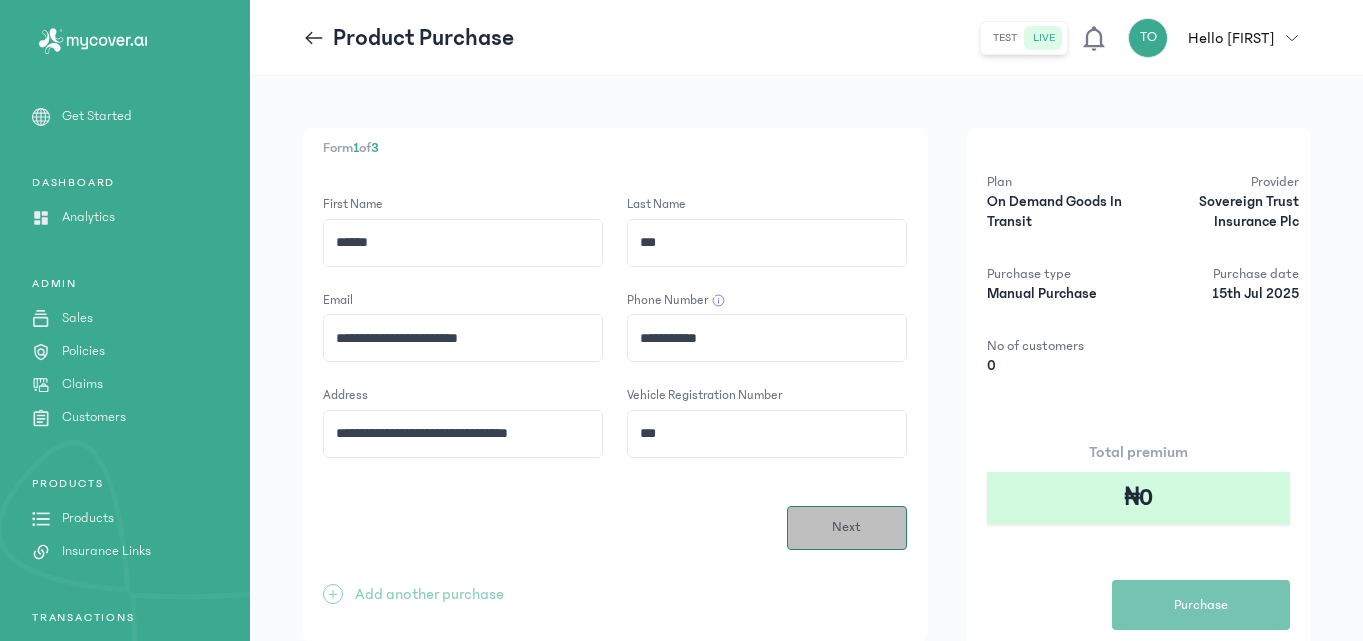 click on "Next" at bounding box center (847, 528) 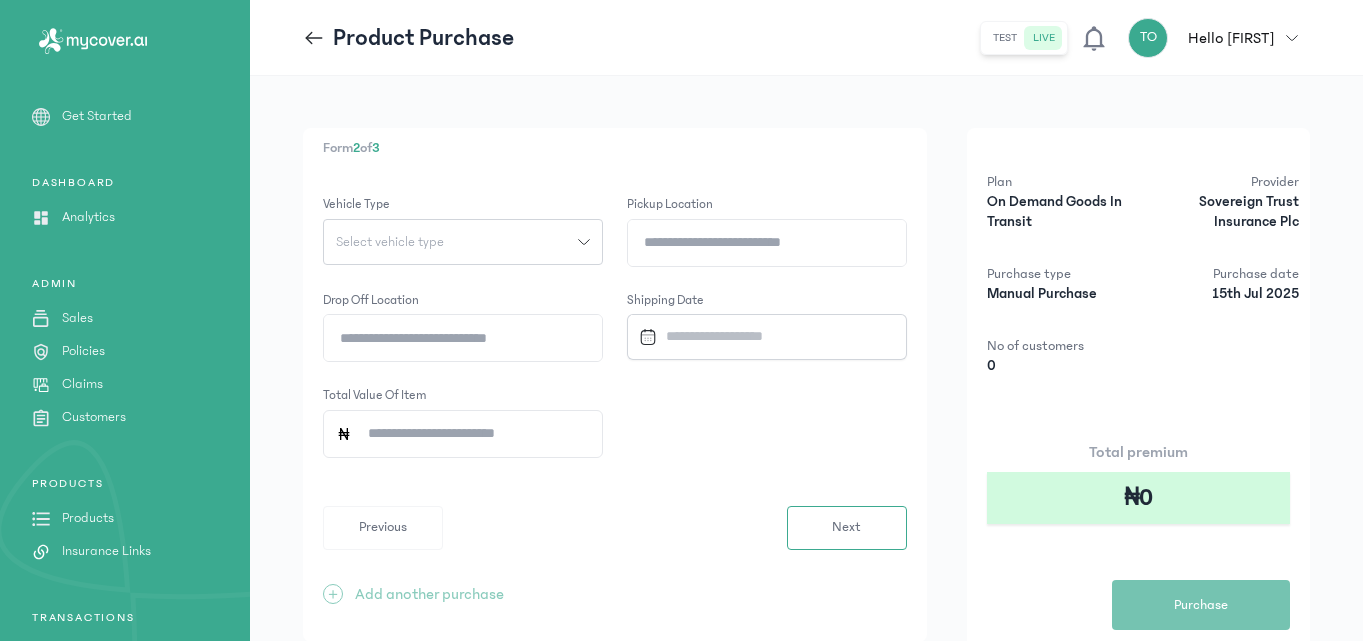 click on "Select vehicle type" 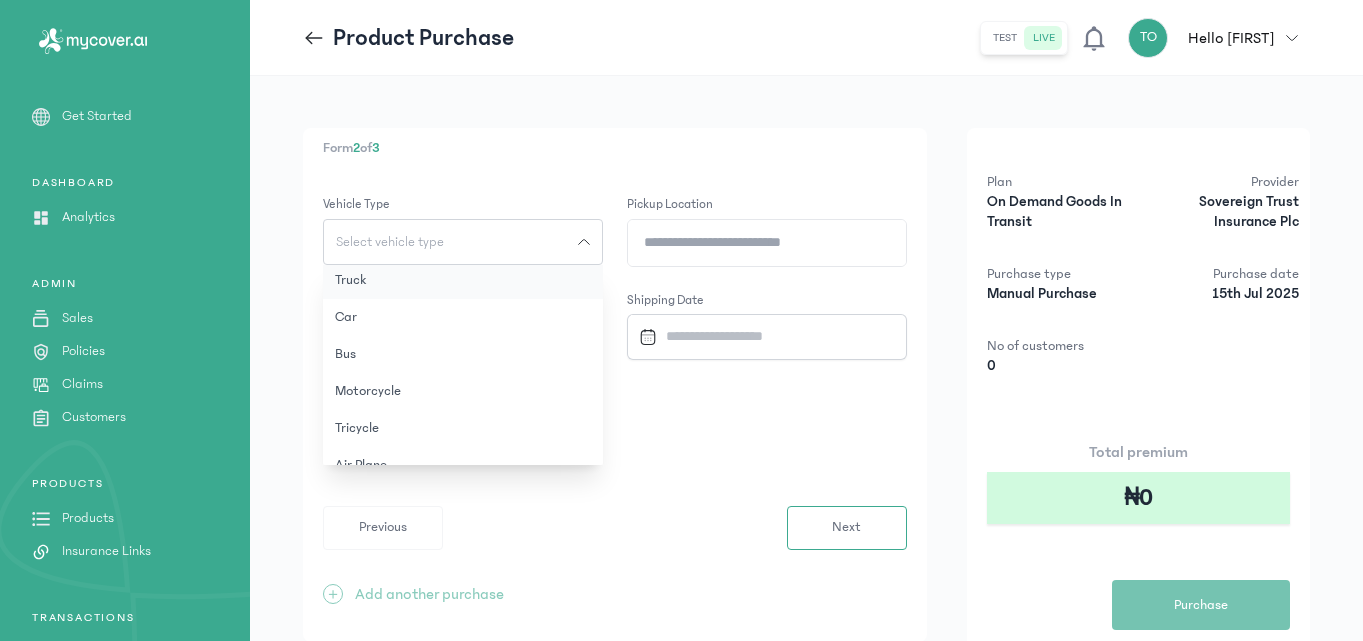 scroll, scrollTop: 0, scrollLeft: 0, axis: both 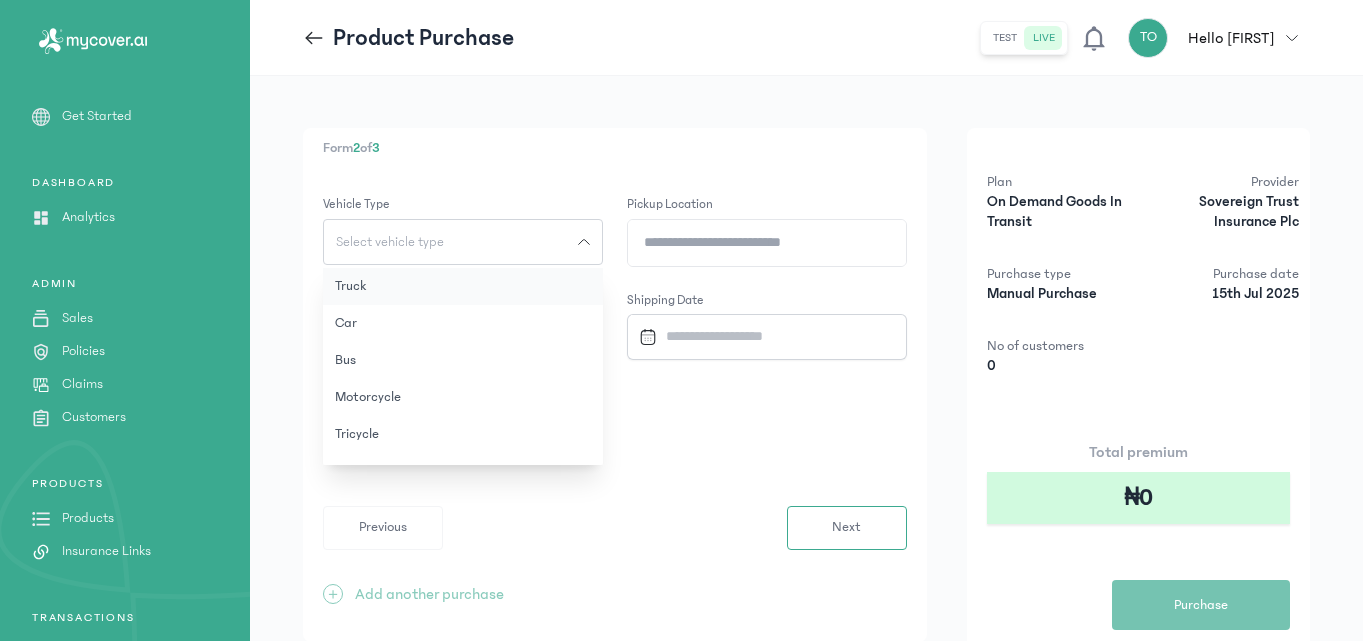 click on "Truck" 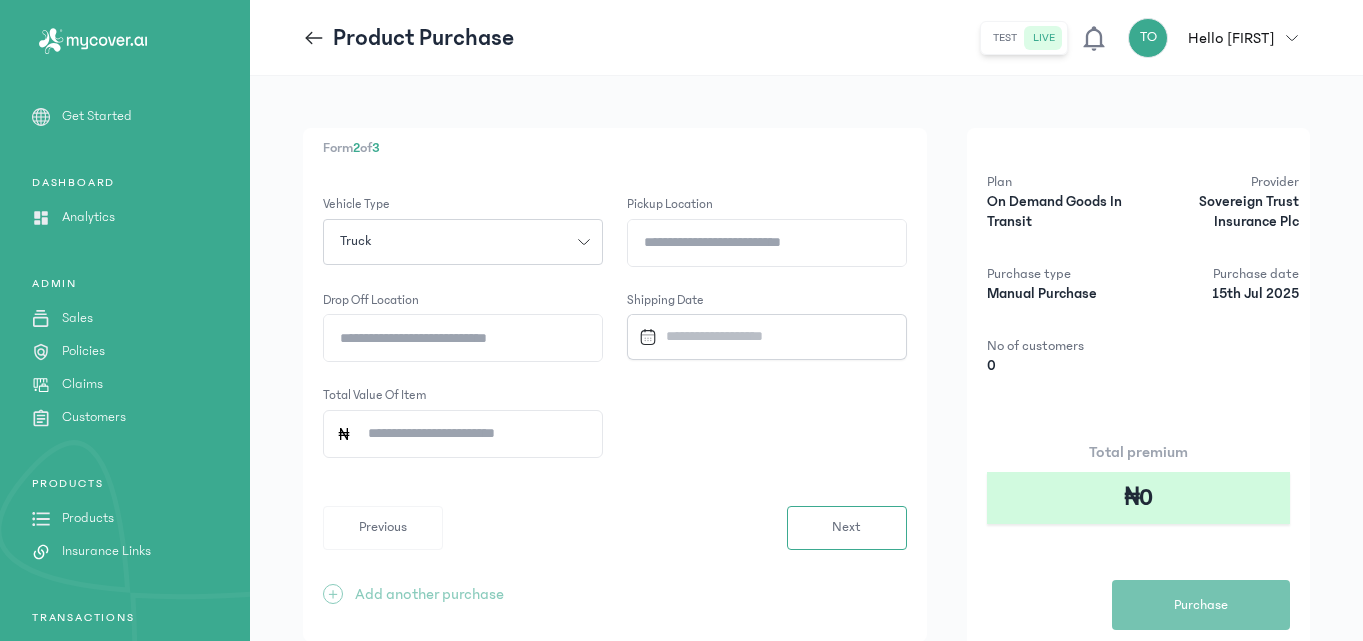 click on "Pickup location" 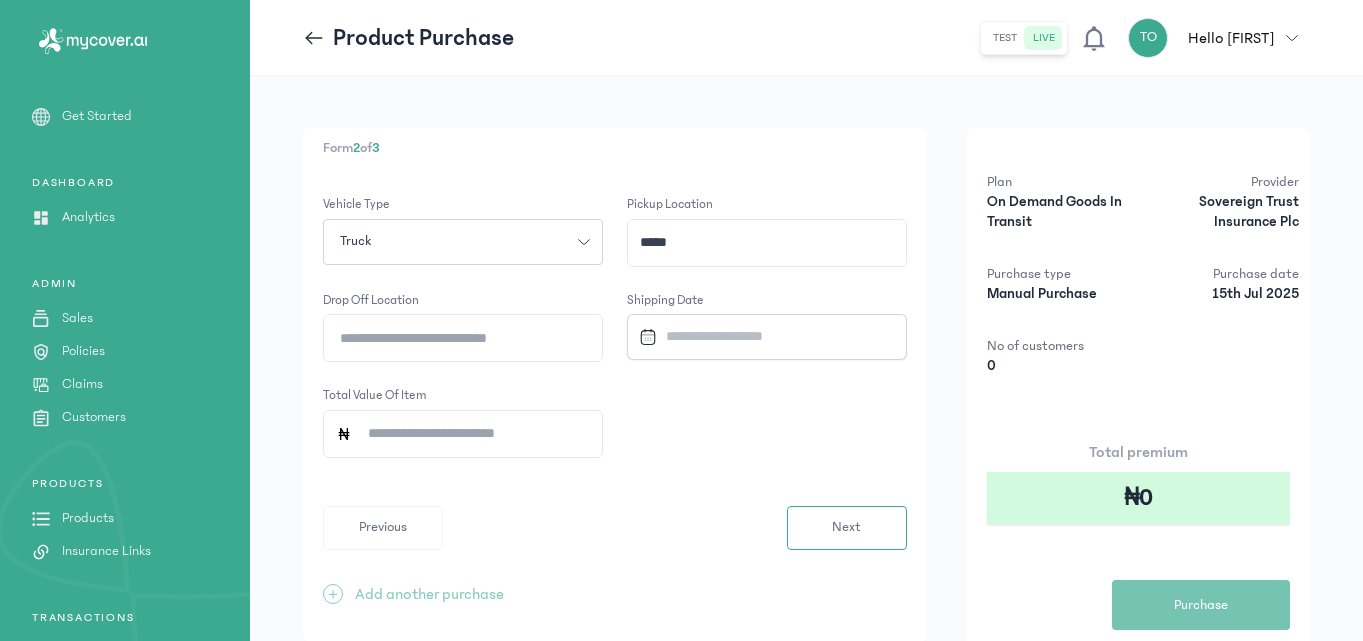 type on "*****" 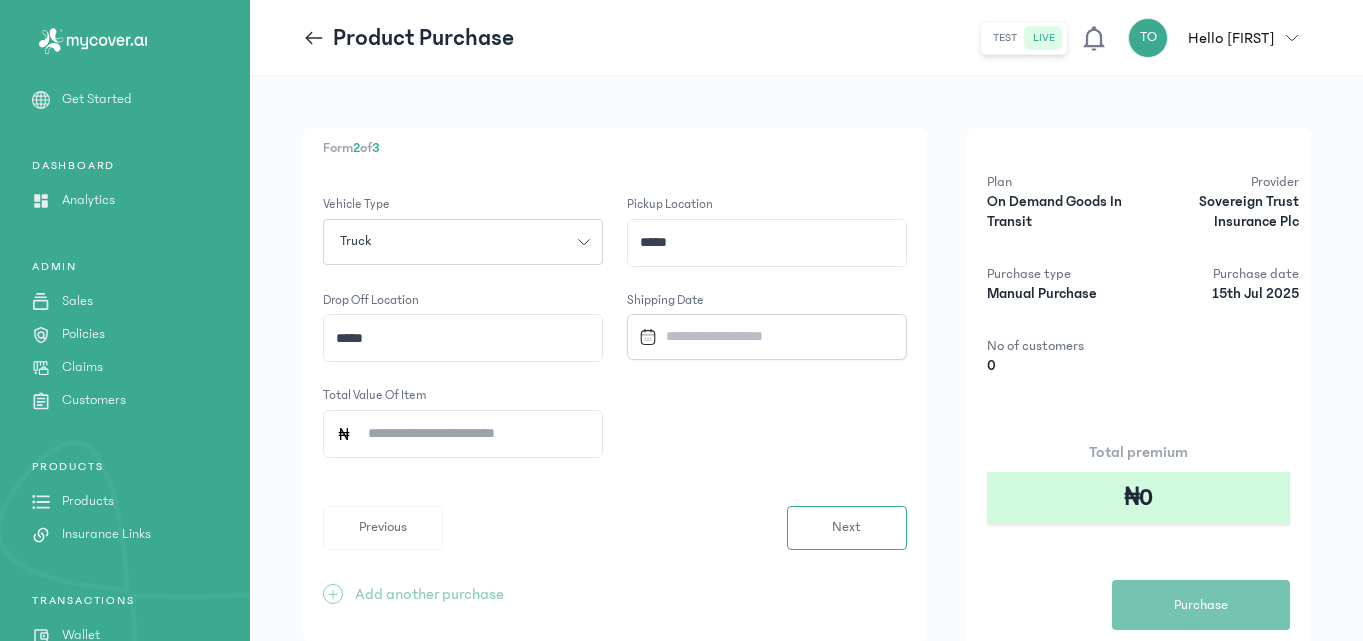 scroll, scrollTop: 0, scrollLeft: 0, axis: both 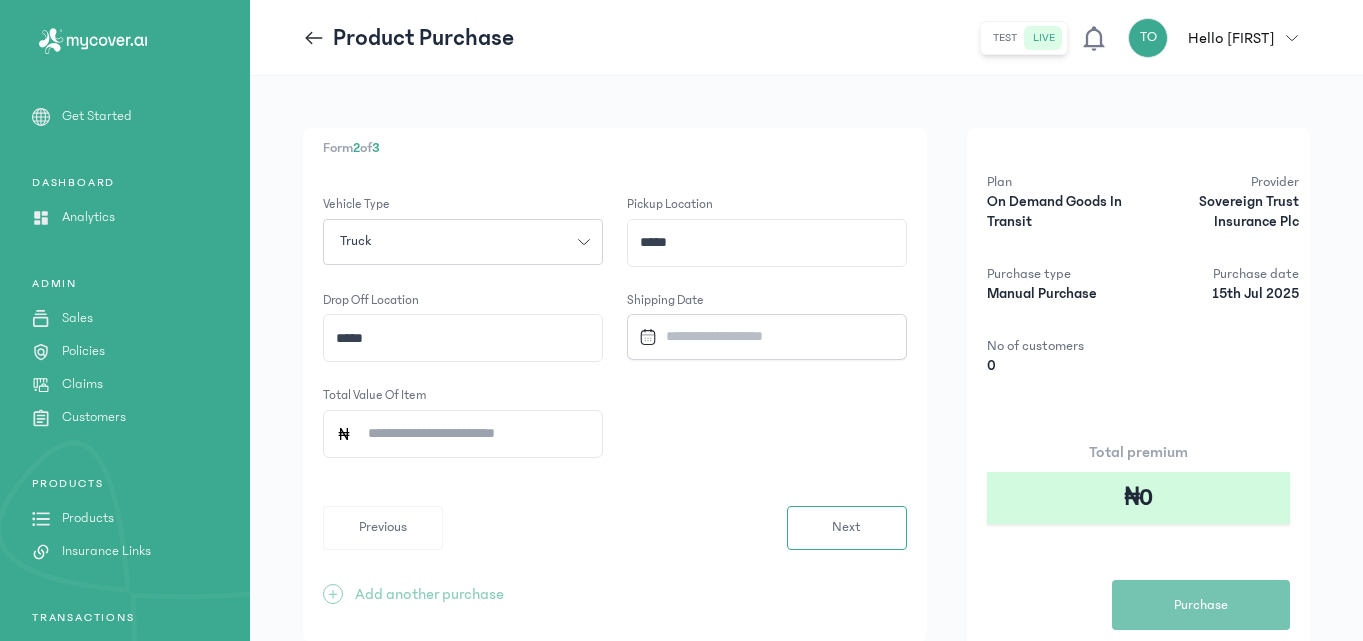 type on "*****" 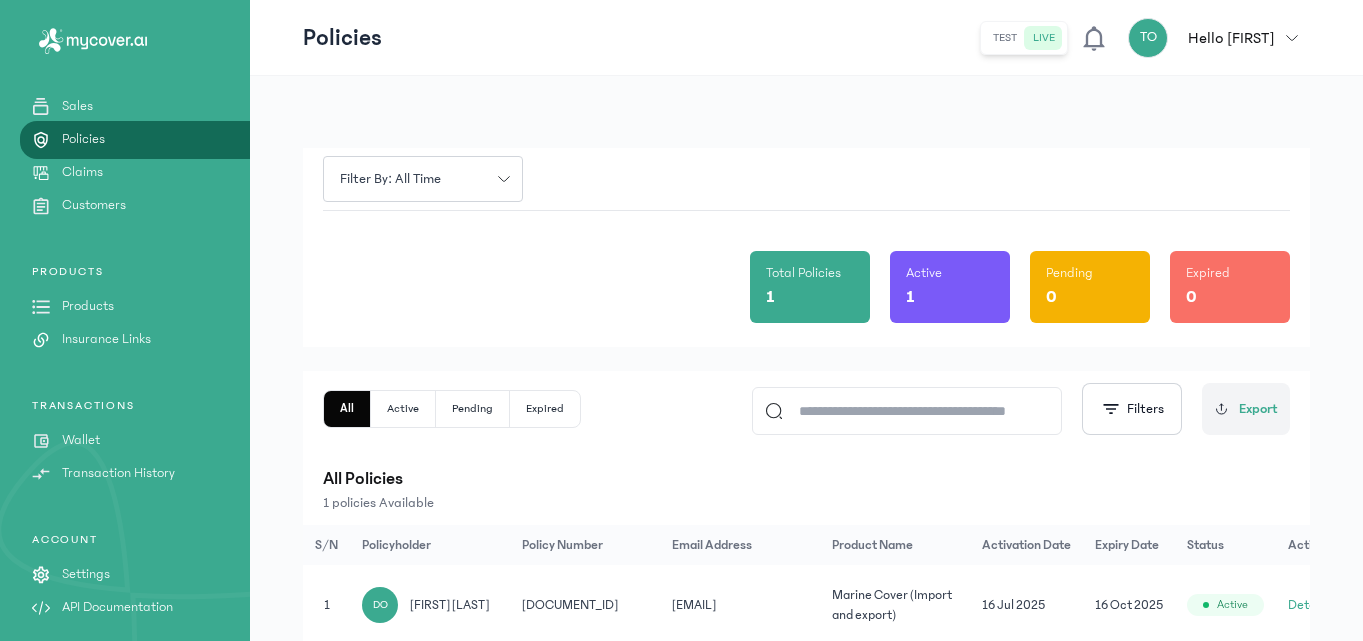 scroll, scrollTop: 217, scrollLeft: 0, axis: vertical 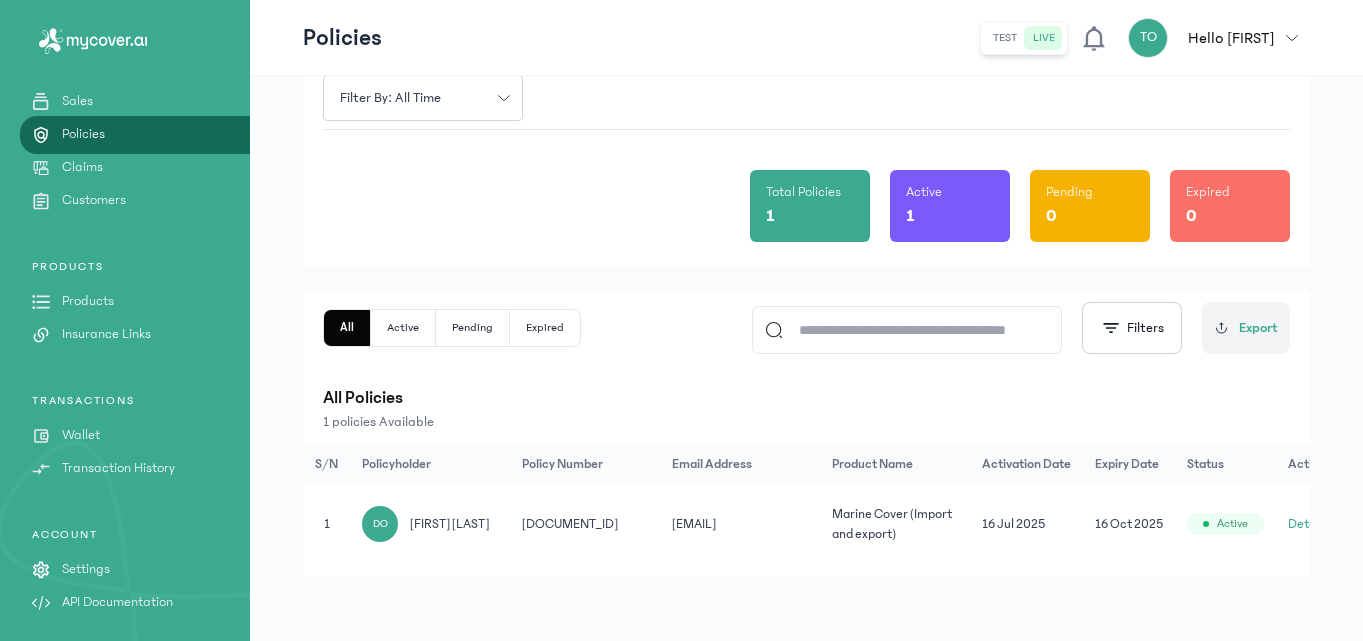 click on "MAR/MO/[DATE]/HQ/1013" 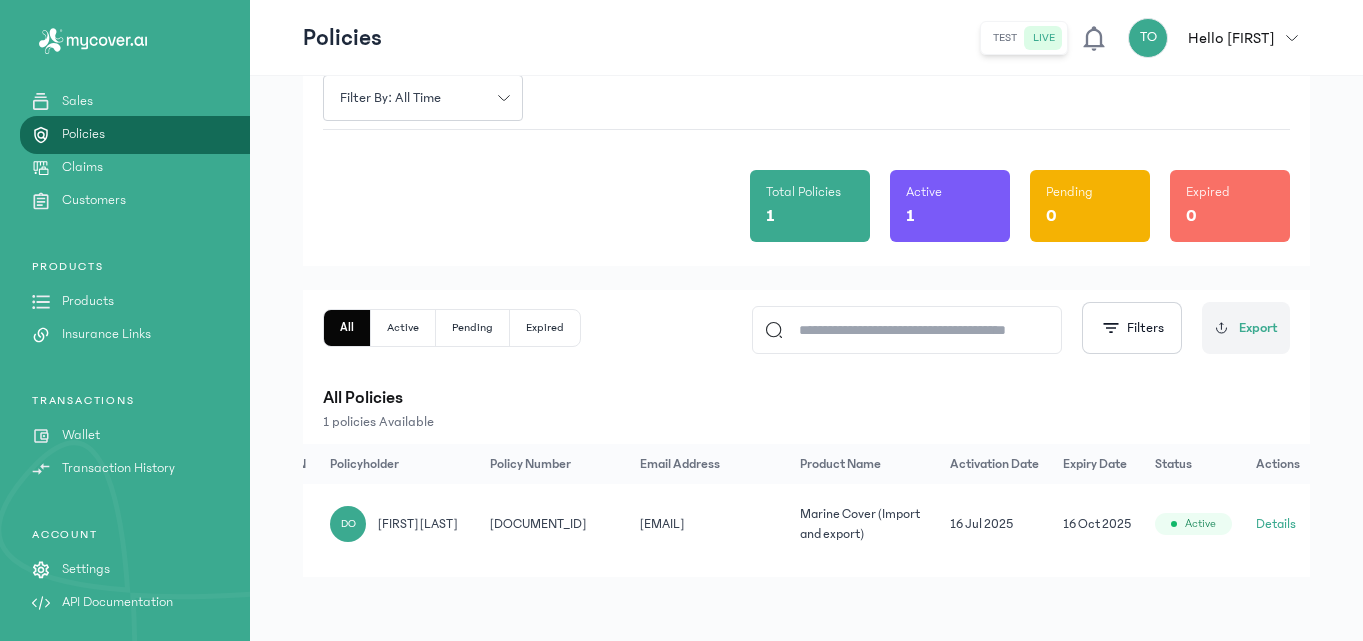scroll, scrollTop: 0, scrollLeft: 70, axis: horizontal 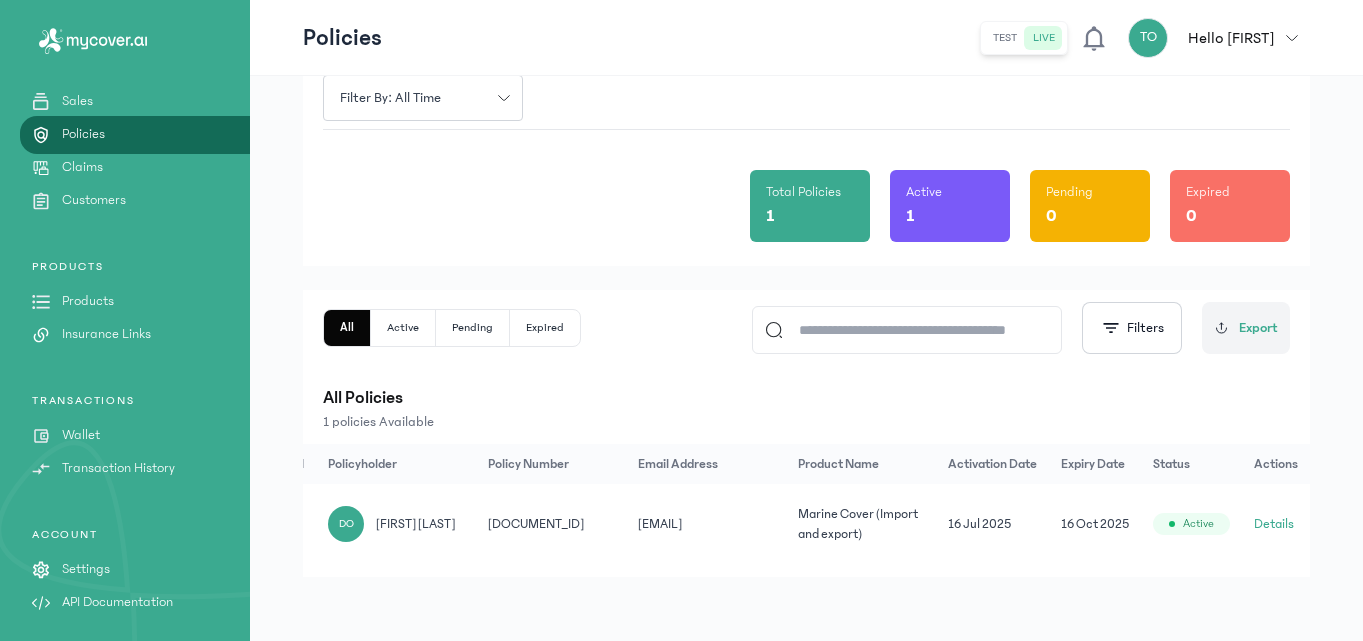 click on "Details" 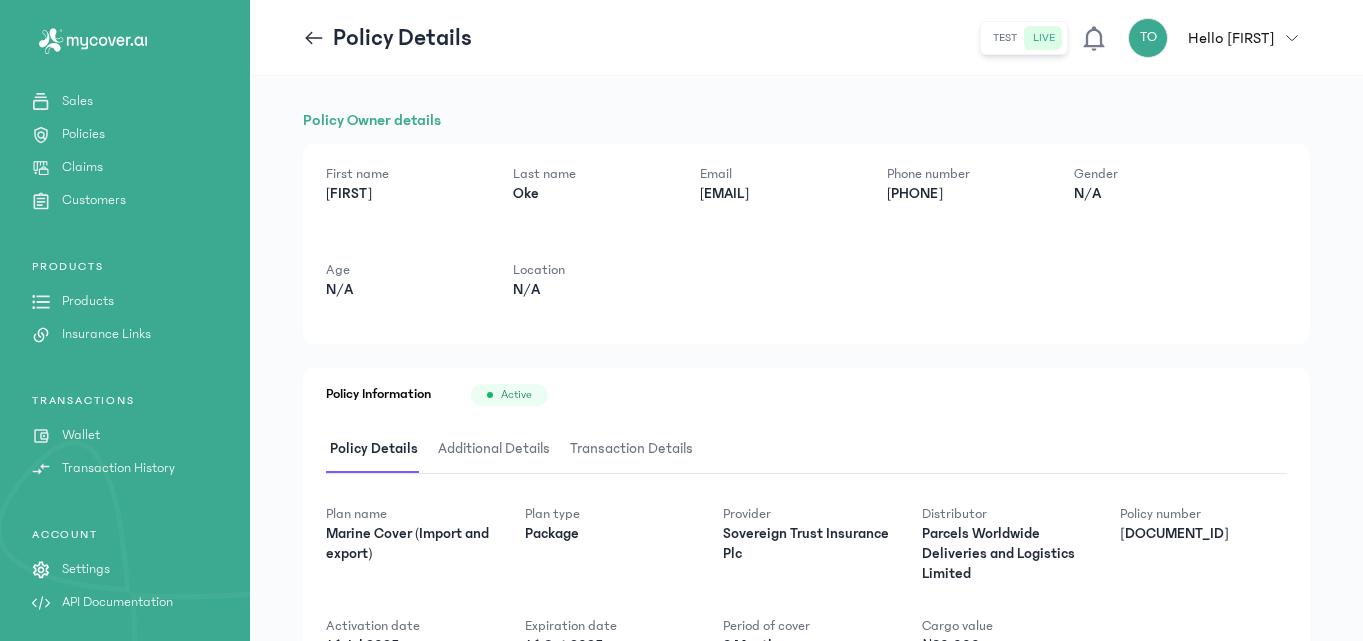 scroll, scrollTop: 274, scrollLeft: 0, axis: vertical 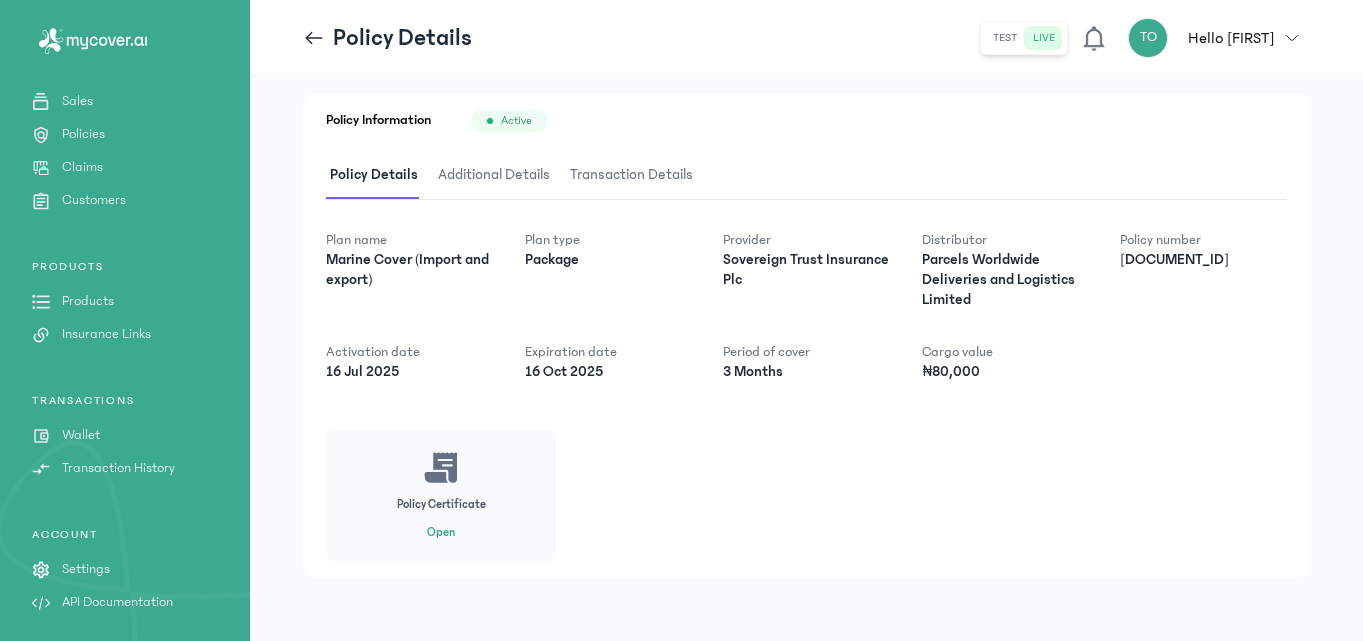 click on "Active" at bounding box center [516, 121] 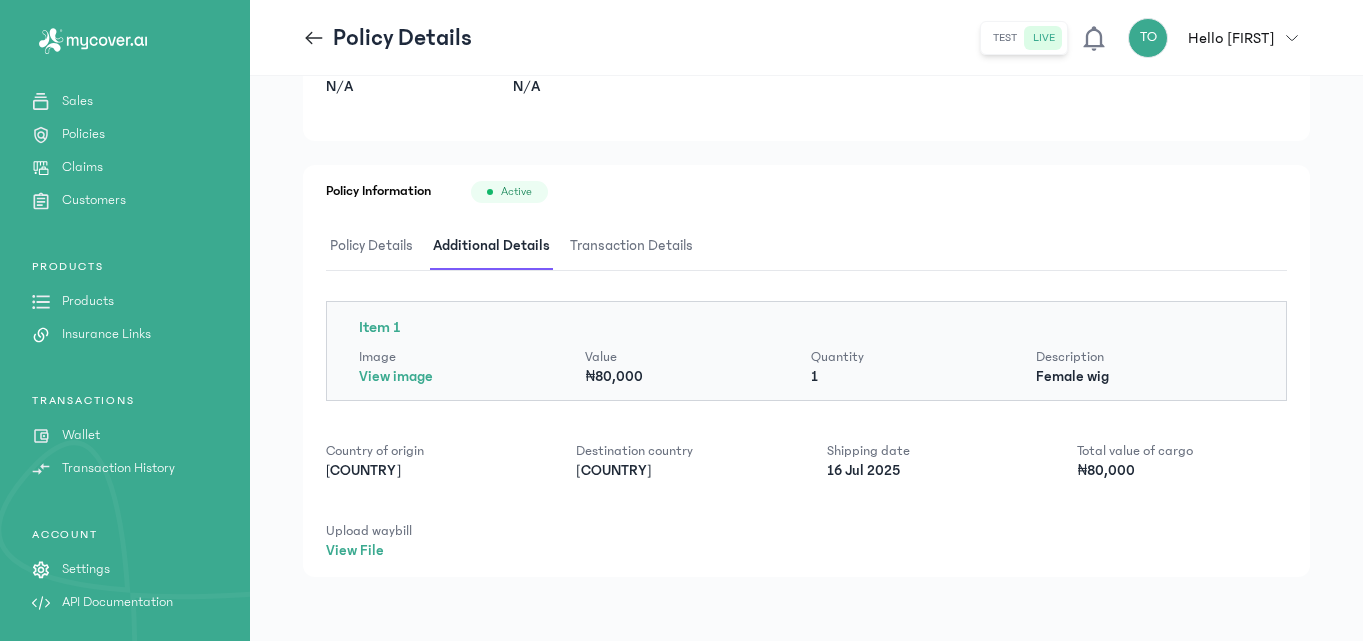 scroll, scrollTop: 203, scrollLeft: 0, axis: vertical 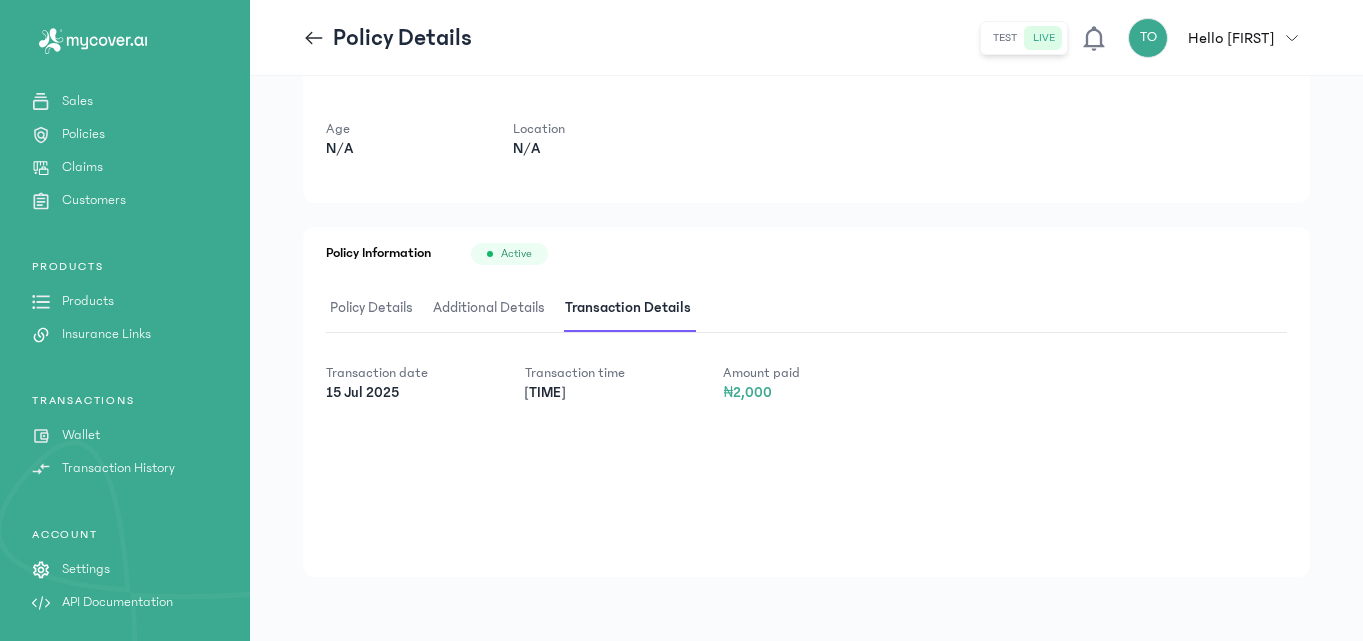 click on "Additional Details" at bounding box center (489, 308) 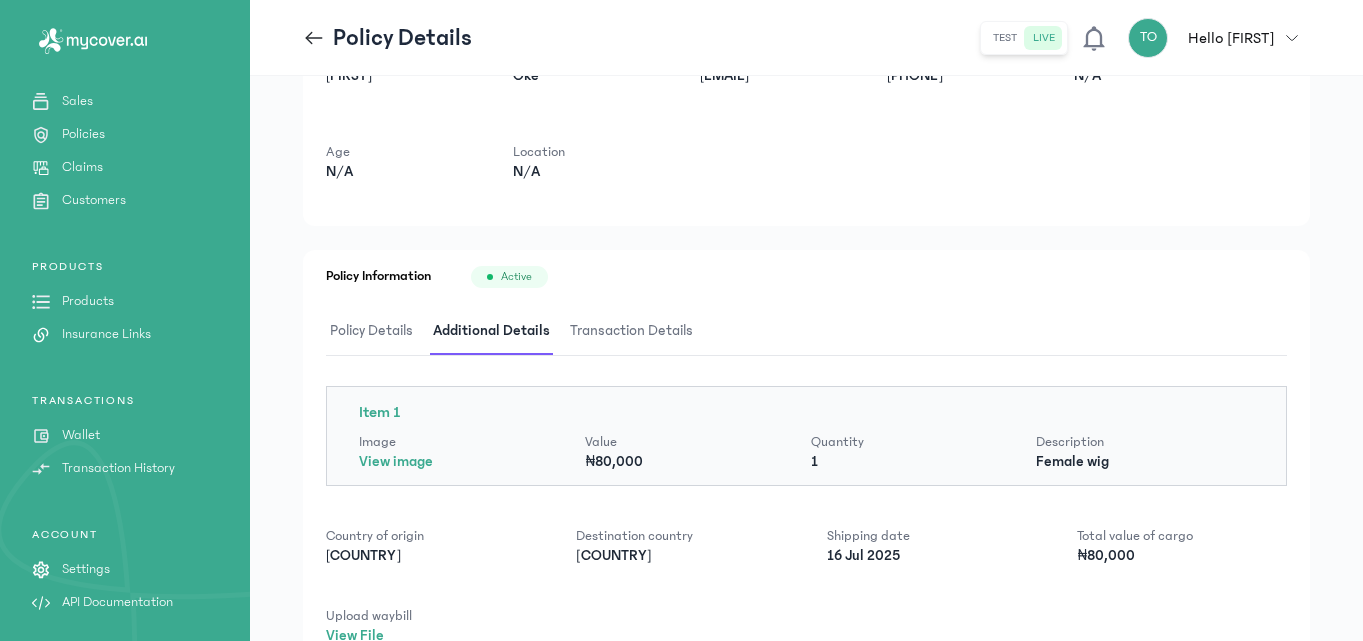 scroll, scrollTop: 203, scrollLeft: 0, axis: vertical 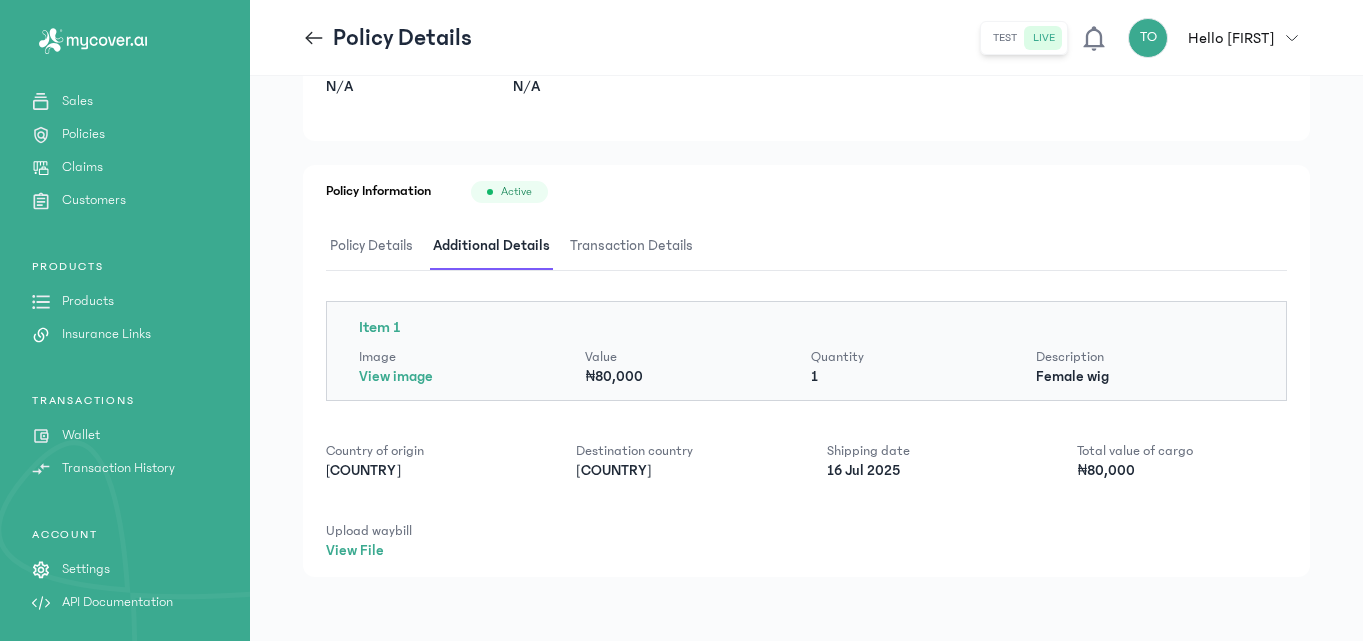 click on "Policy Details" at bounding box center (371, 246) 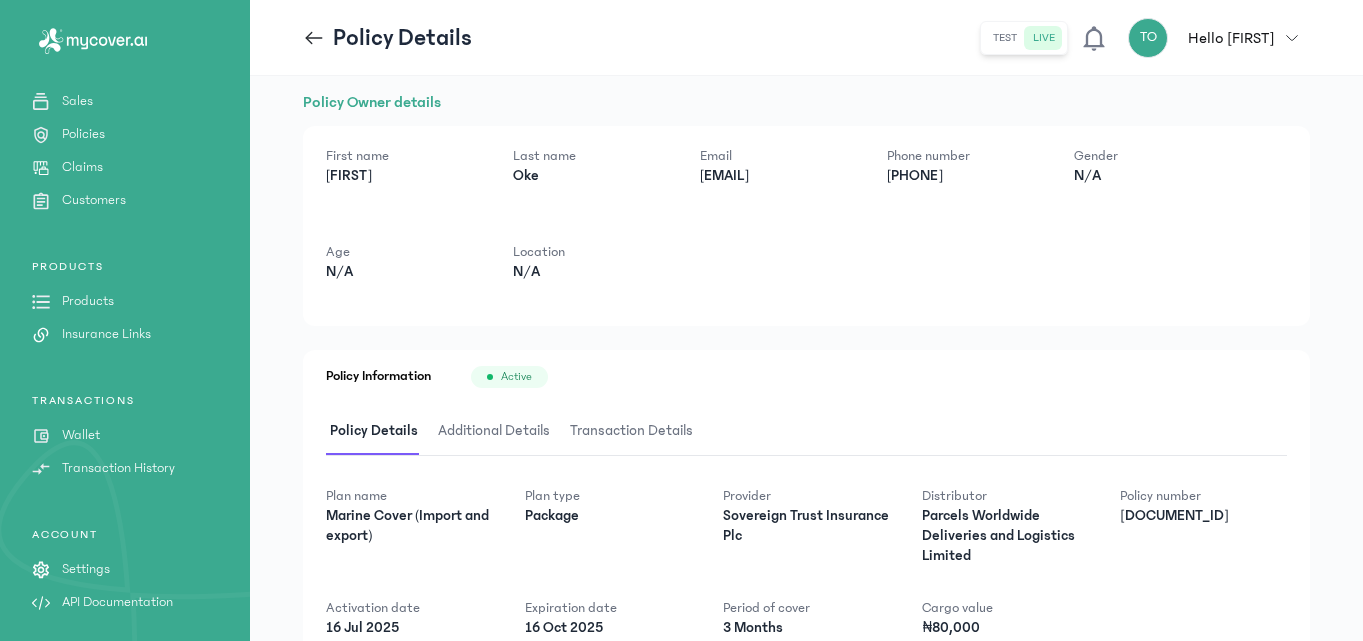scroll, scrollTop: 0, scrollLeft: 0, axis: both 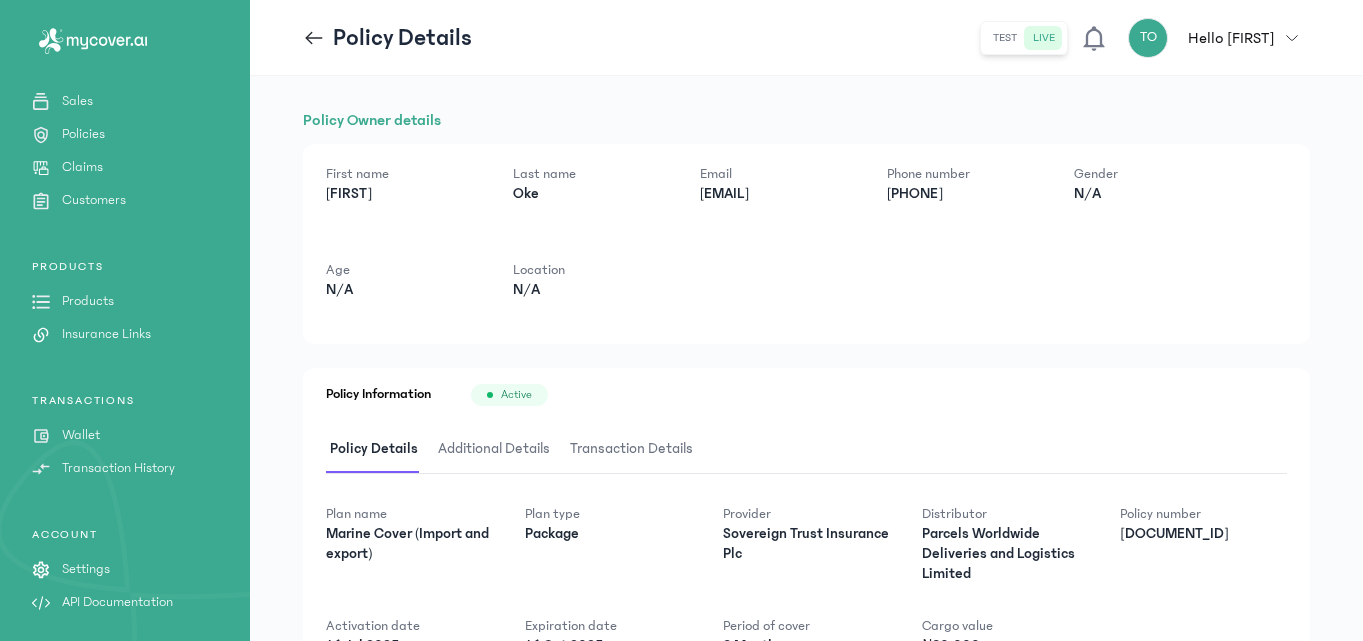 click on "Policy Owner details" at bounding box center (806, 120) 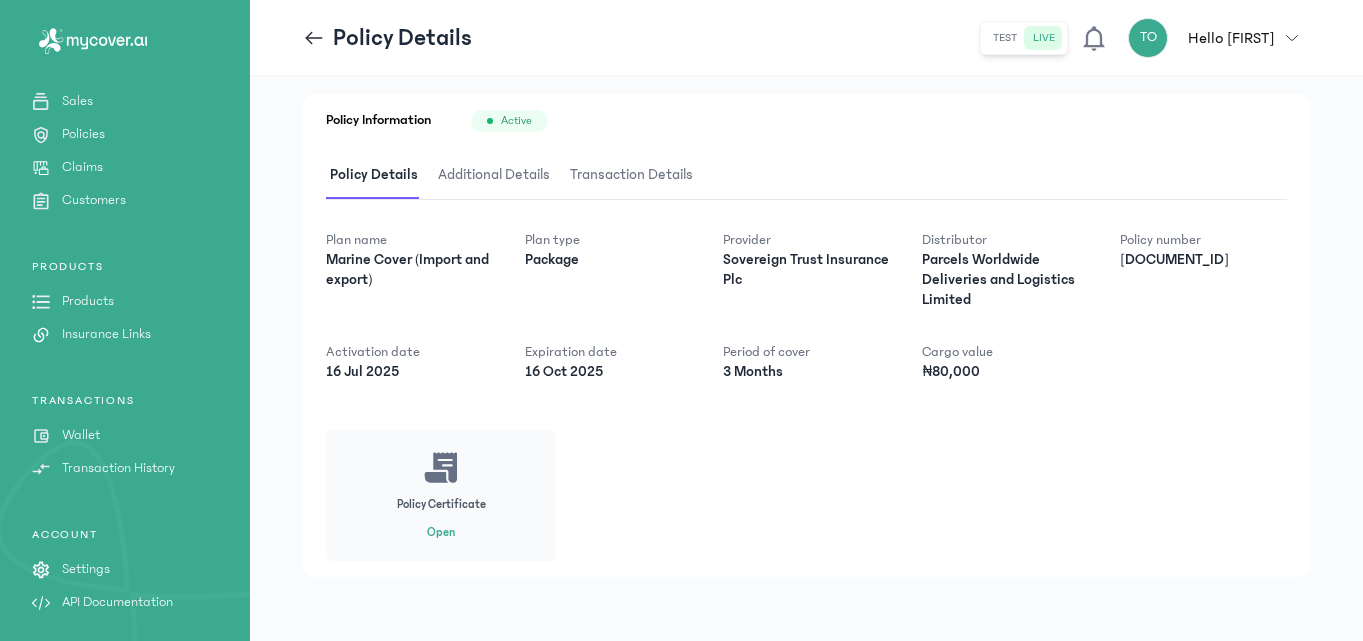 scroll, scrollTop: 0, scrollLeft: 0, axis: both 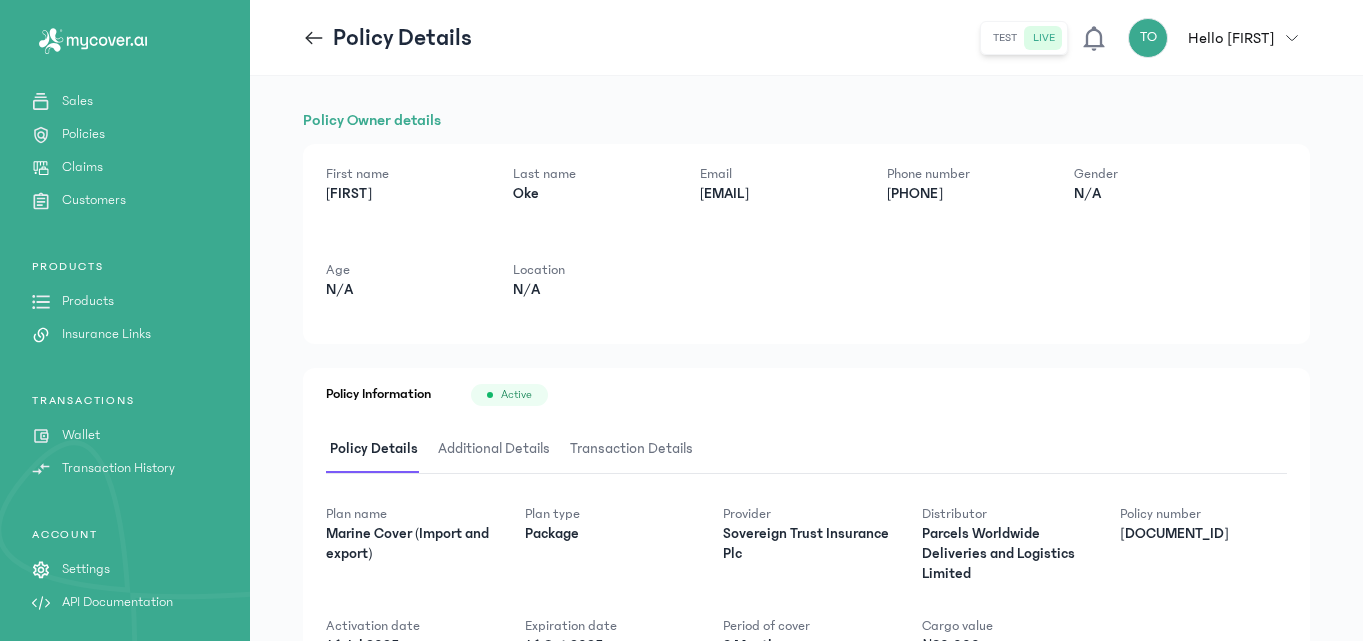 click on "Active" at bounding box center (516, 395) 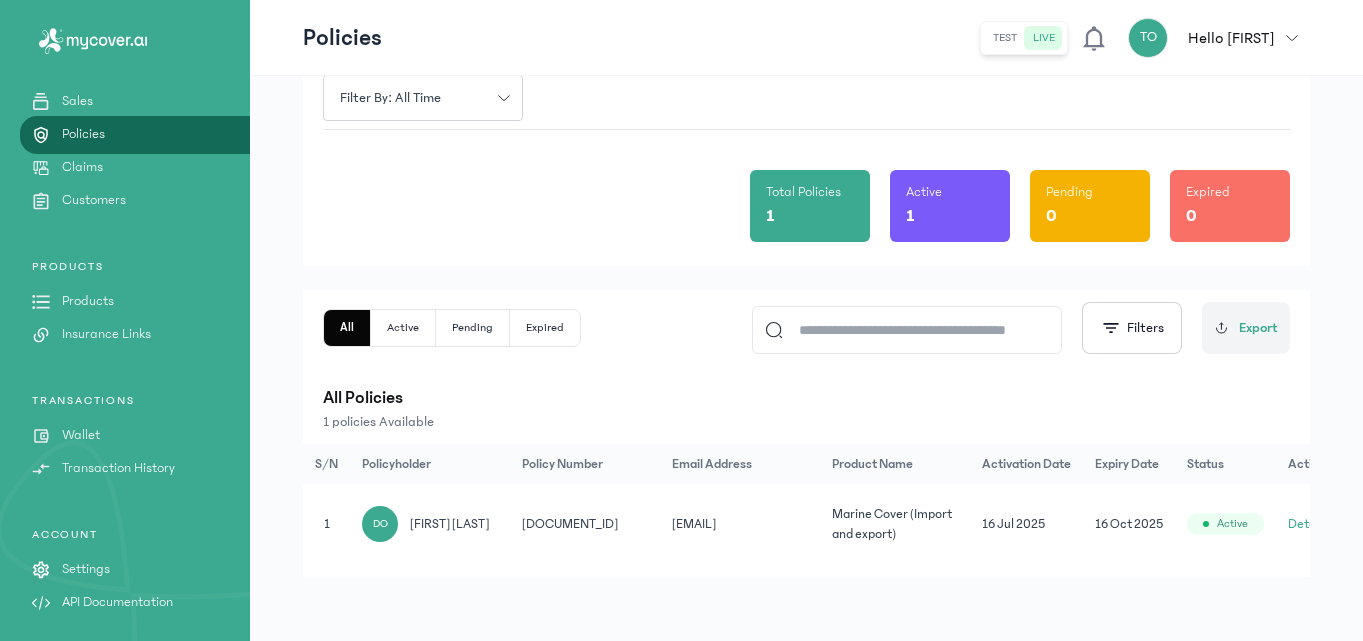 scroll, scrollTop: 85, scrollLeft: 0, axis: vertical 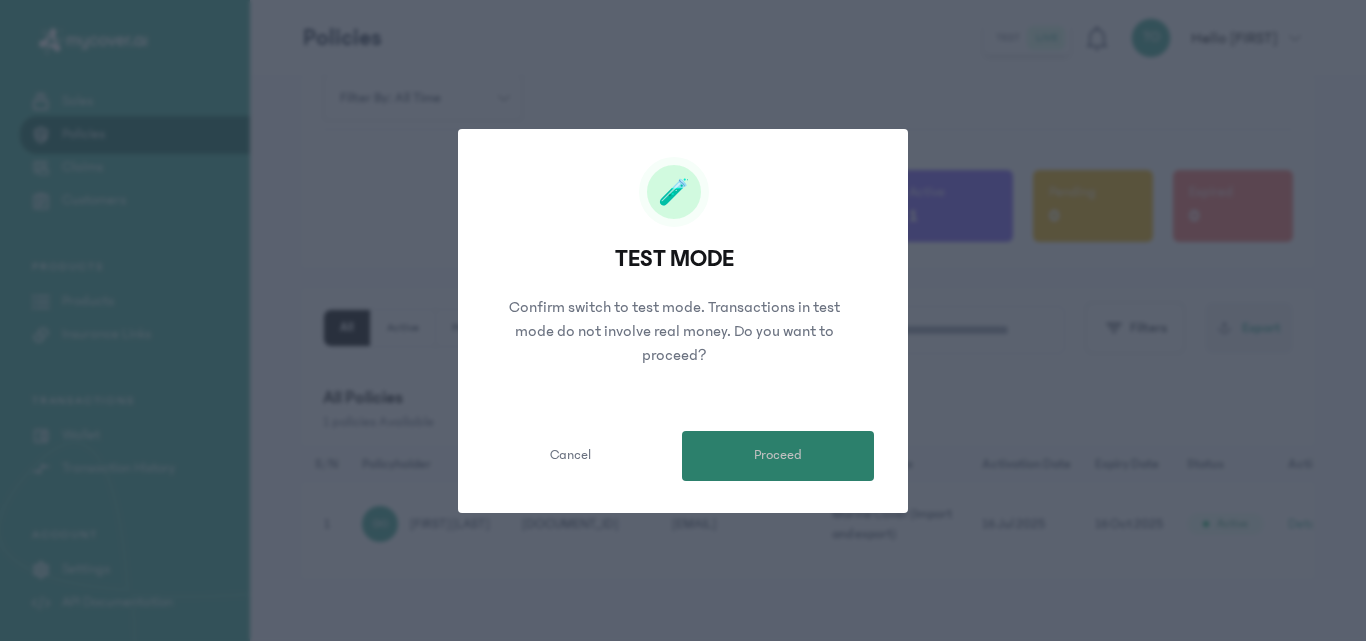 click on "Proceed" at bounding box center (778, 456) 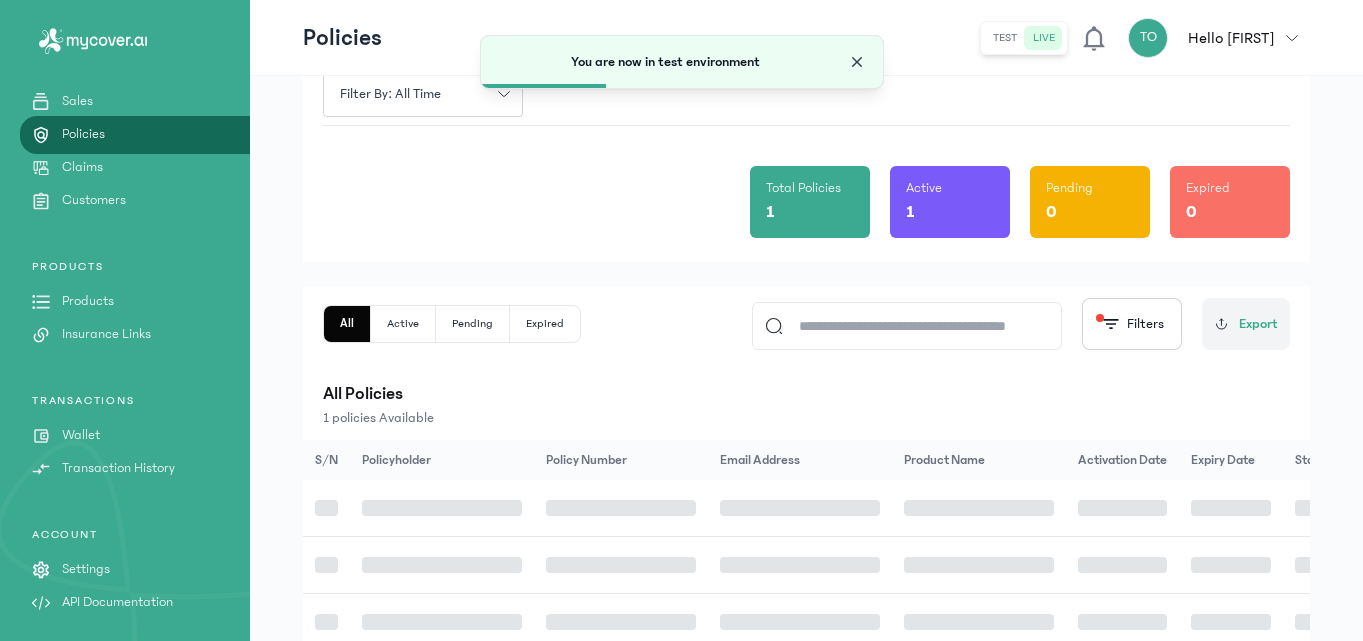 click 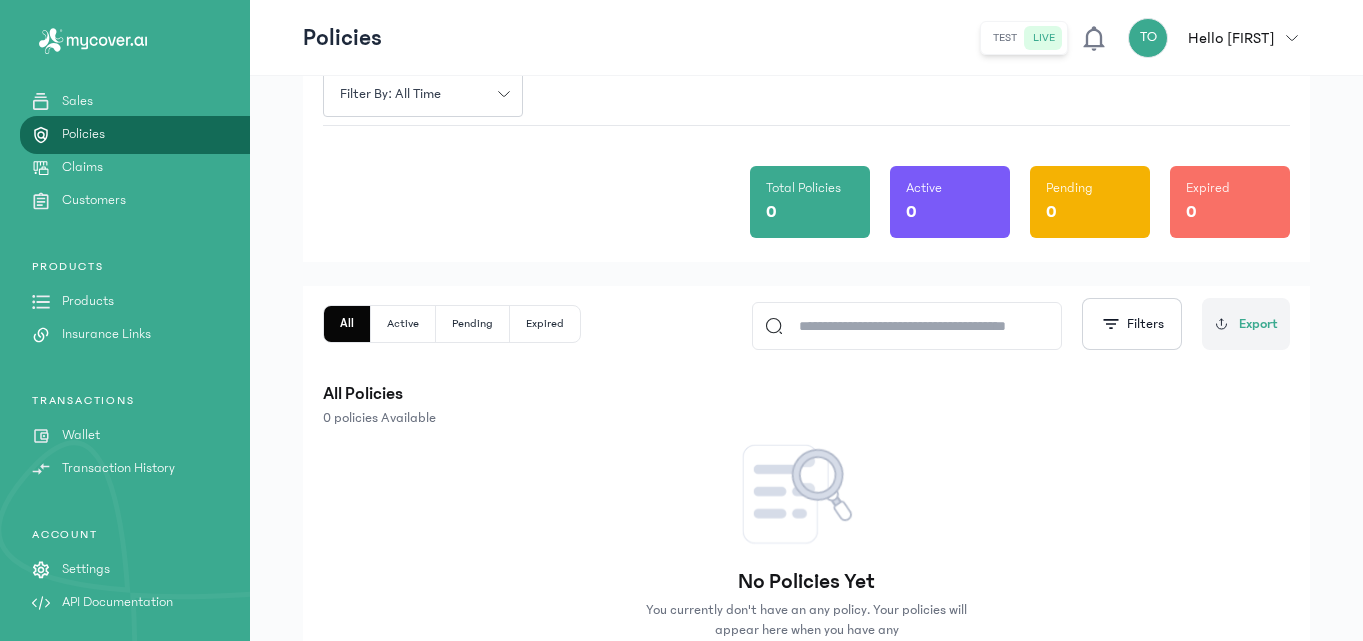 click on "test" 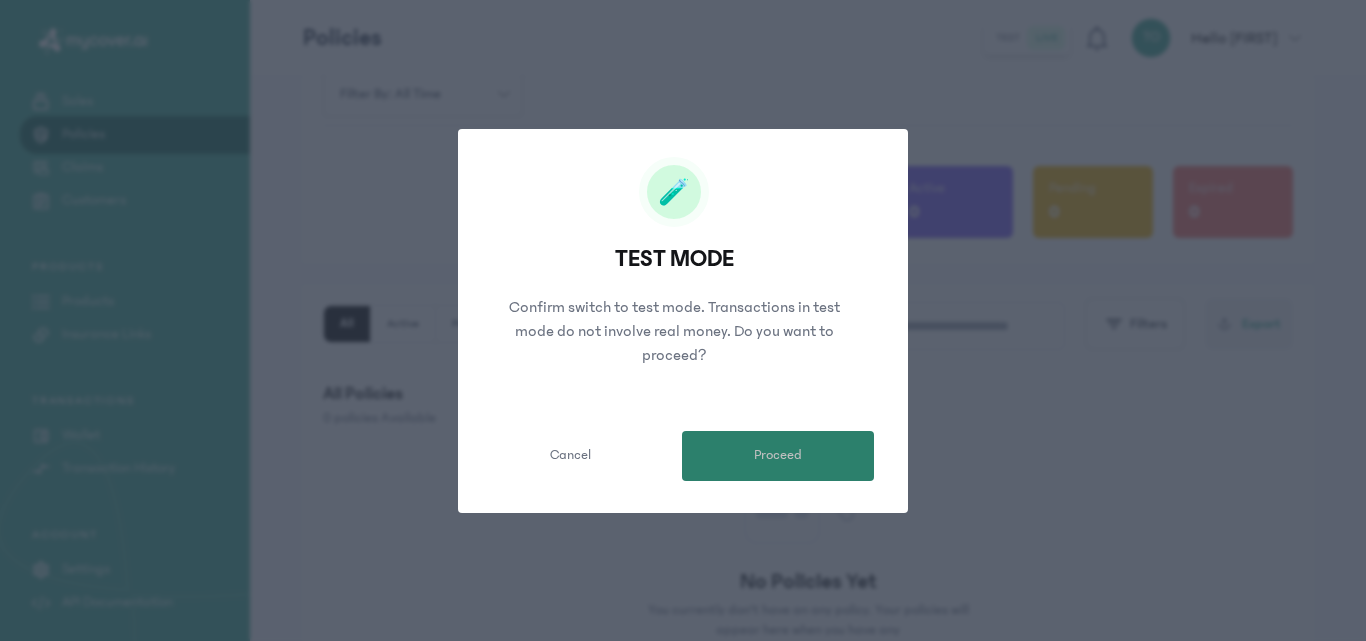 click on "Proceed" at bounding box center [778, 455] 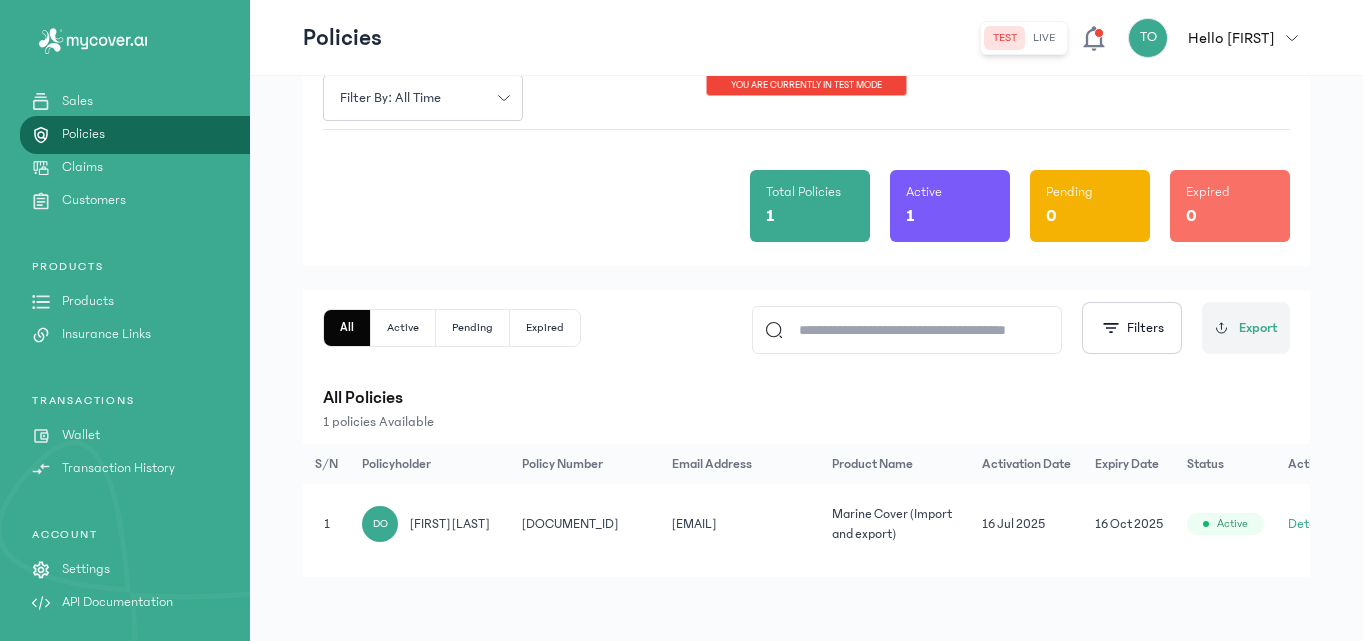 click on "live" 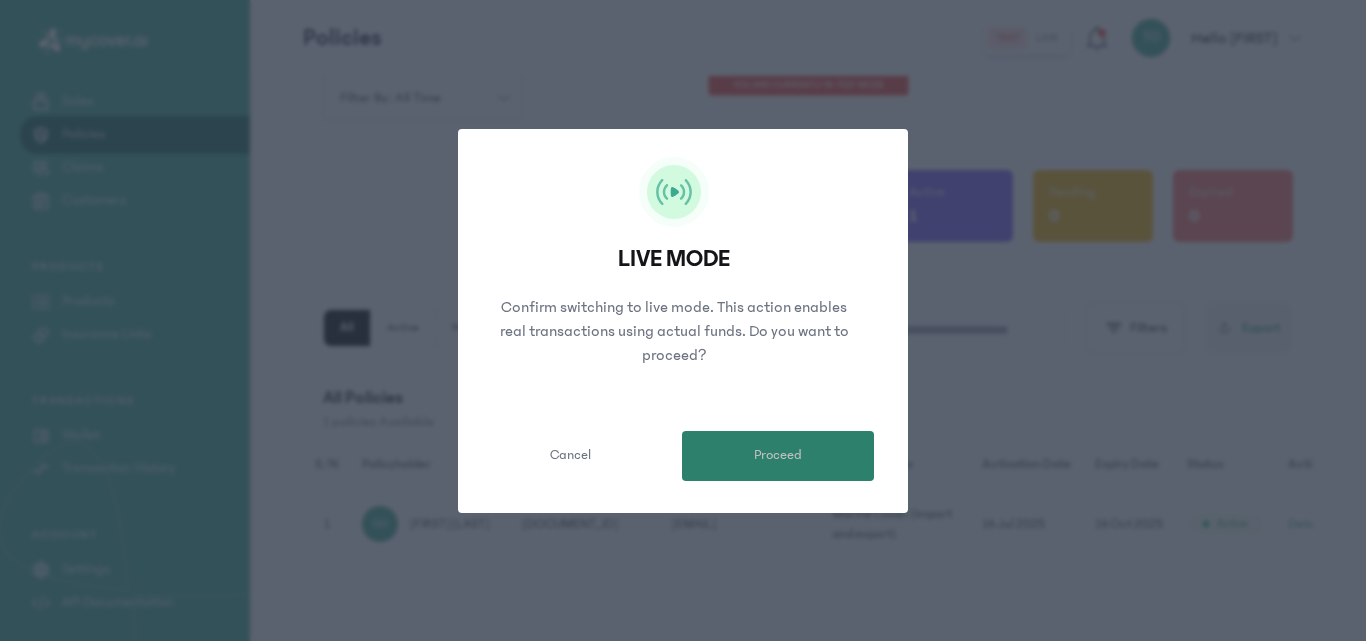 click on "Proceed" at bounding box center (778, 456) 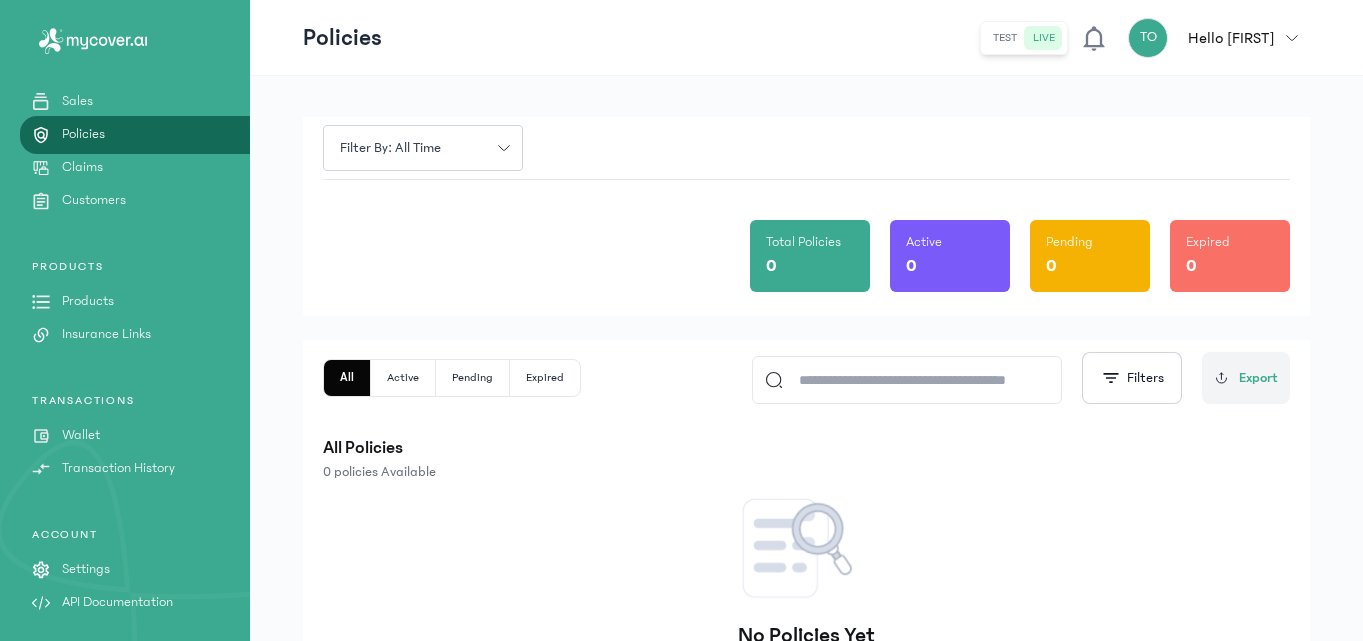 scroll, scrollTop: 0, scrollLeft: 0, axis: both 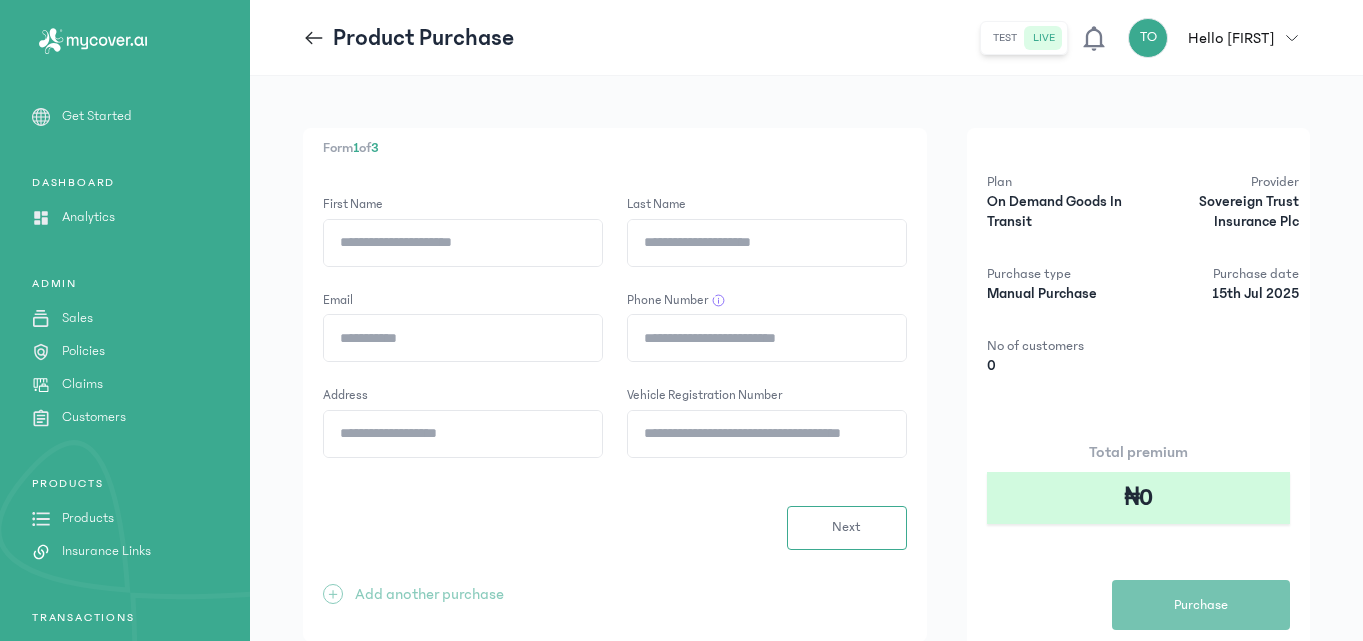 click on "Products" at bounding box center (88, 518) 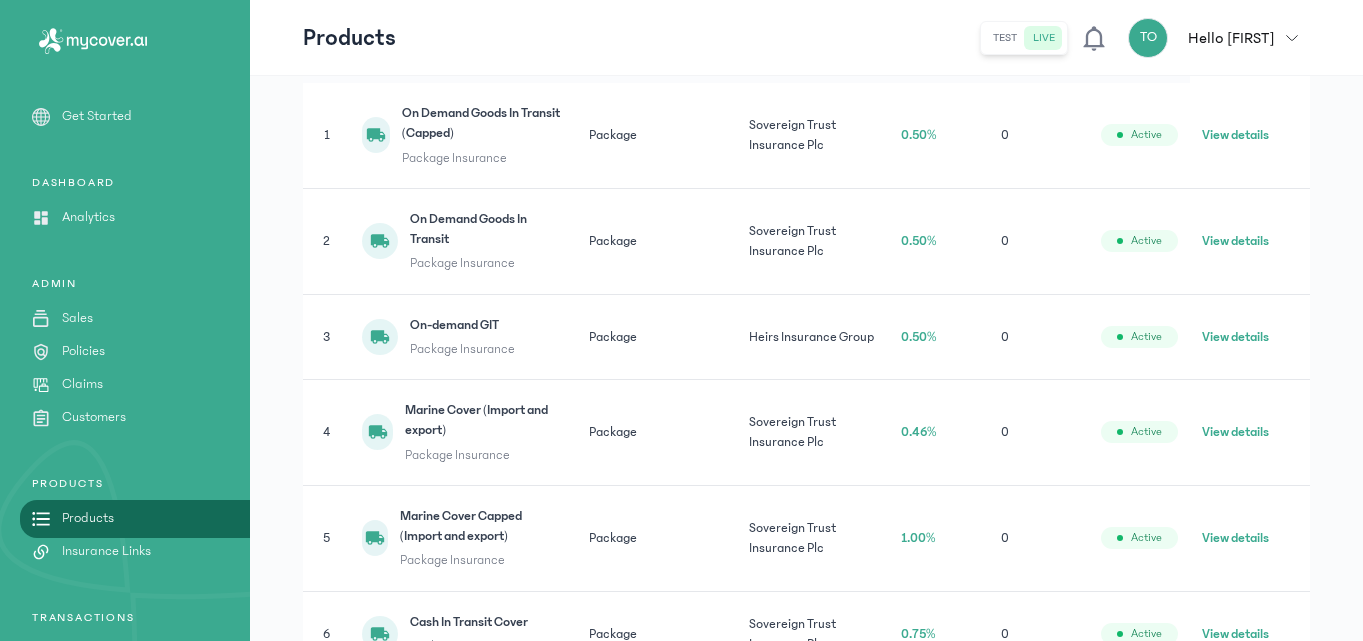 scroll, scrollTop: 312, scrollLeft: 0, axis: vertical 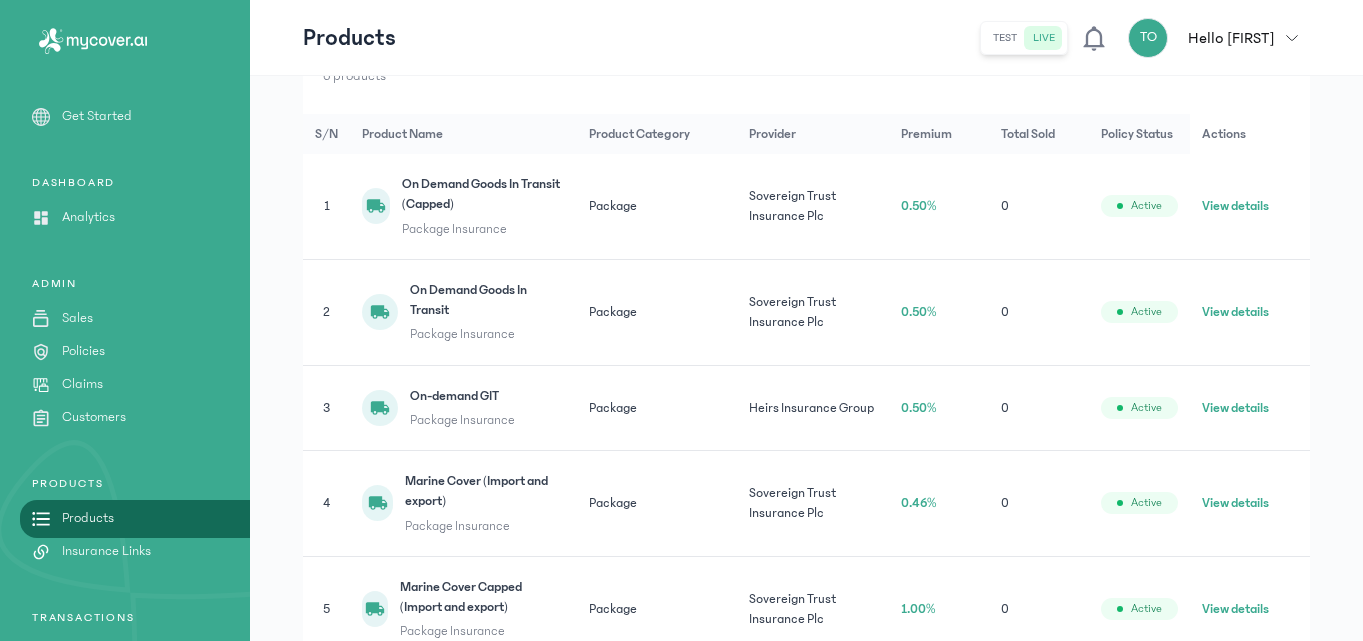 click on "View details" 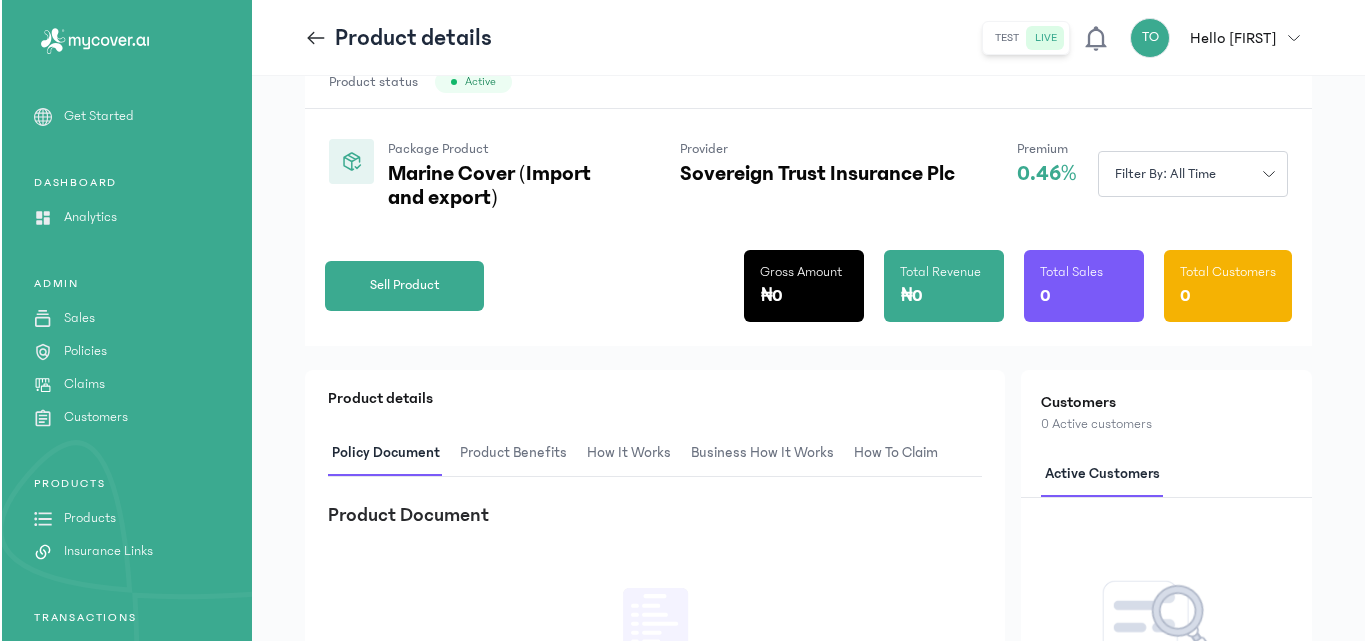 scroll, scrollTop: 128, scrollLeft: 0, axis: vertical 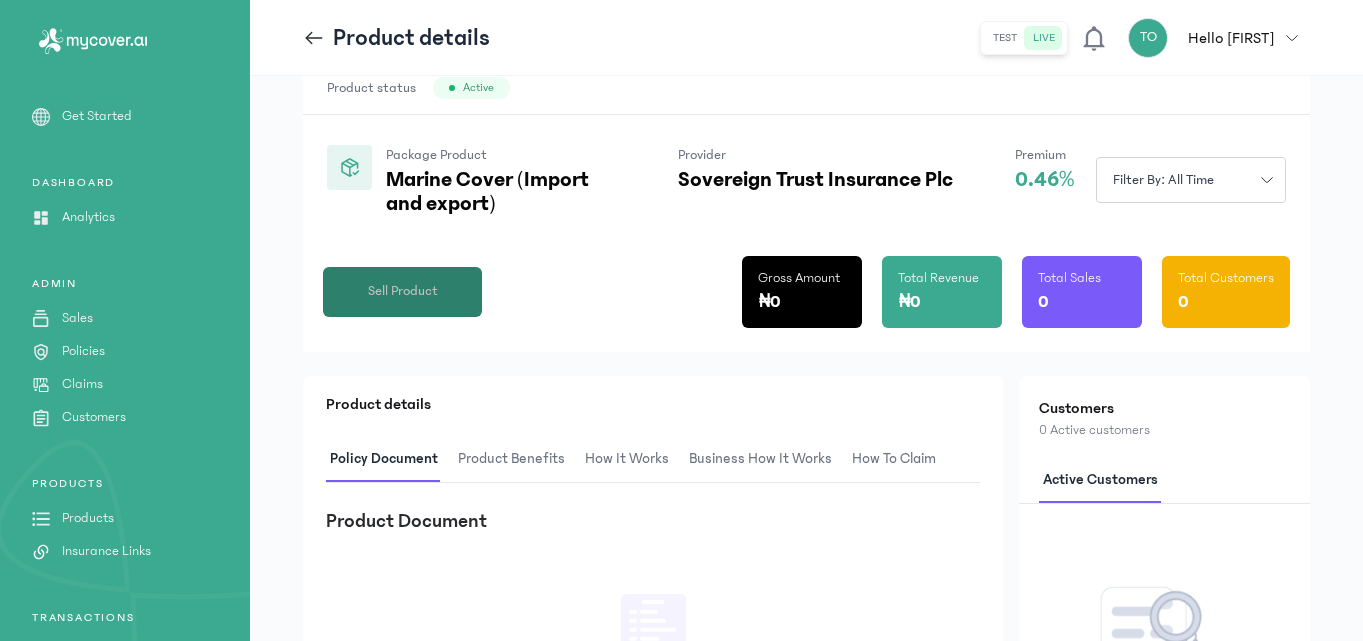 click on "Sell Product" 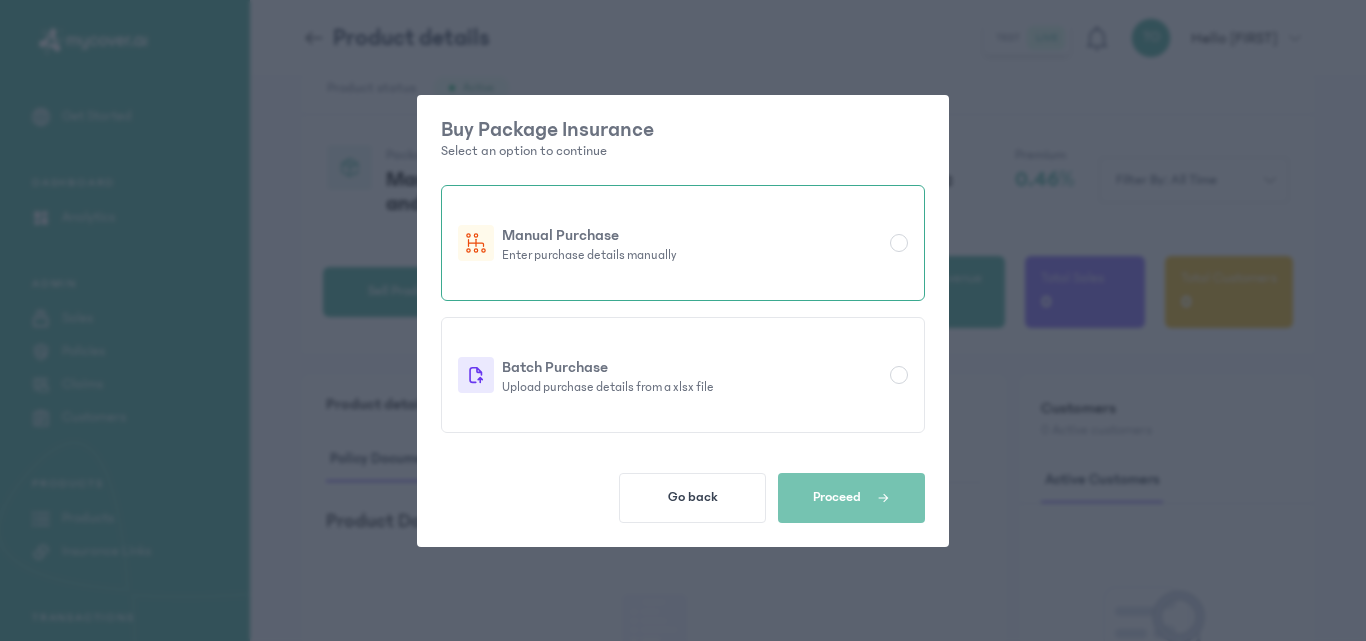 click on "Manual Purchase Enter purchase details manually" 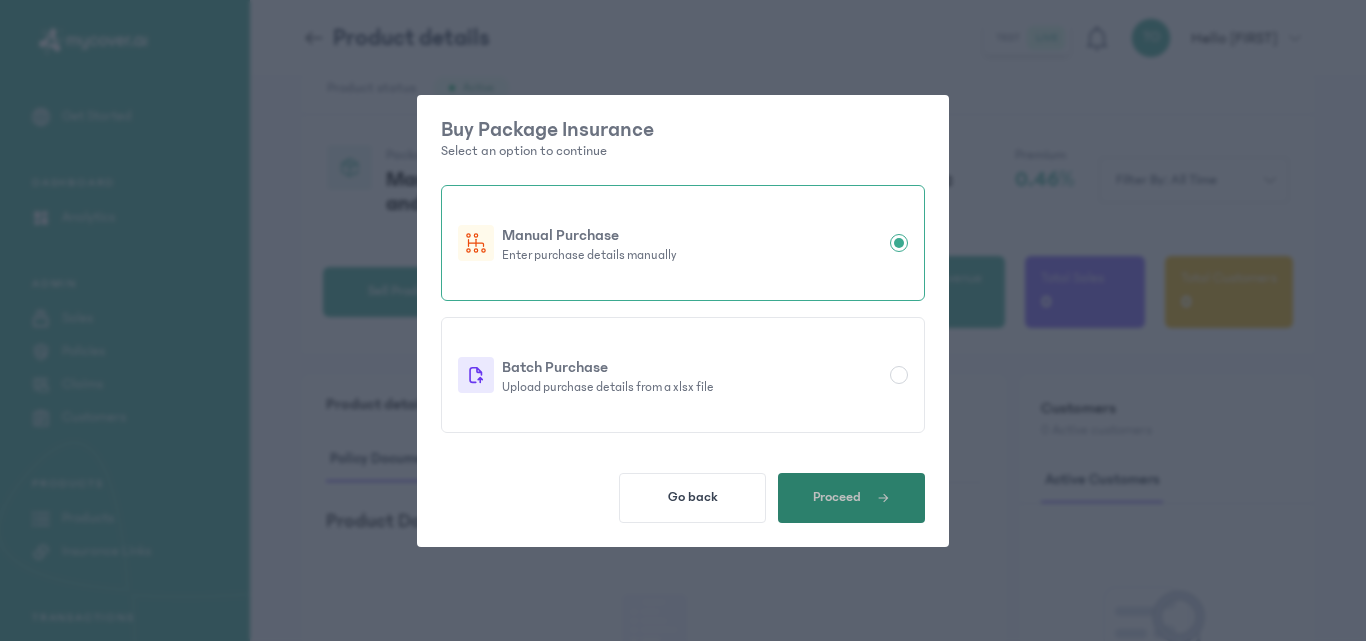click on "Proceed" at bounding box center [837, 497] 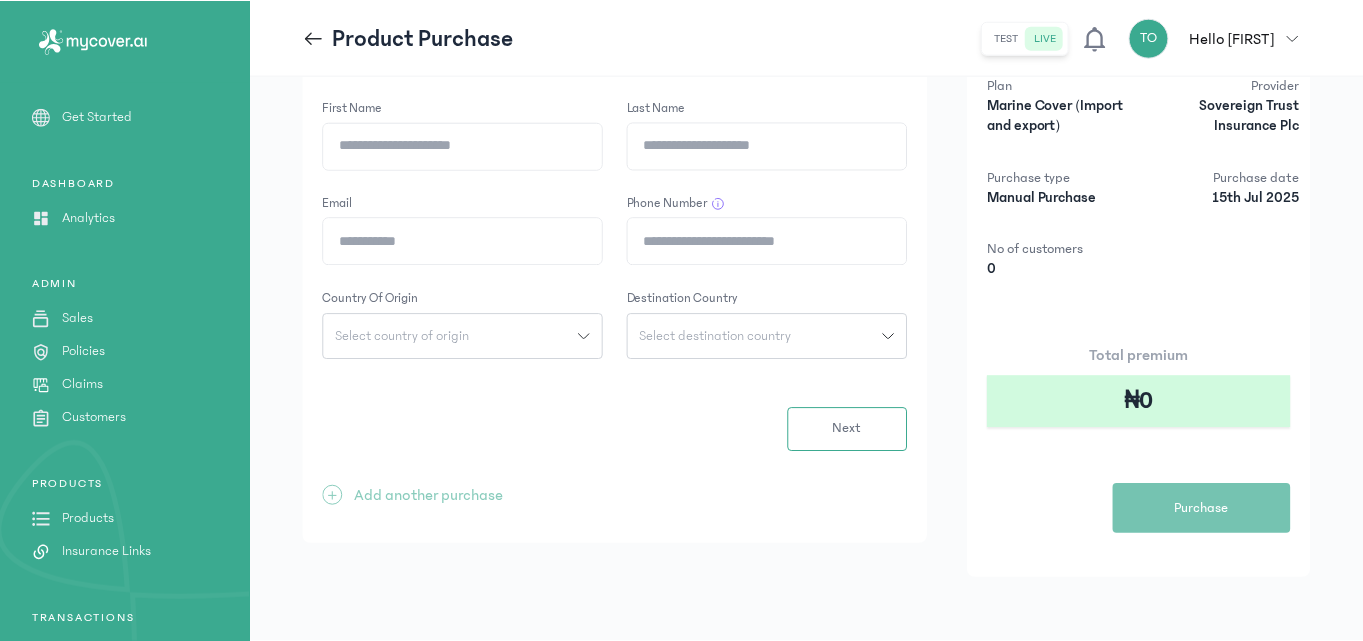scroll, scrollTop: 0, scrollLeft: 0, axis: both 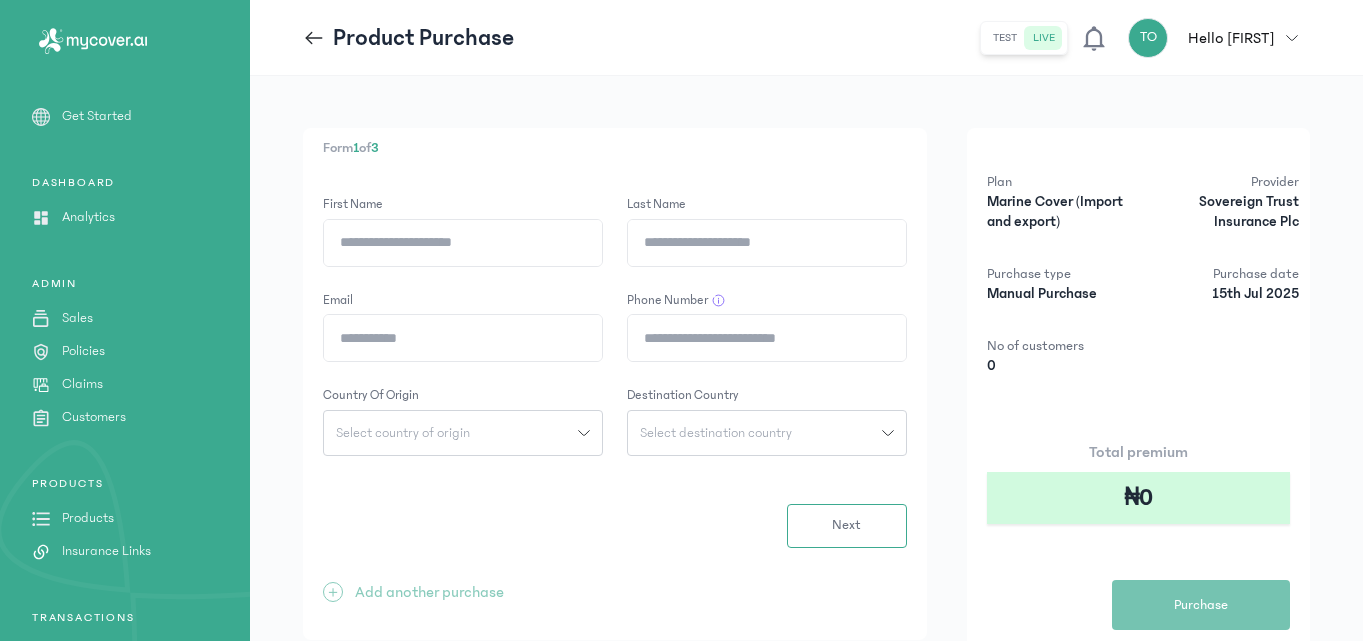 click on "Select country of origin" 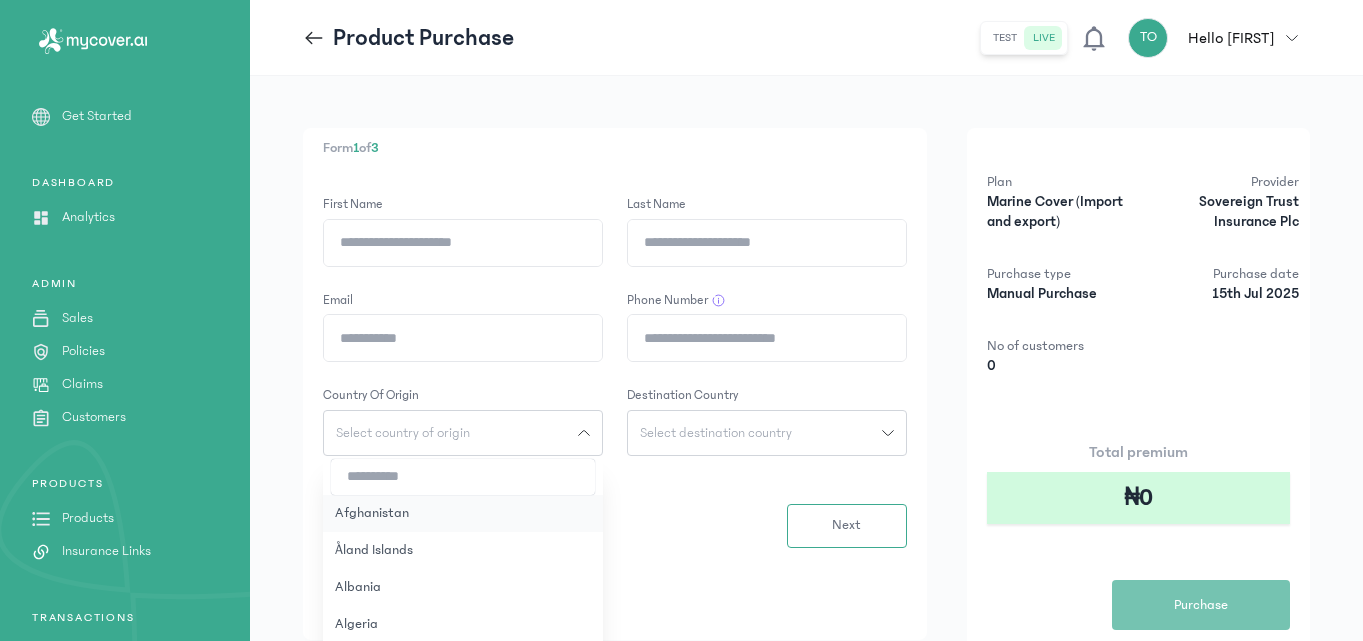 type 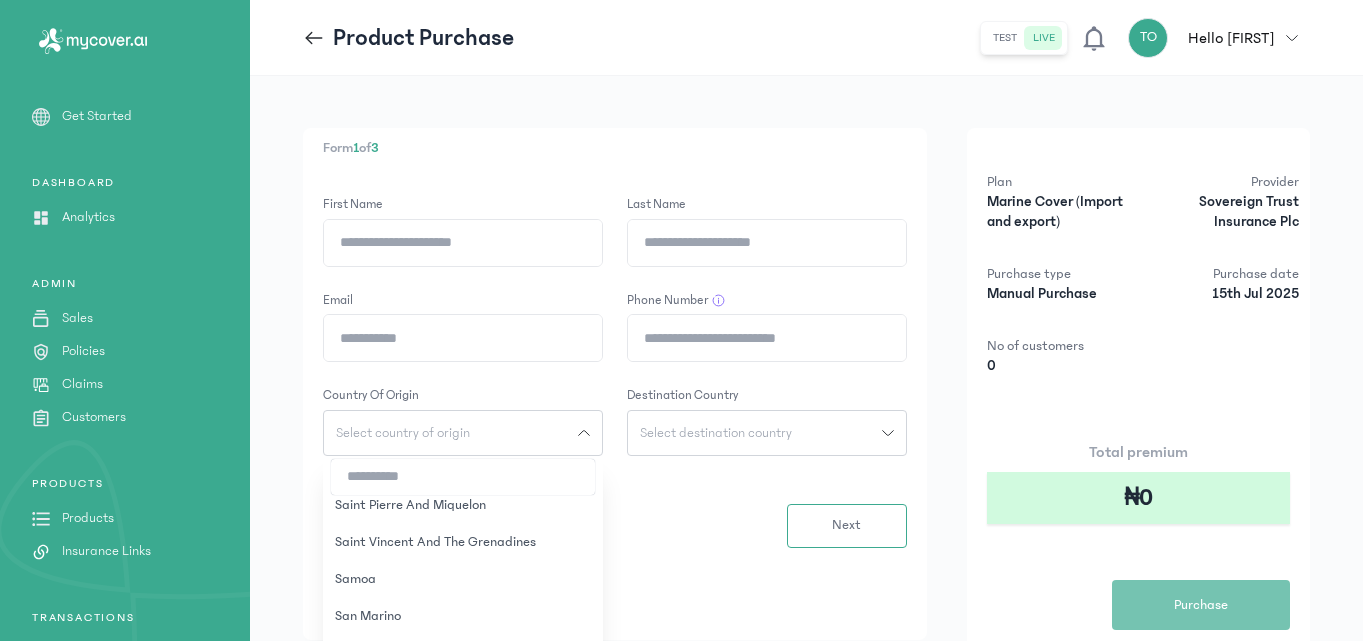 scroll, scrollTop: 6859, scrollLeft: 0, axis: vertical 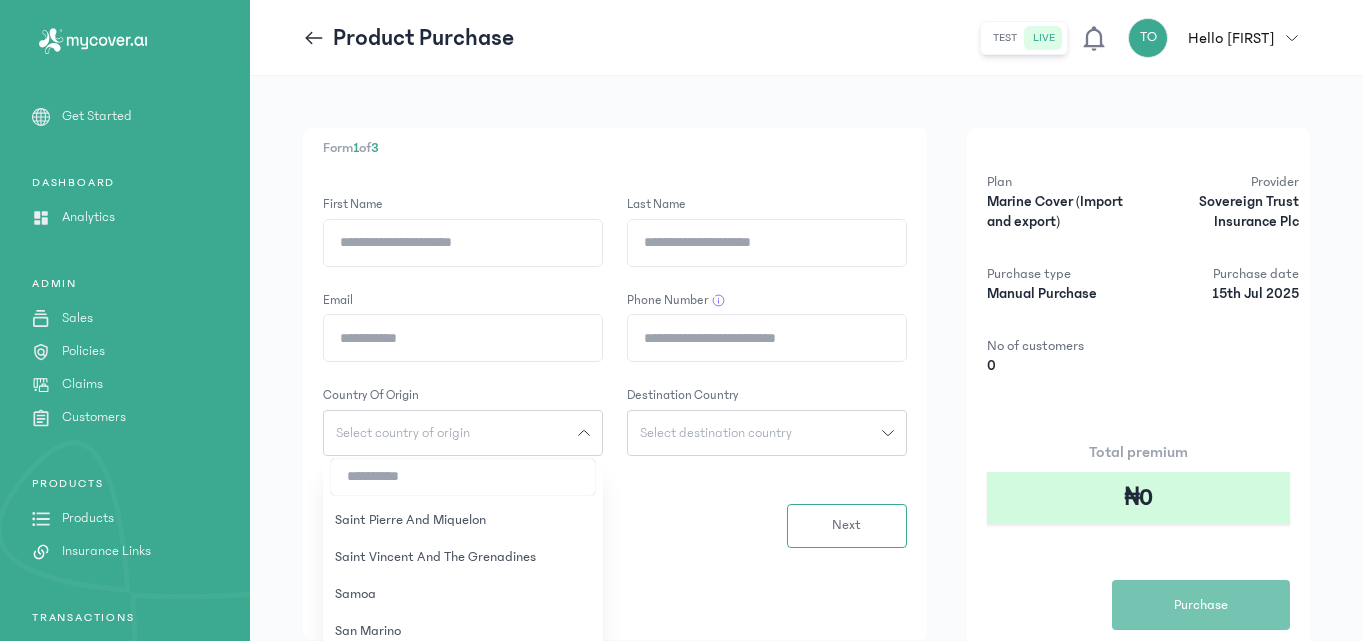 click at bounding box center [463, 477] 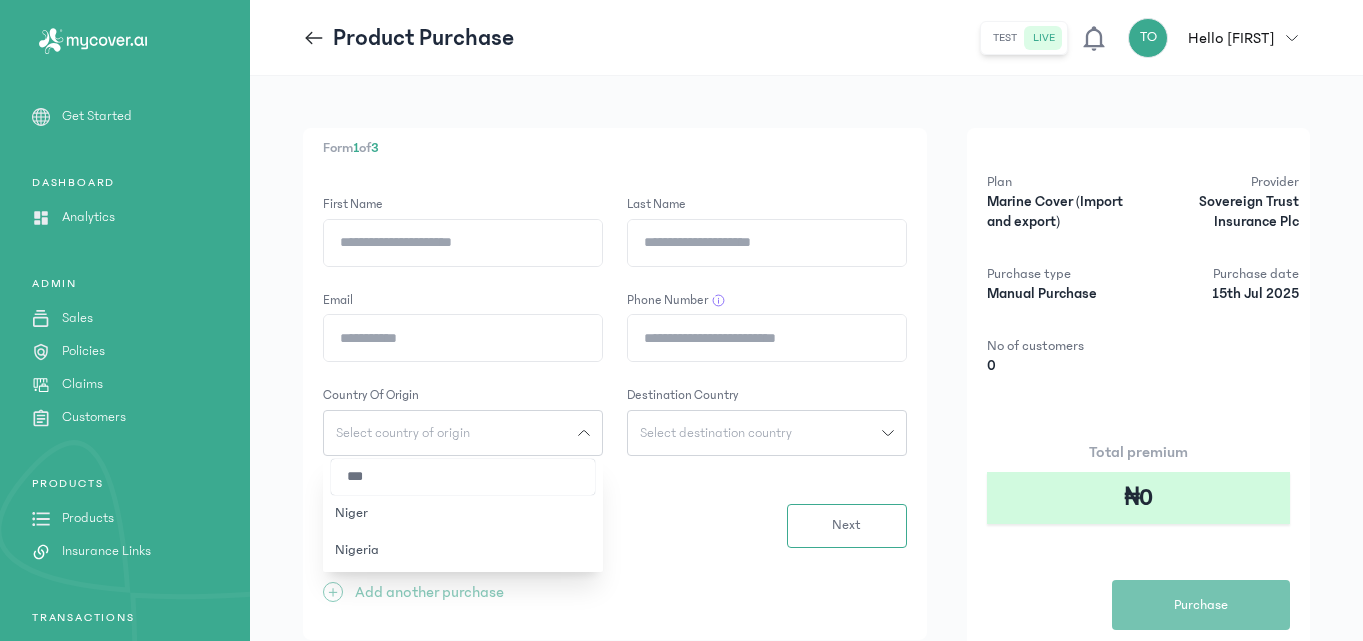 scroll, scrollTop: 0, scrollLeft: 0, axis: both 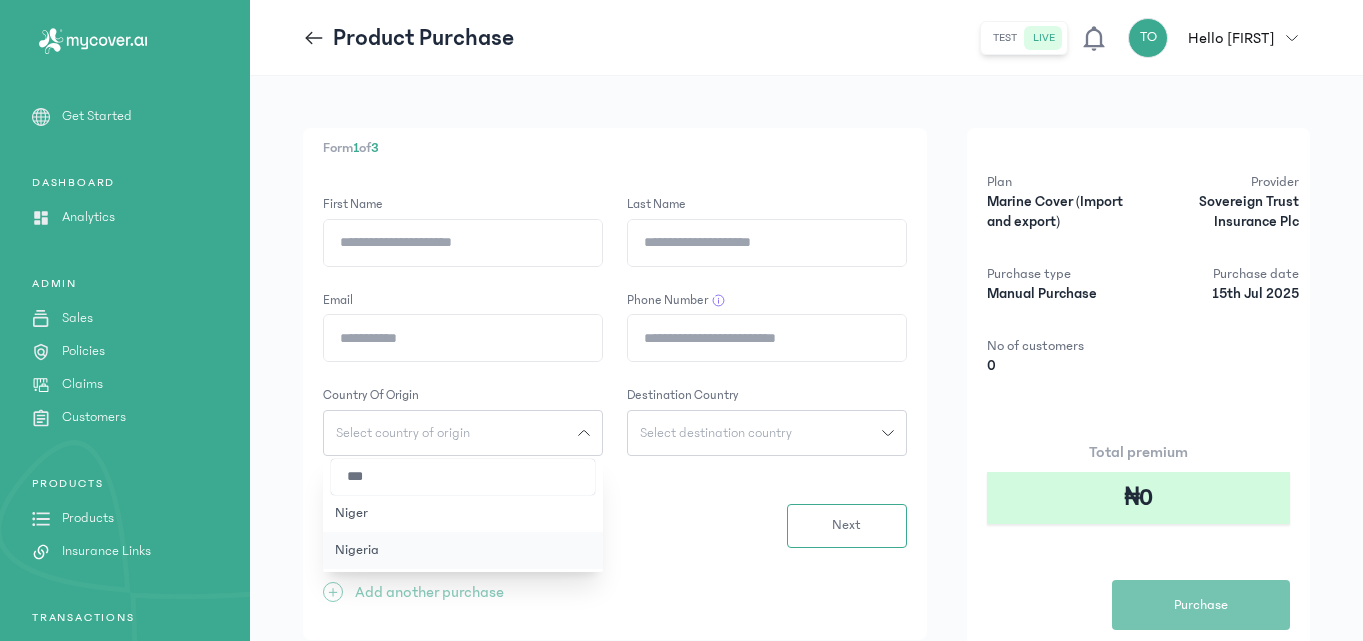 type on "***" 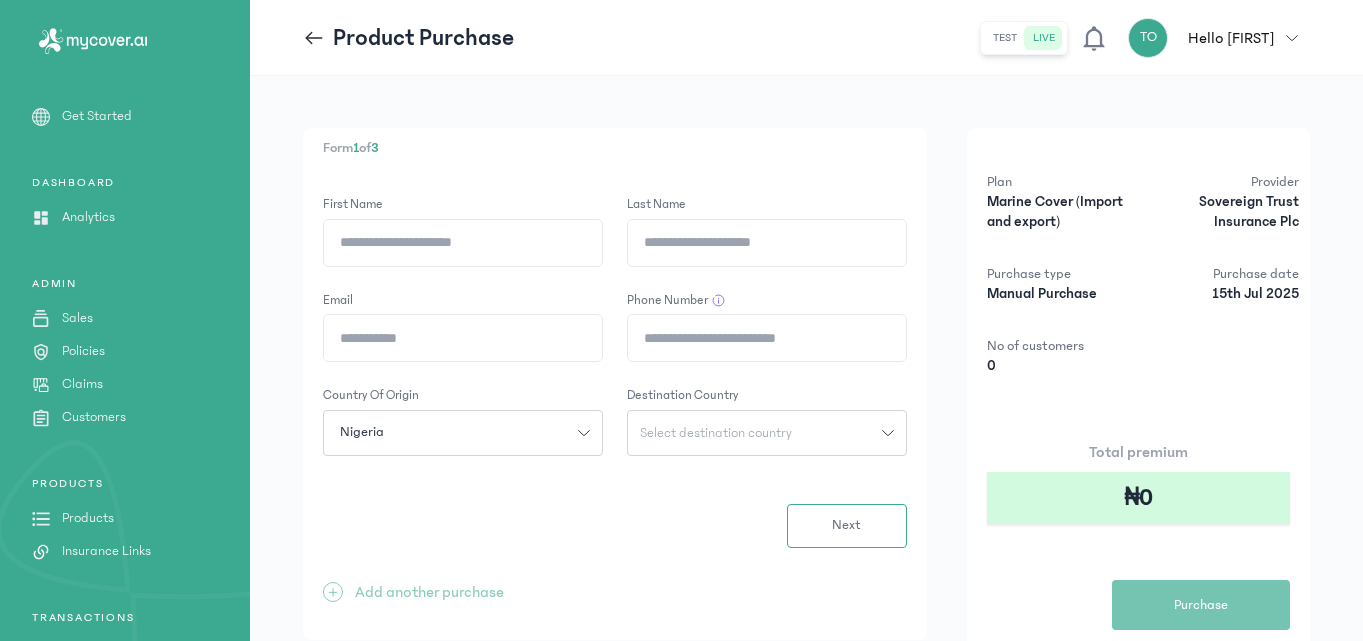 click on "Select destination country" at bounding box center (716, 433) 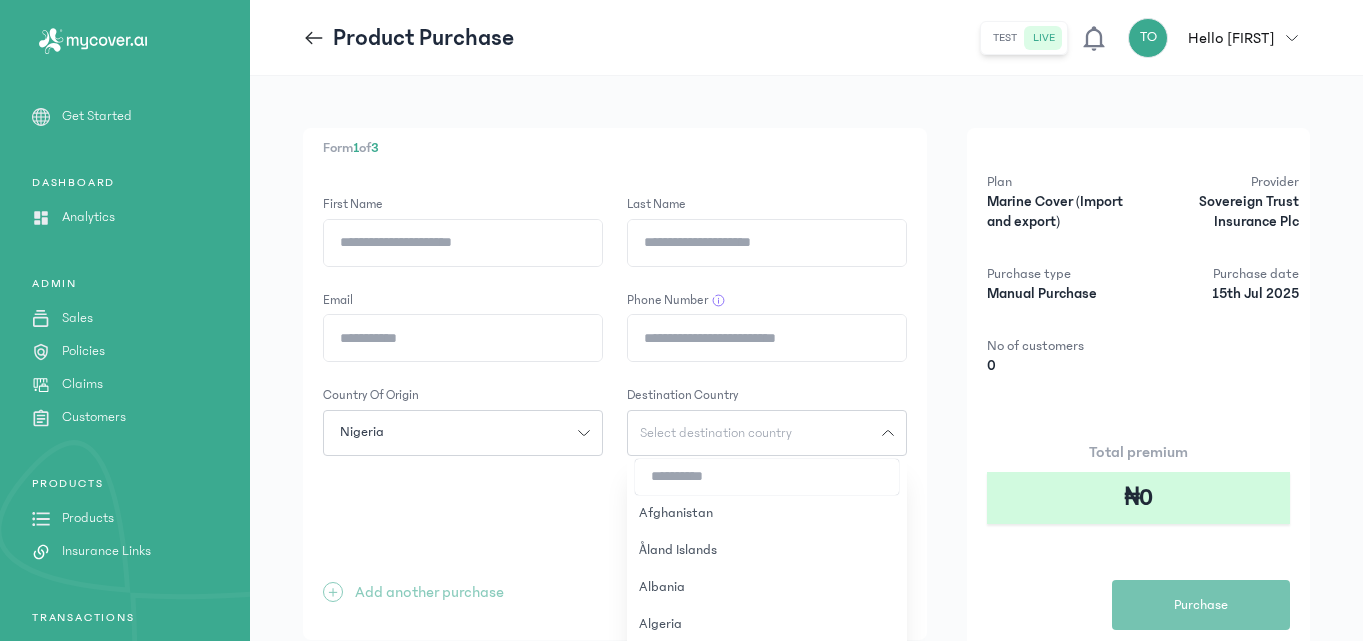 click at bounding box center [767, 477] 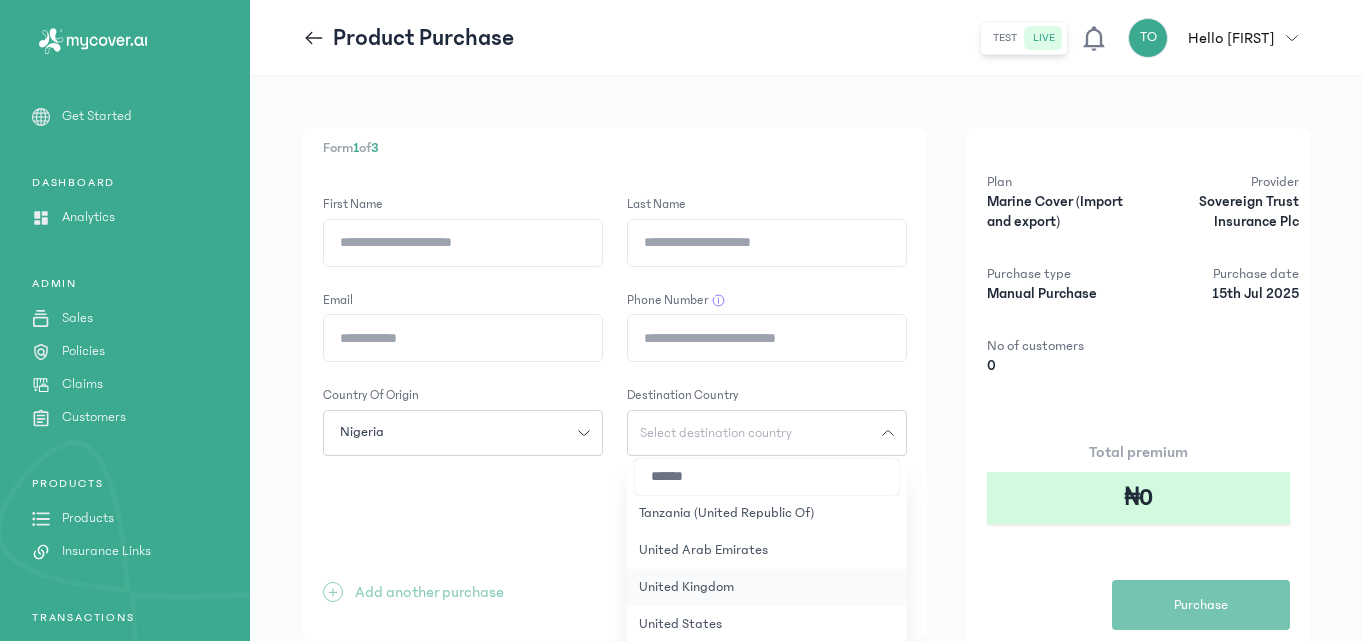 type on "******" 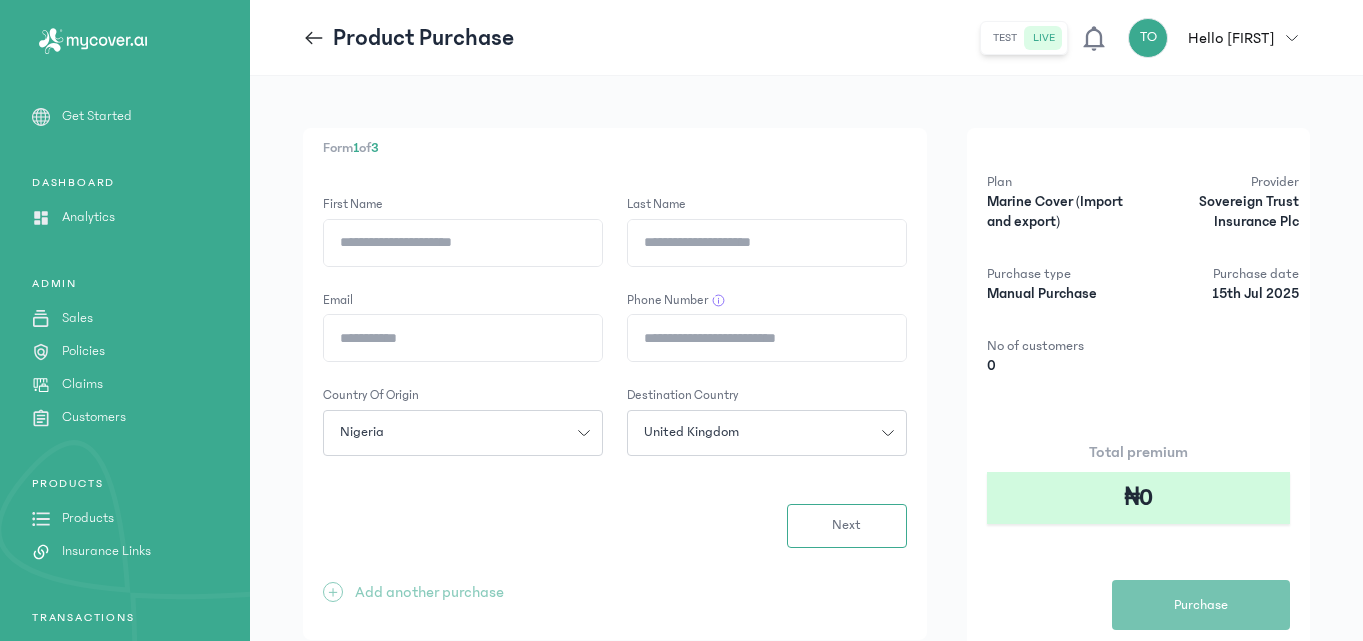 click on "Phone Number" 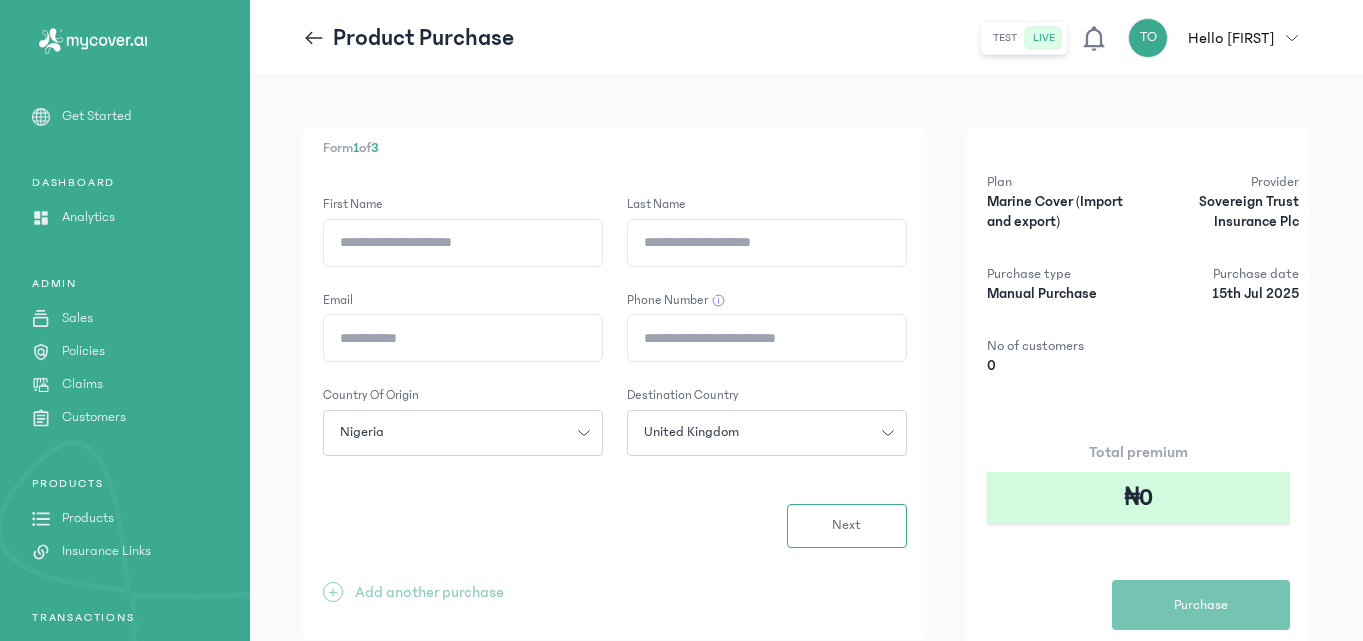 type on "**********" 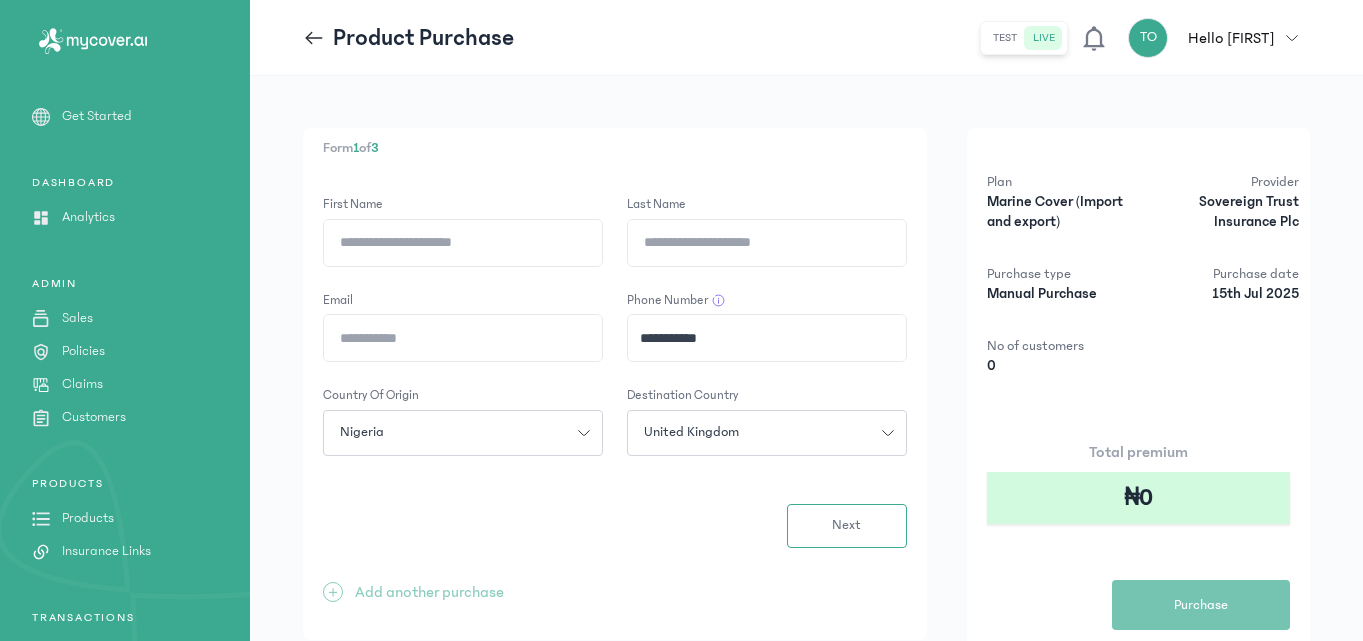 click on "Email" 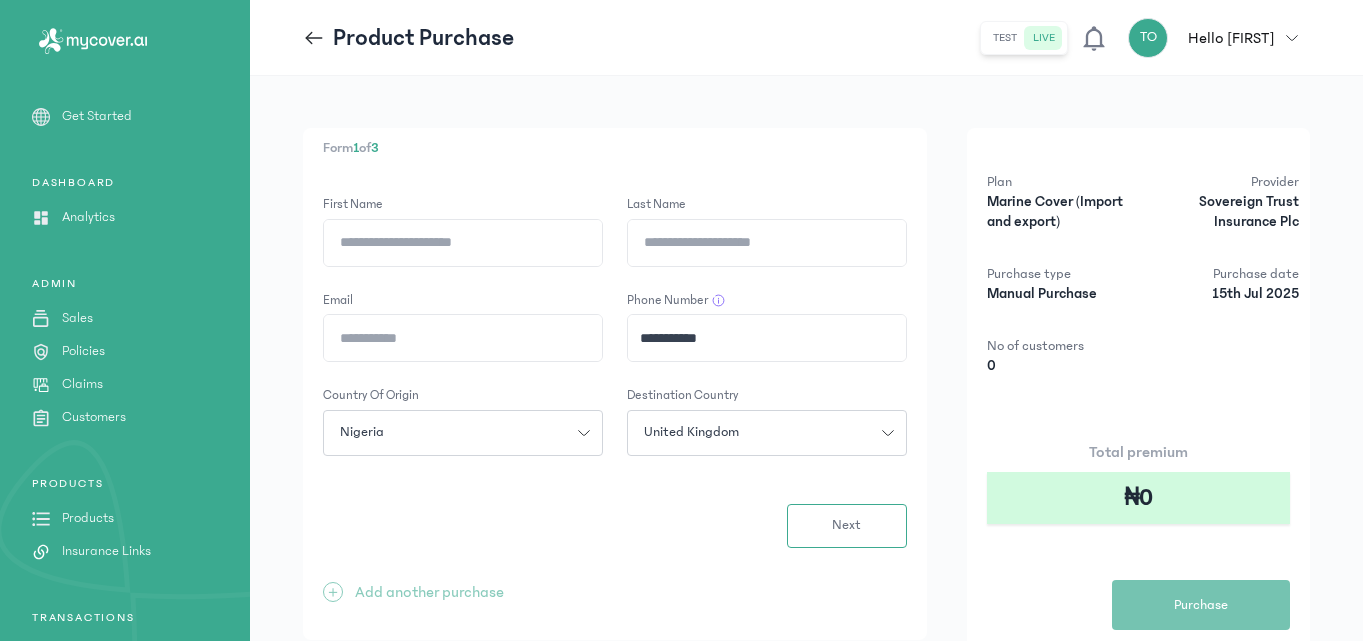 type on "**********" 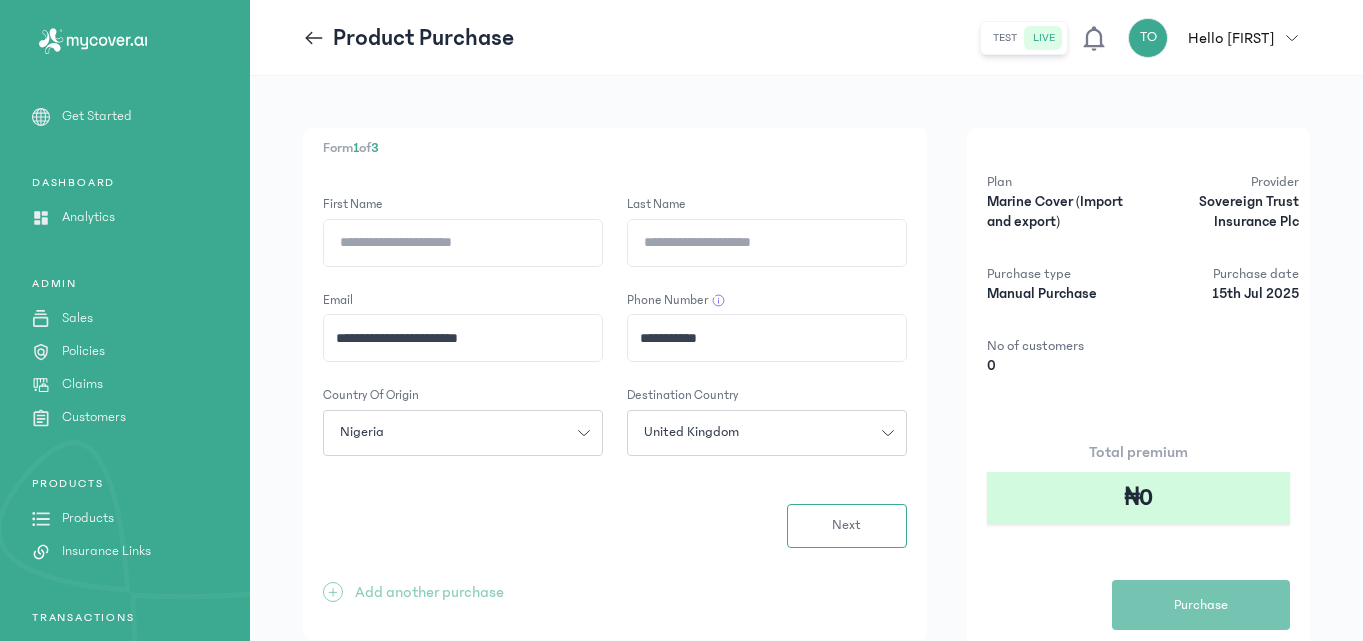 click on "First Name" 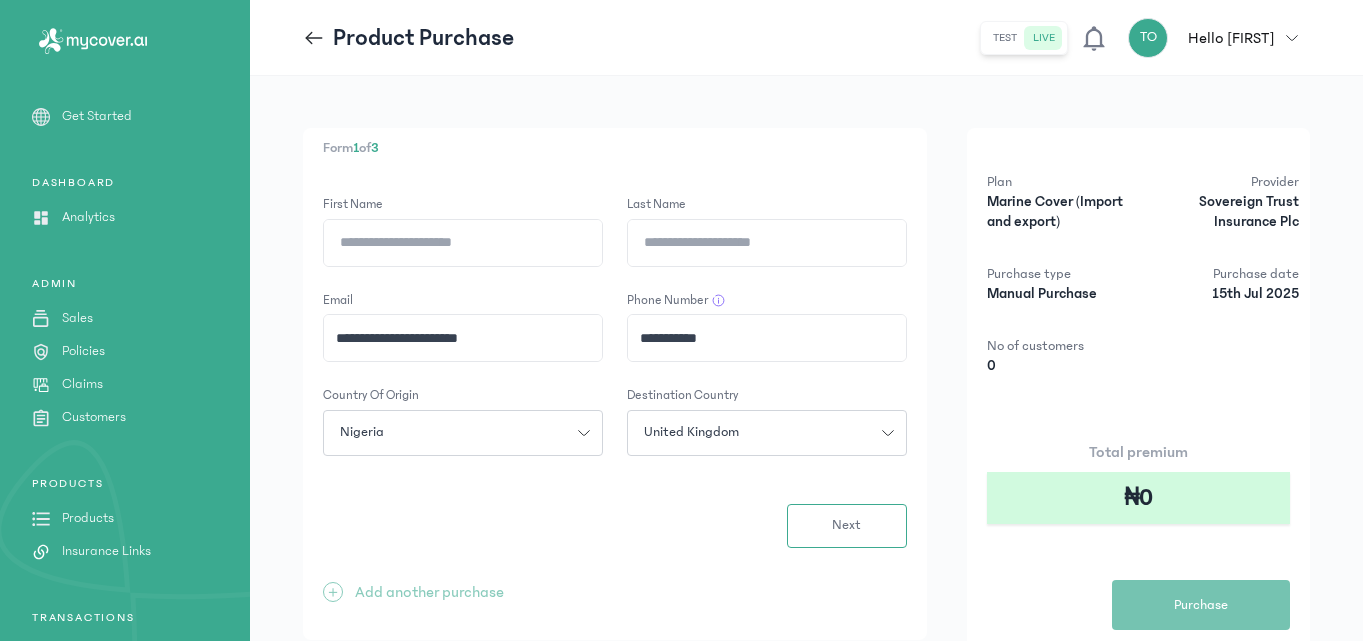 type on "******" 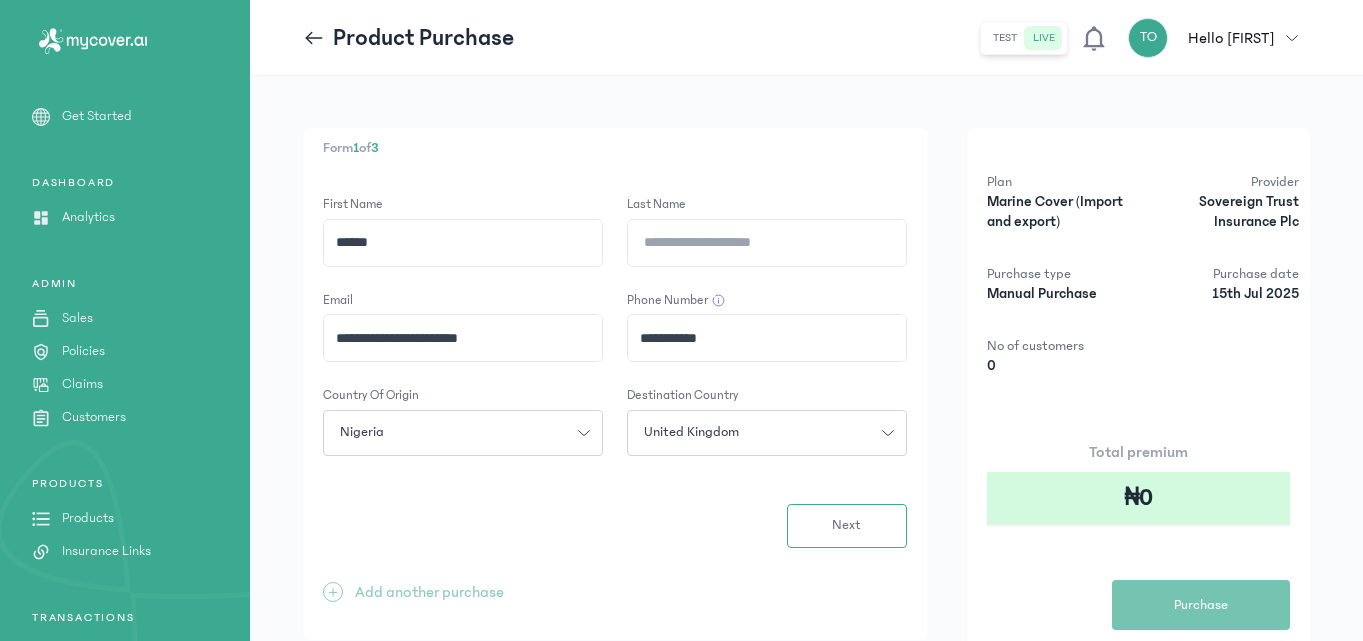 type on "***" 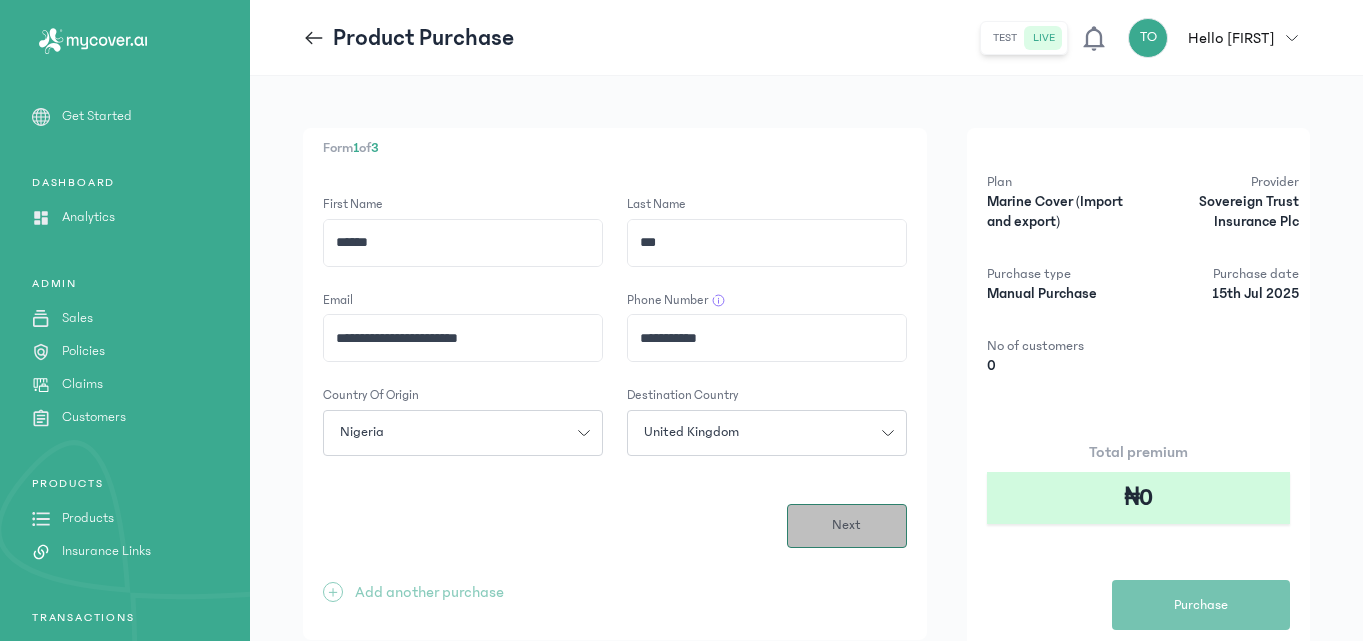 click on "Next" at bounding box center (847, 526) 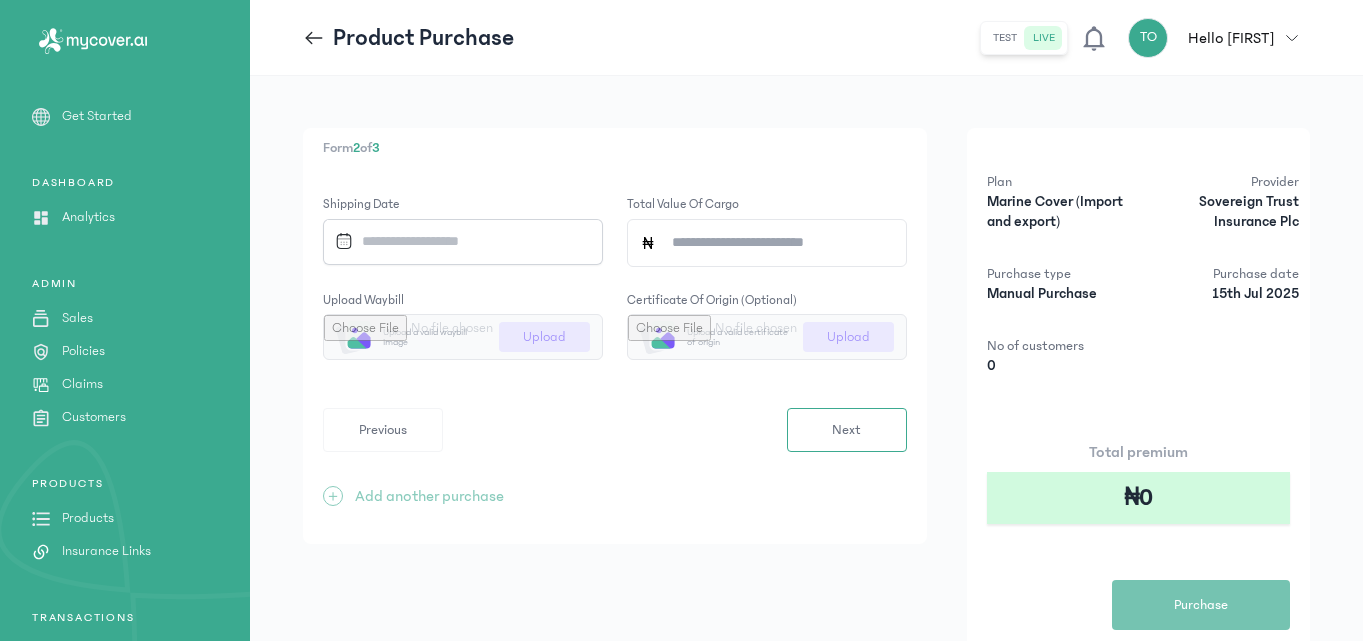 click at bounding box center [456, 241] 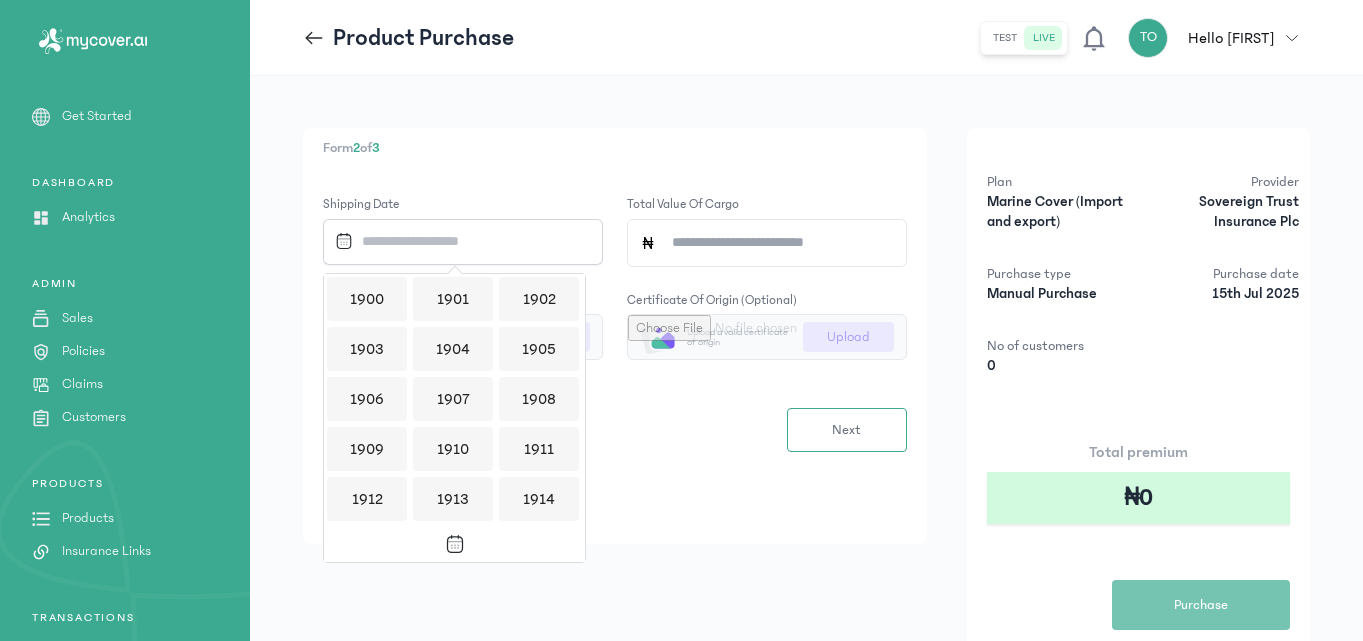 scroll, scrollTop: 1939, scrollLeft: 0, axis: vertical 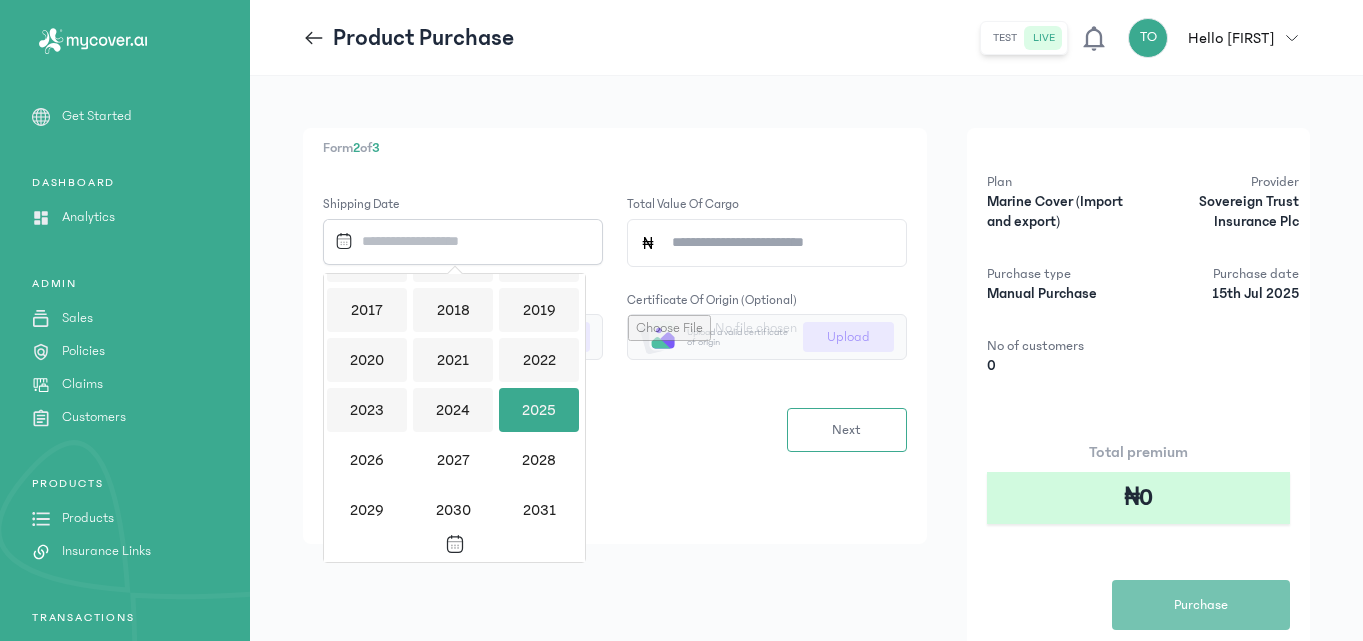 click on "2025" at bounding box center (539, 410) 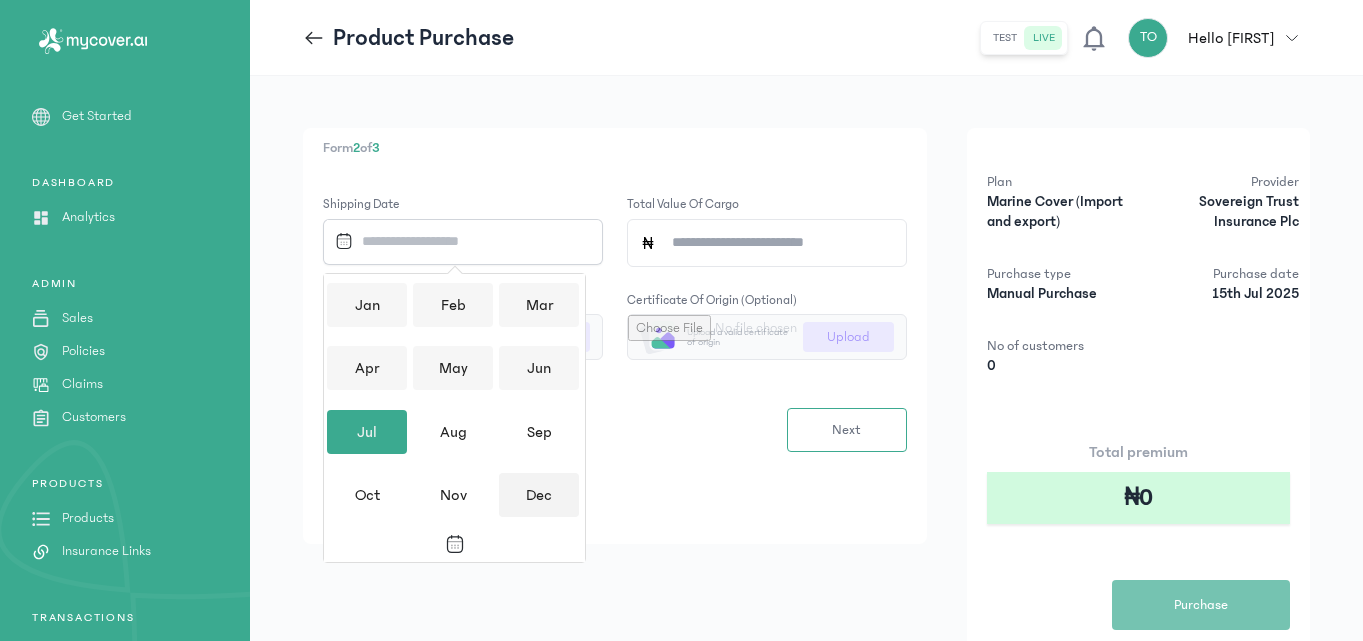 click on "Dec" at bounding box center (539, 495) 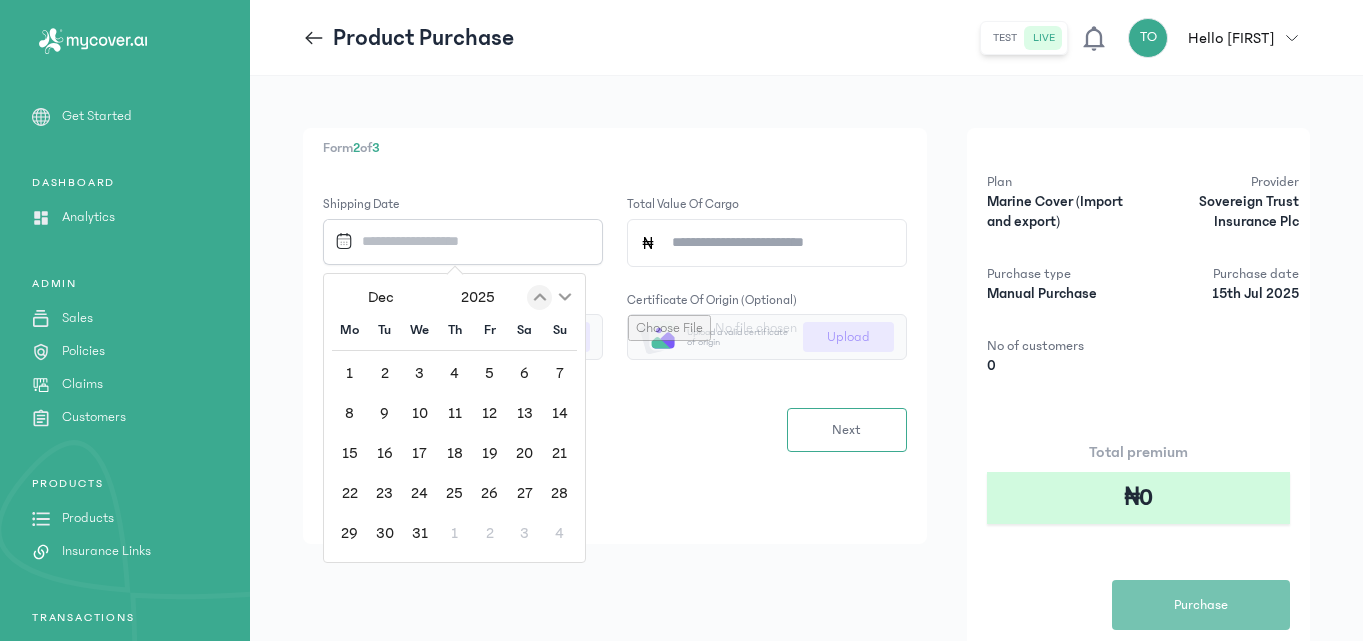 click 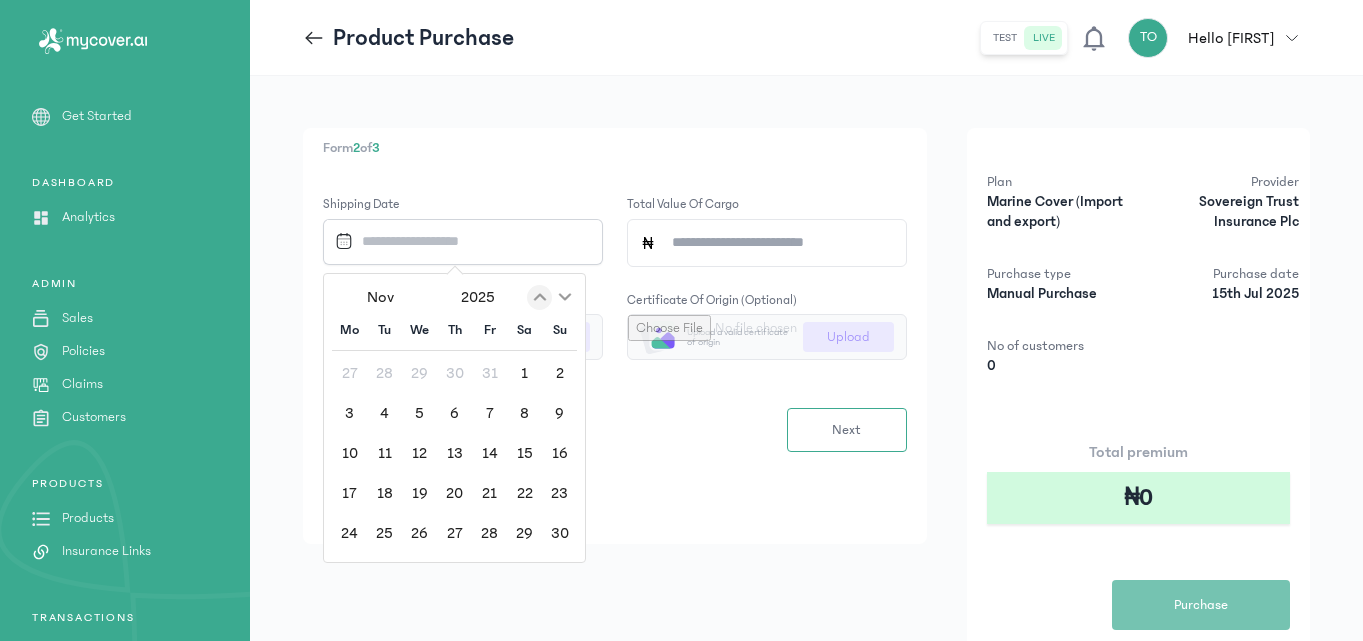 click 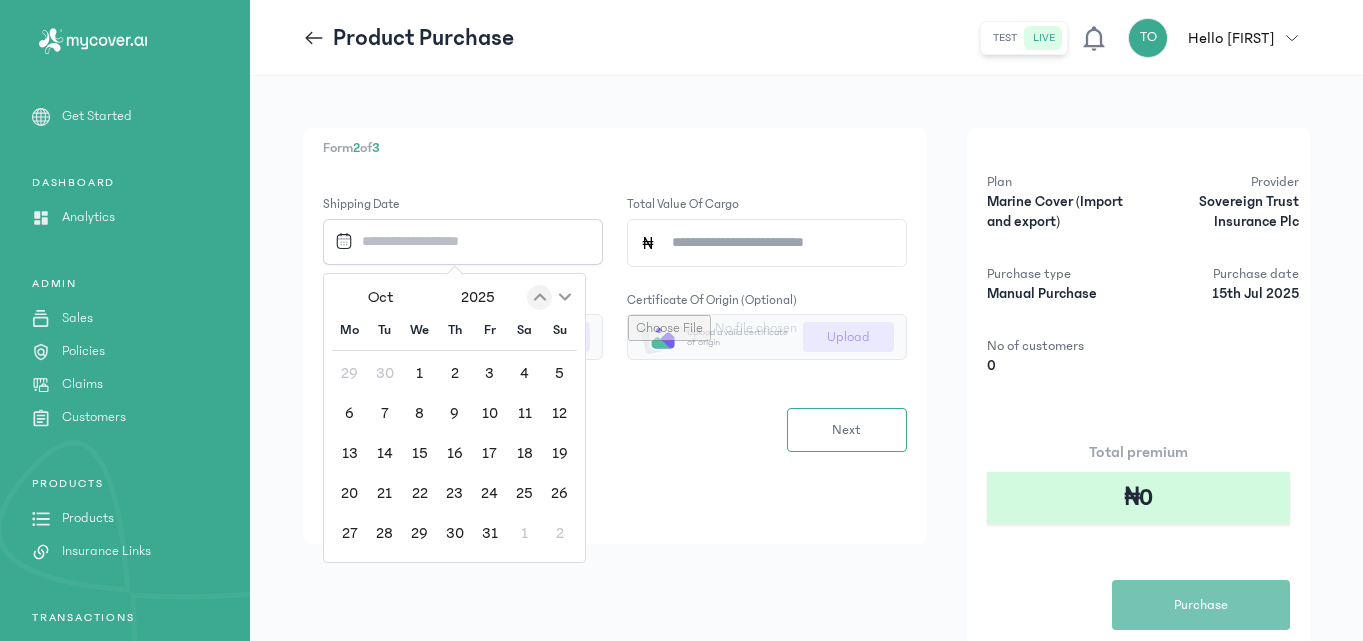click 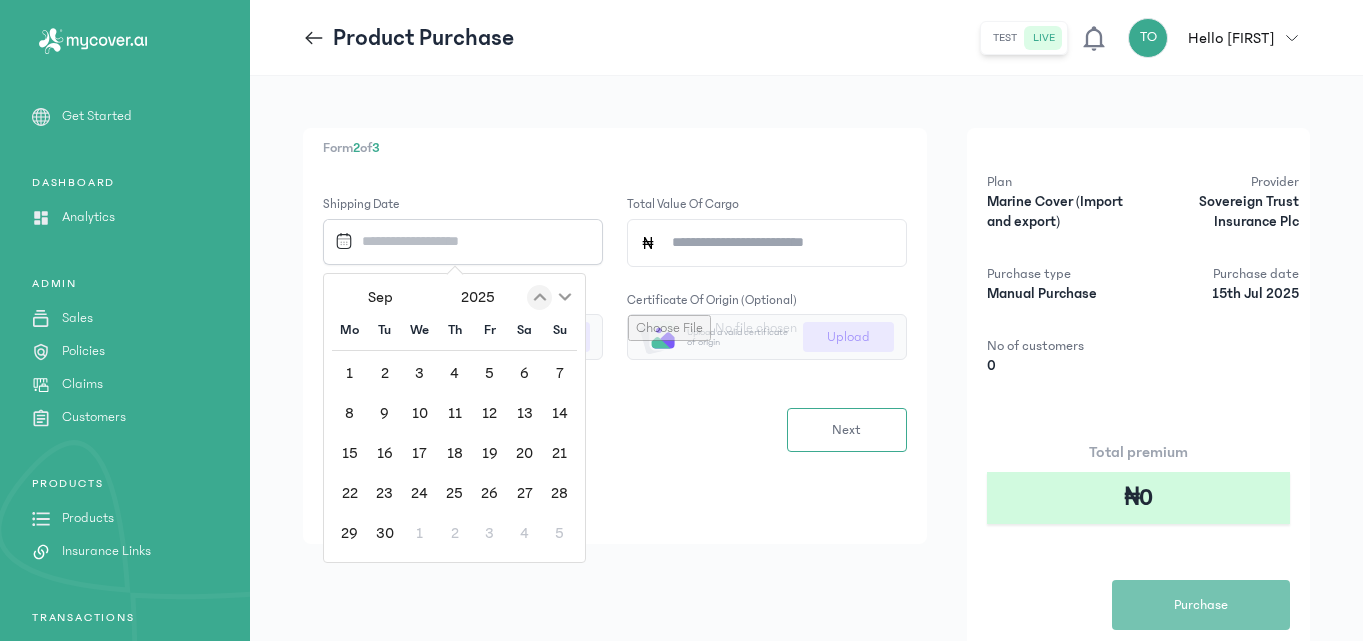 click 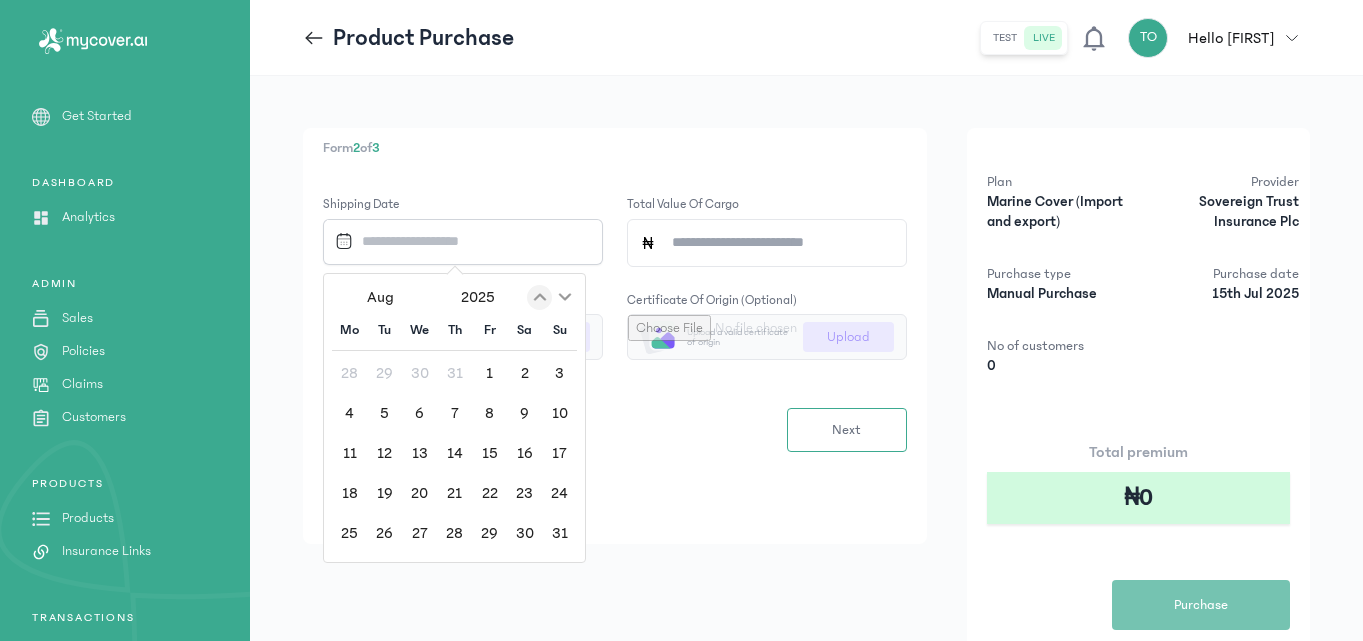 click 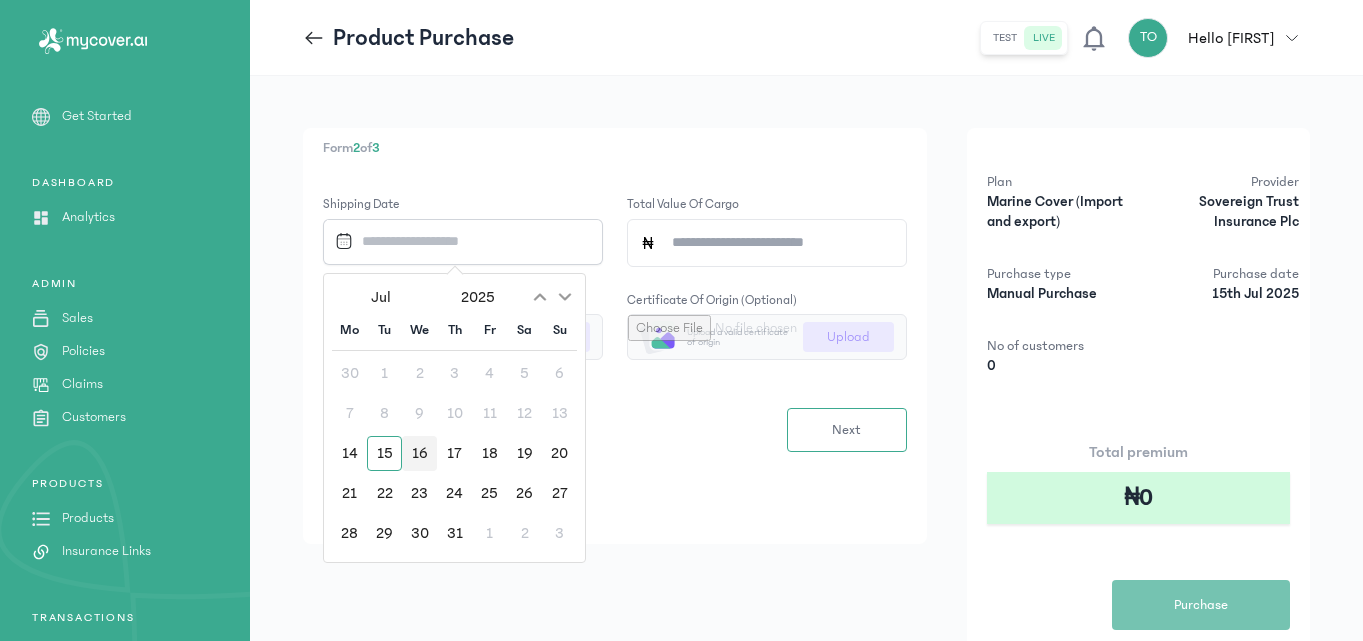 click on "16" at bounding box center (419, 453) 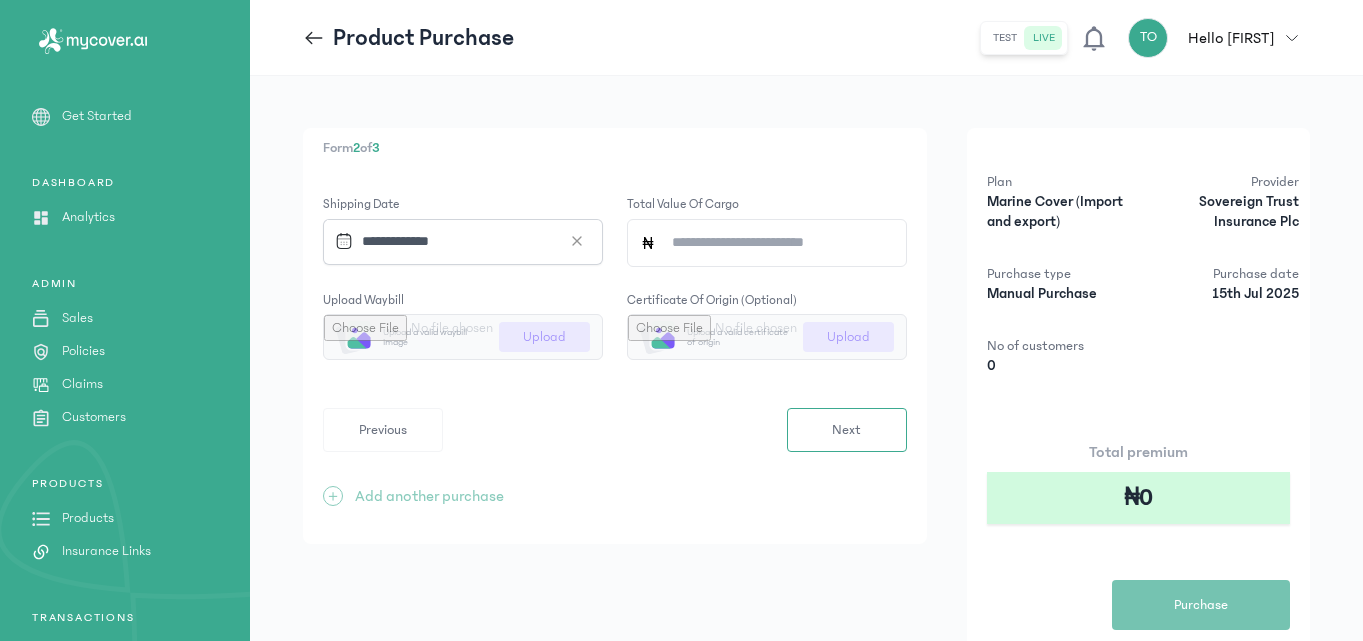 click on "Total value of cargo" 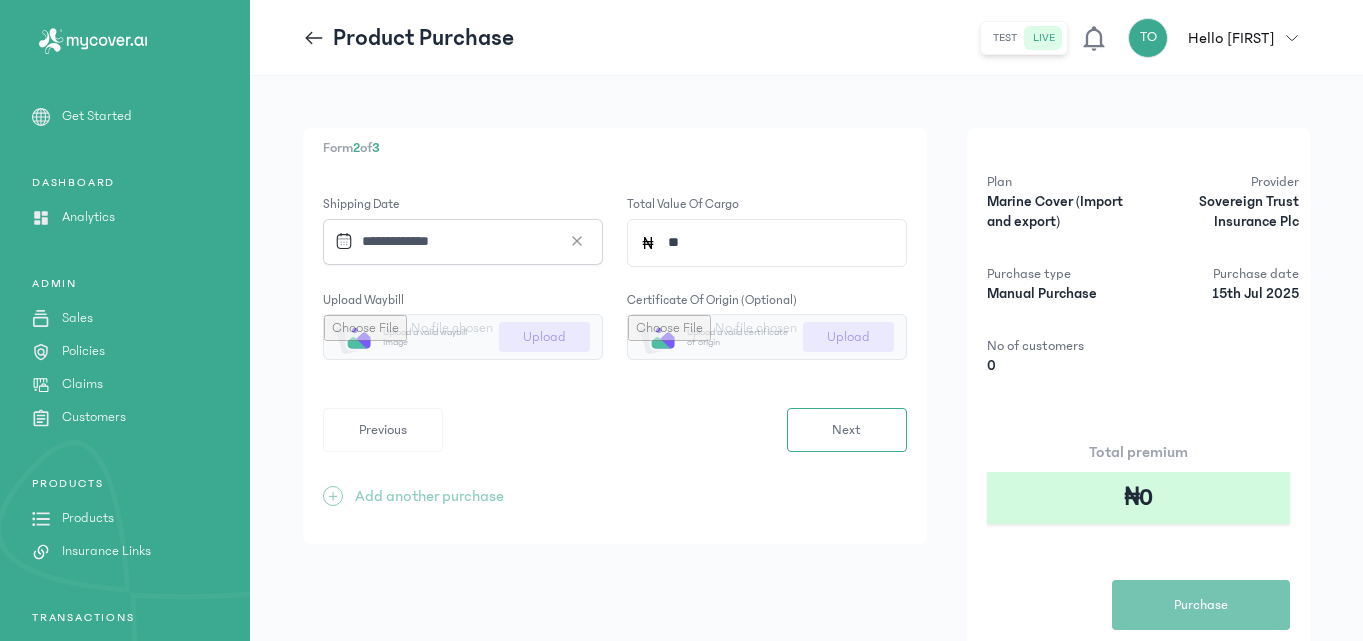 type on "*" 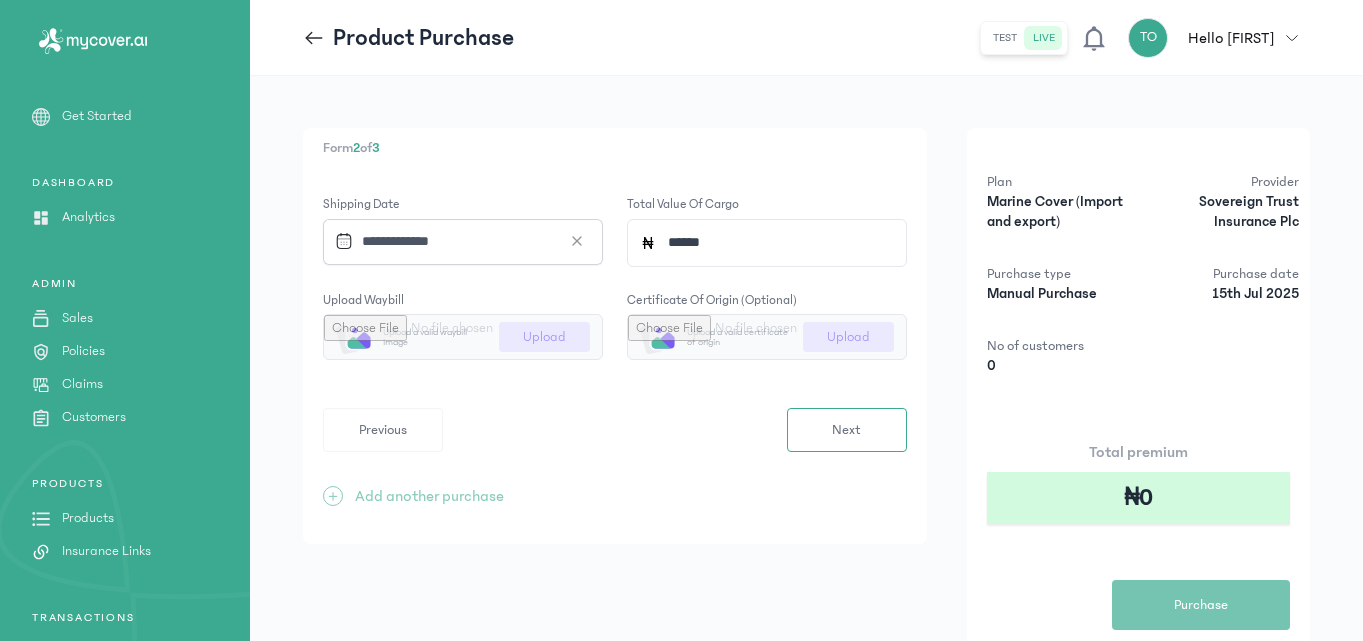type on "******" 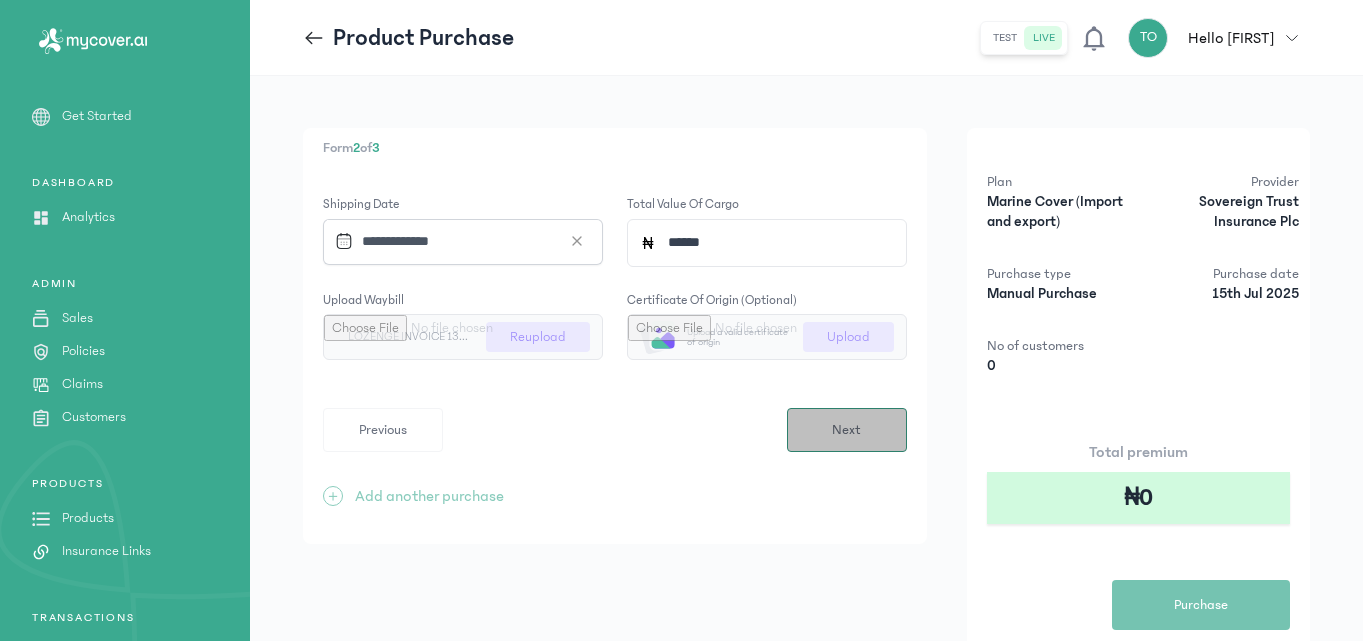 click on "Next" at bounding box center [846, 430] 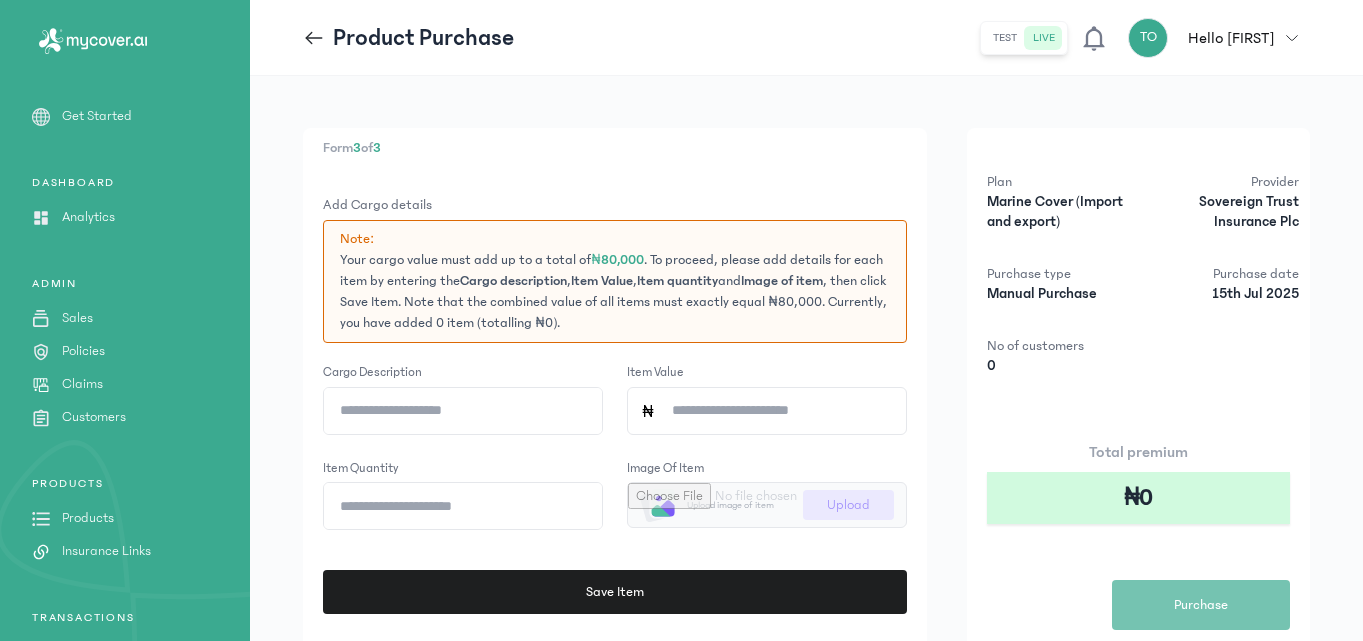 click on "Cargo description" 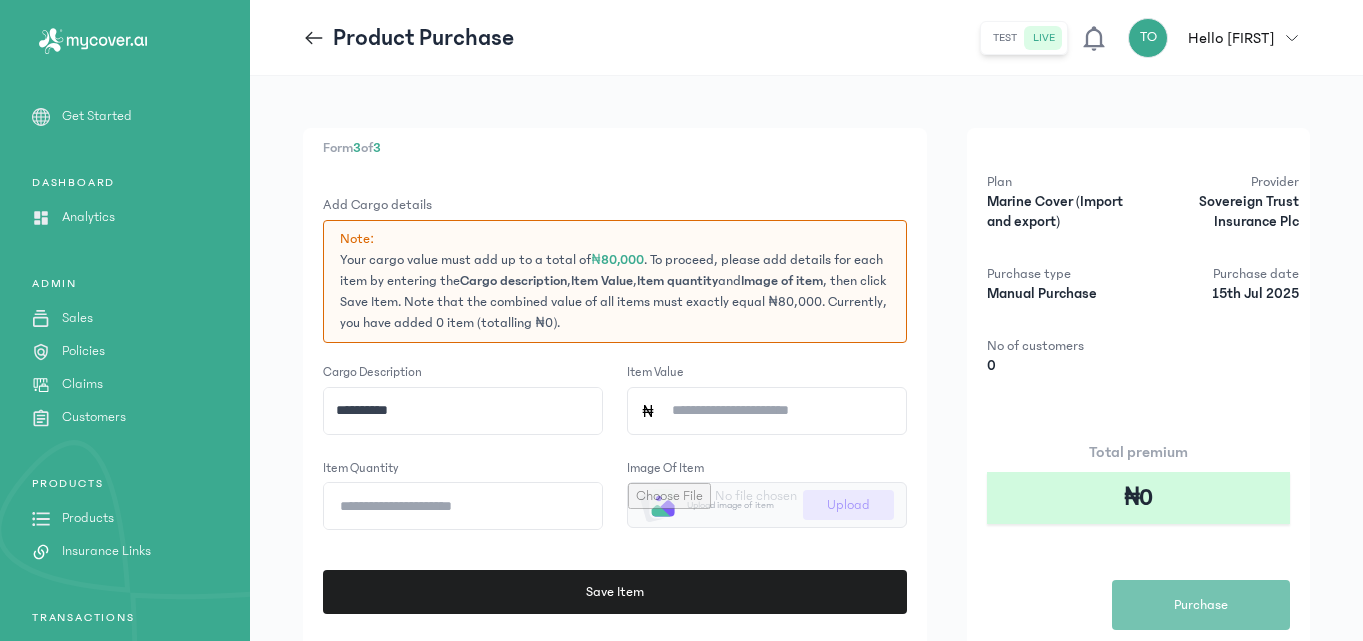 type on "**********" 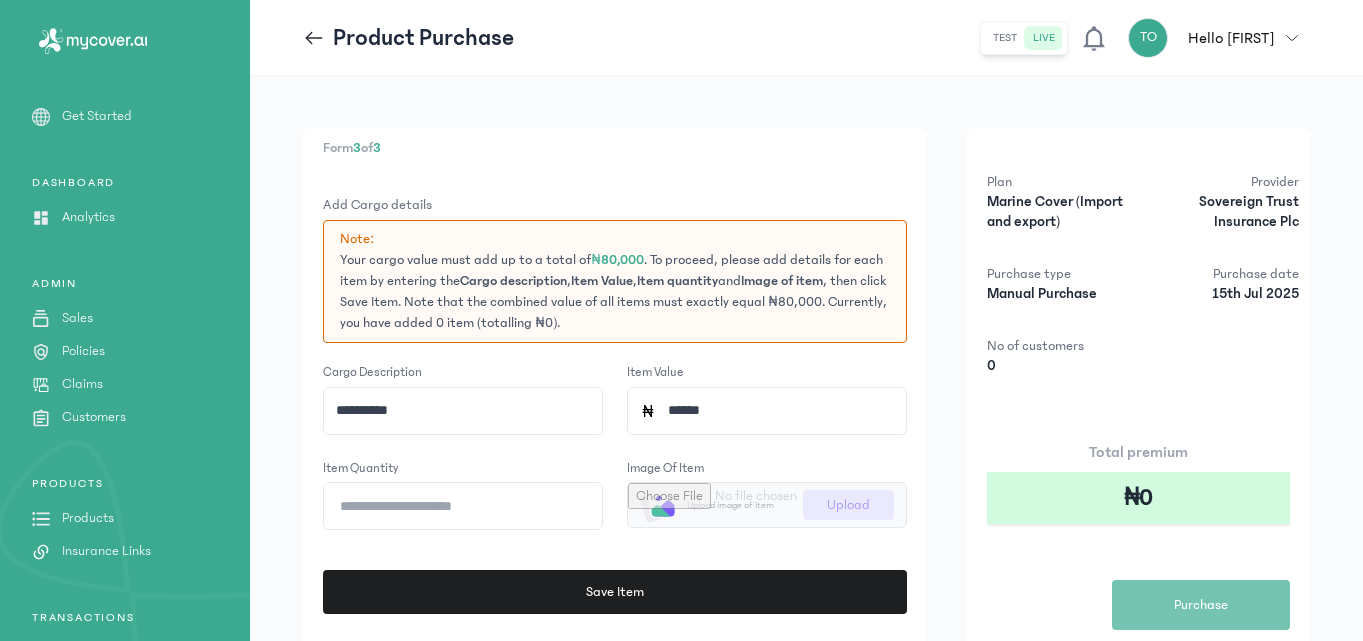 type on "******" 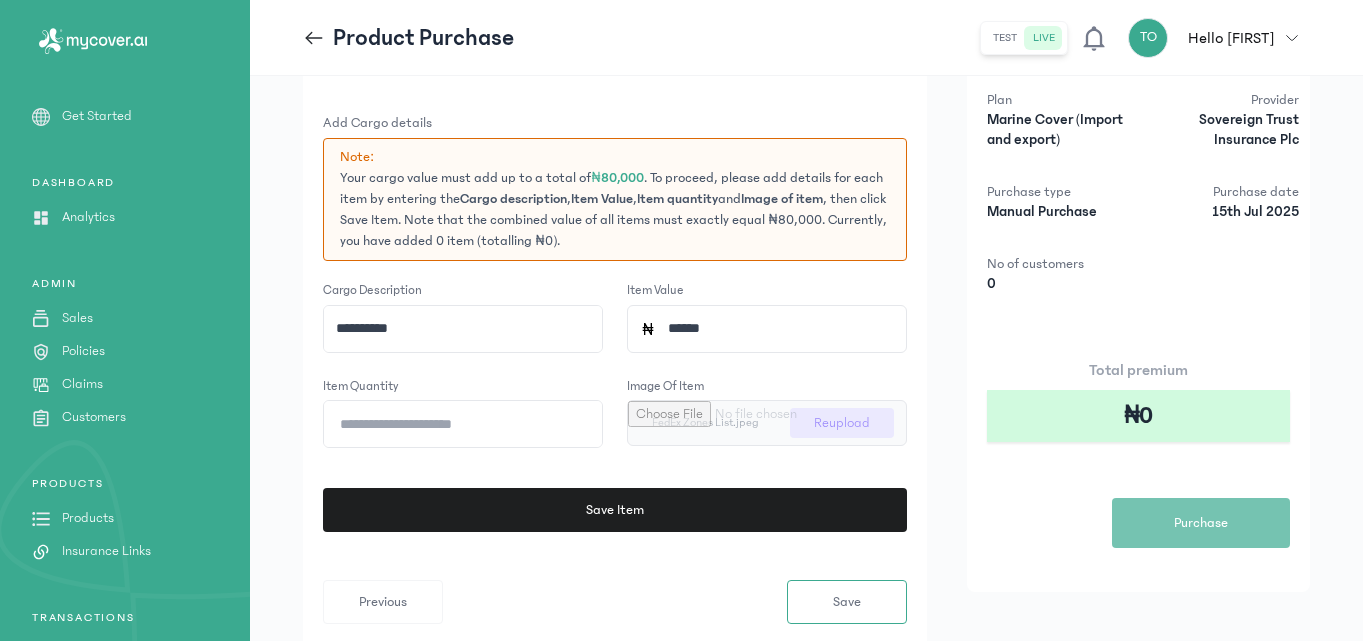 scroll, scrollTop: 0, scrollLeft: 0, axis: both 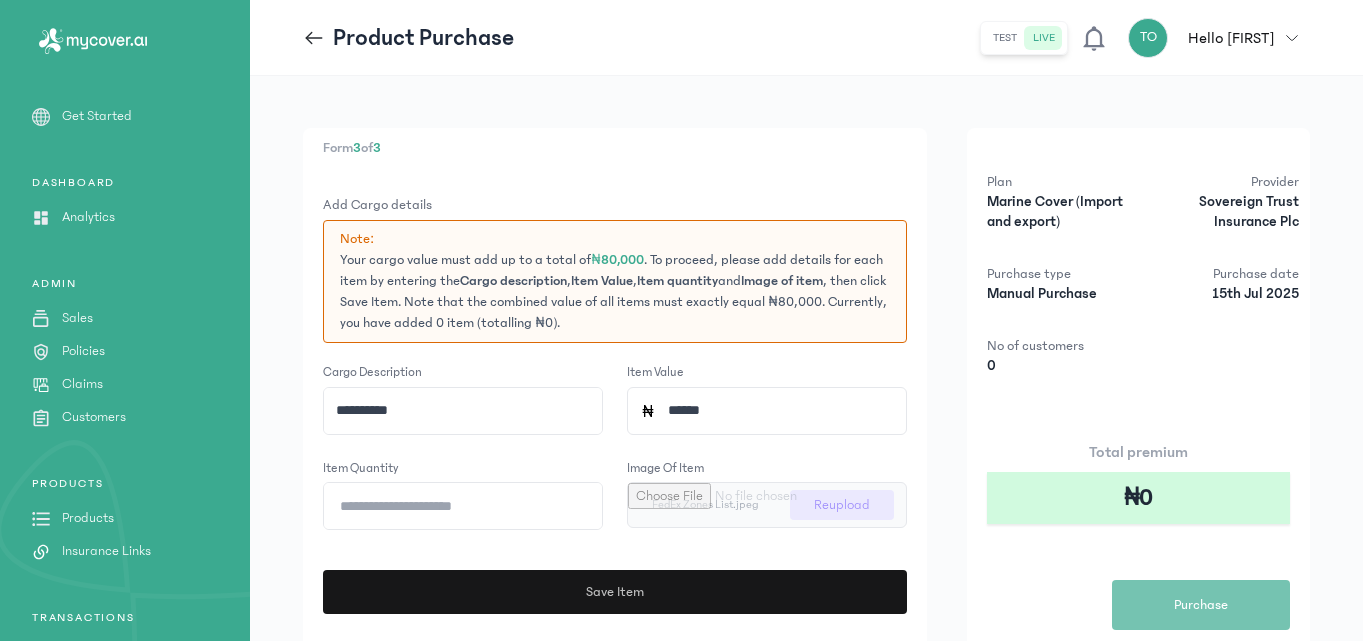 click on "Save Item" at bounding box center [616, 592] 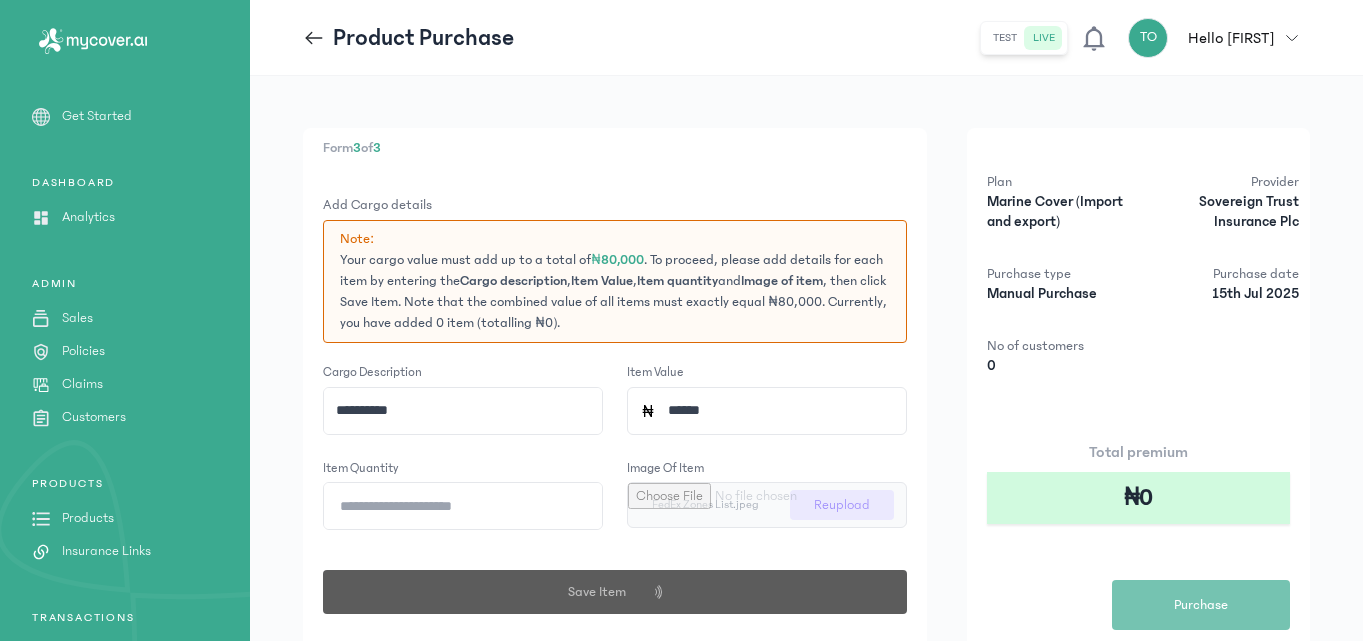 type 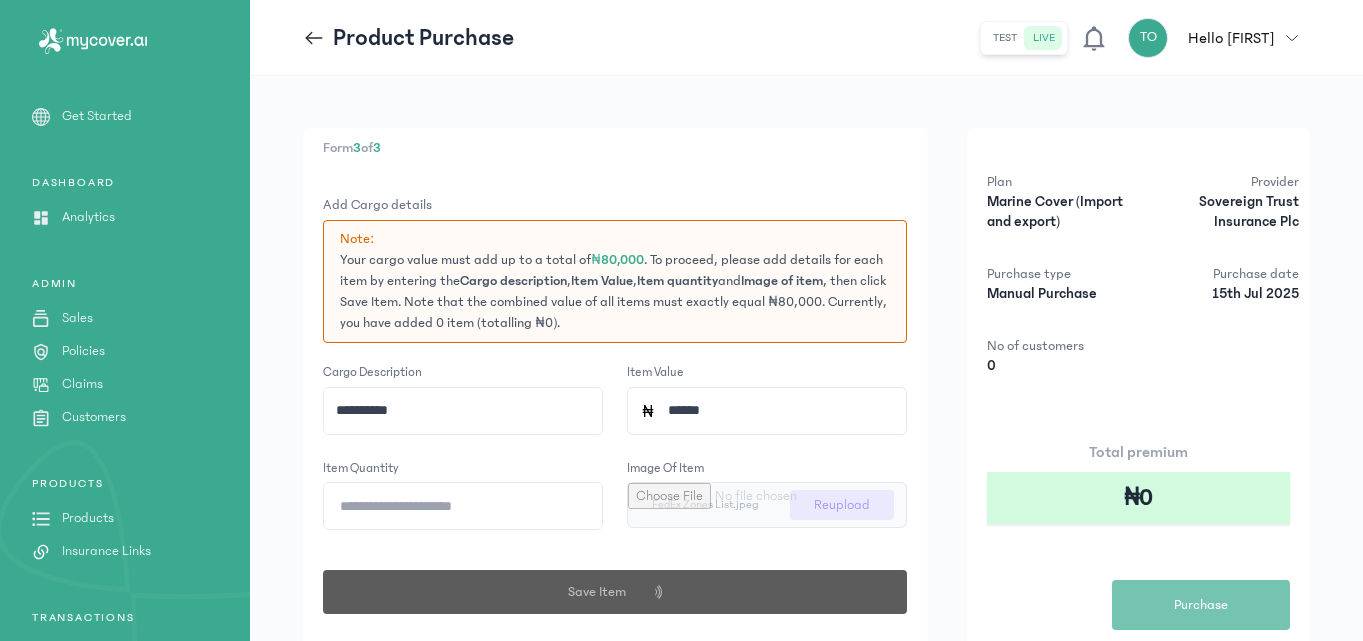 type 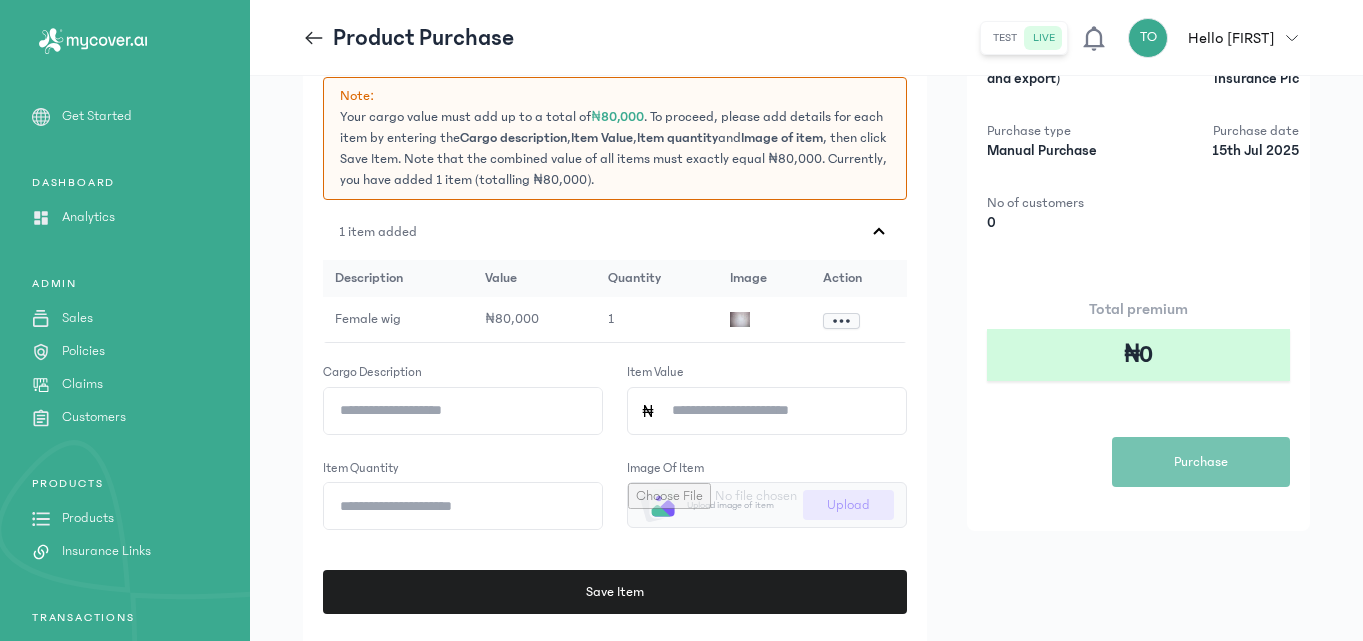 scroll, scrollTop: 364, scrollLeft: 0, axis: vertical 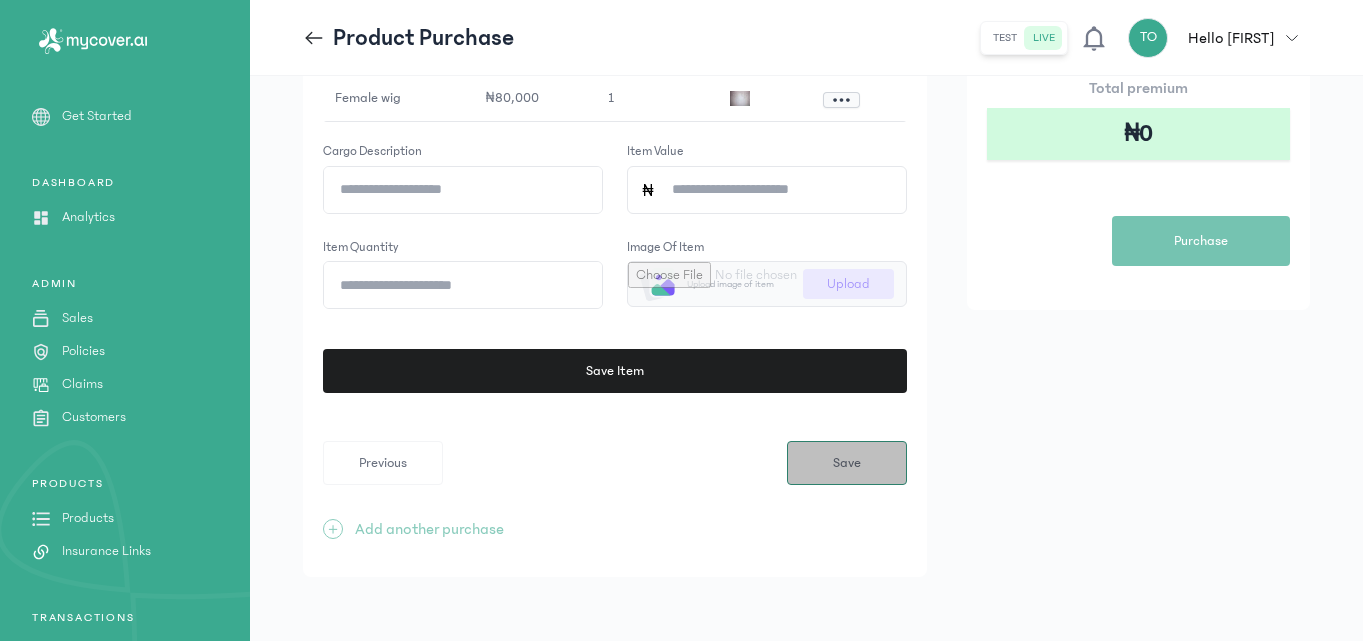 click on "Save" at bounding box center (847, 463) 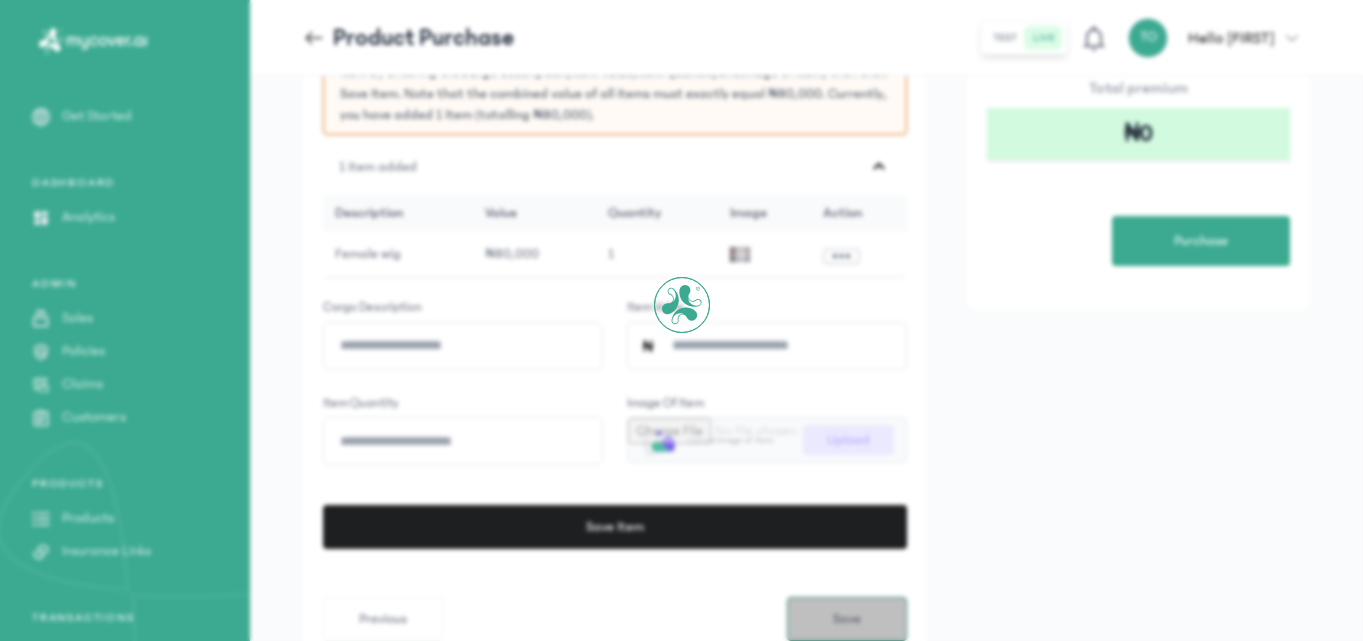 scroll, scrollTop: 0, scrollLeft: 0, axis: both 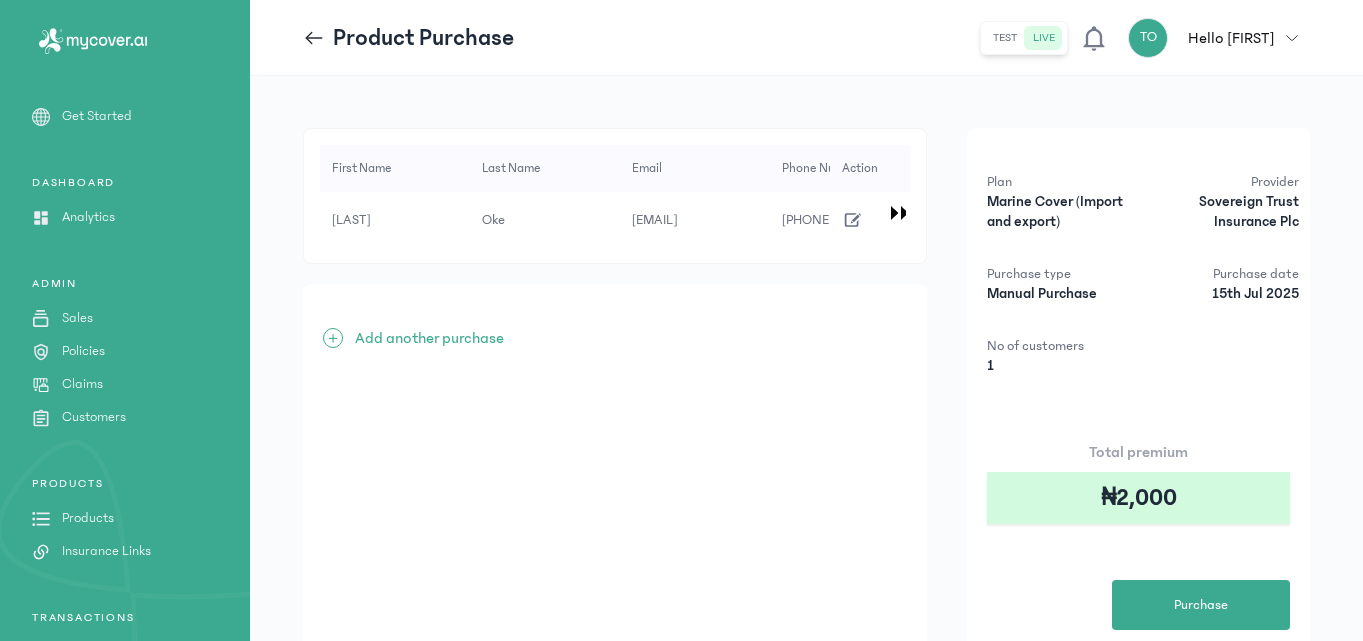 click 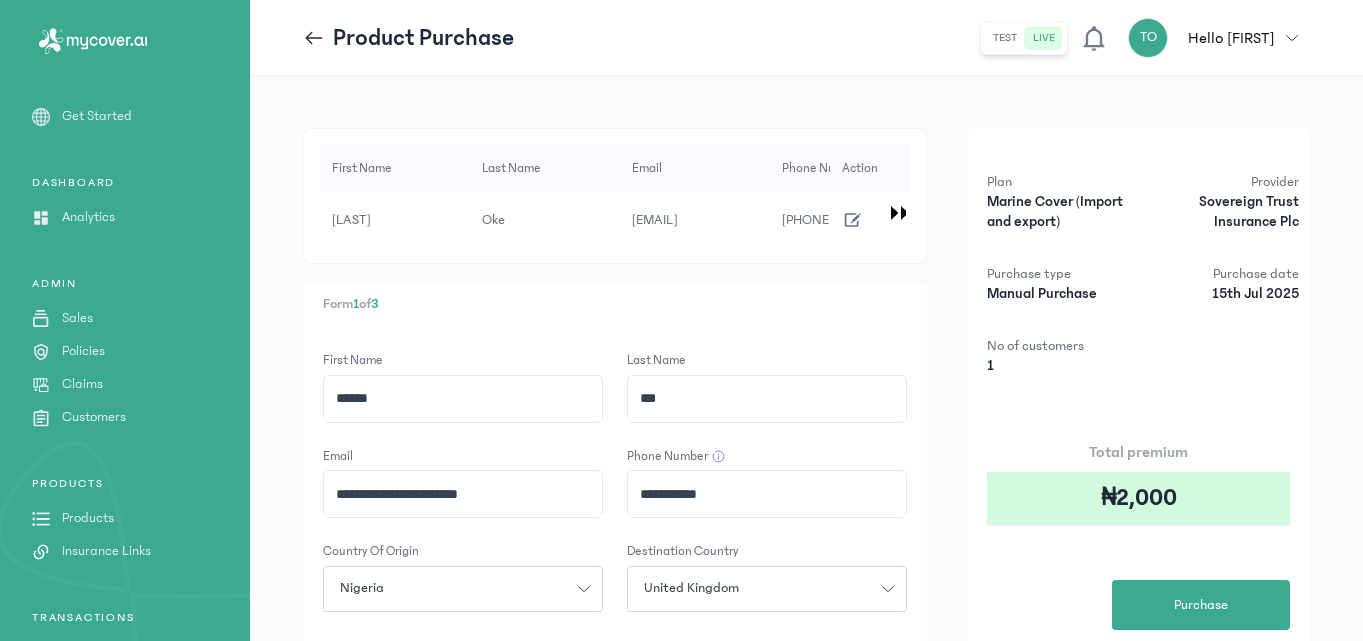 click 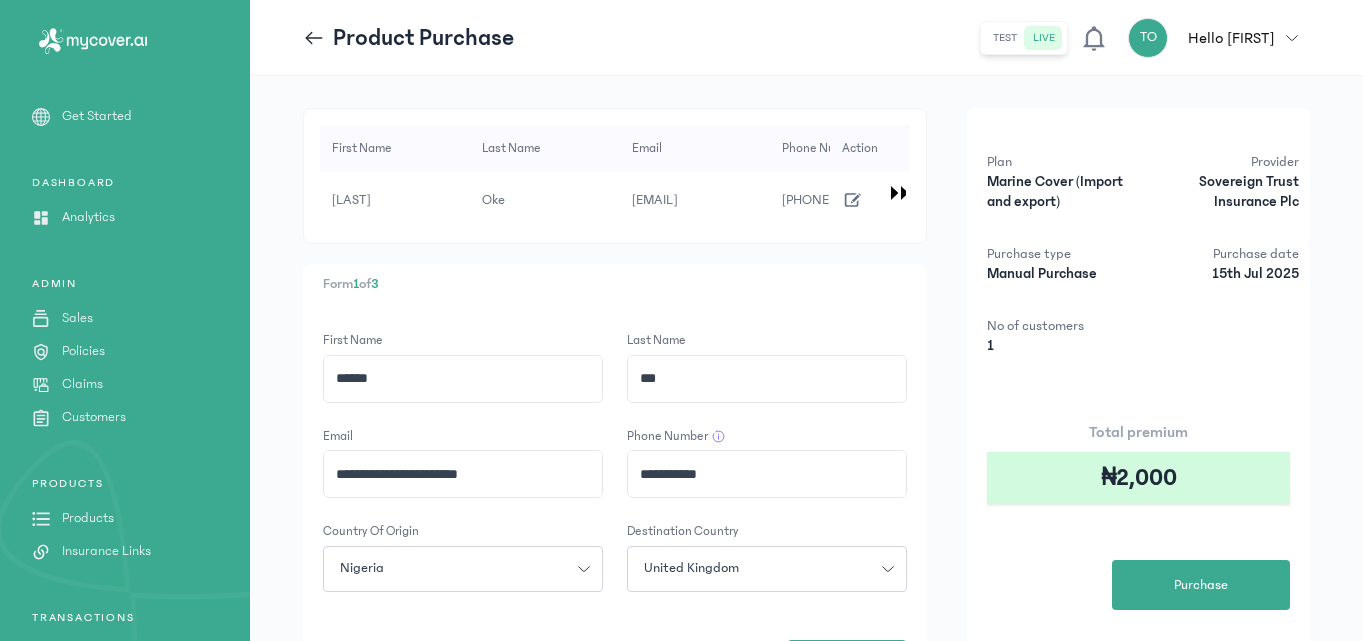 scroll, scrollTop: 0, scrollLeft: 0, axis: both 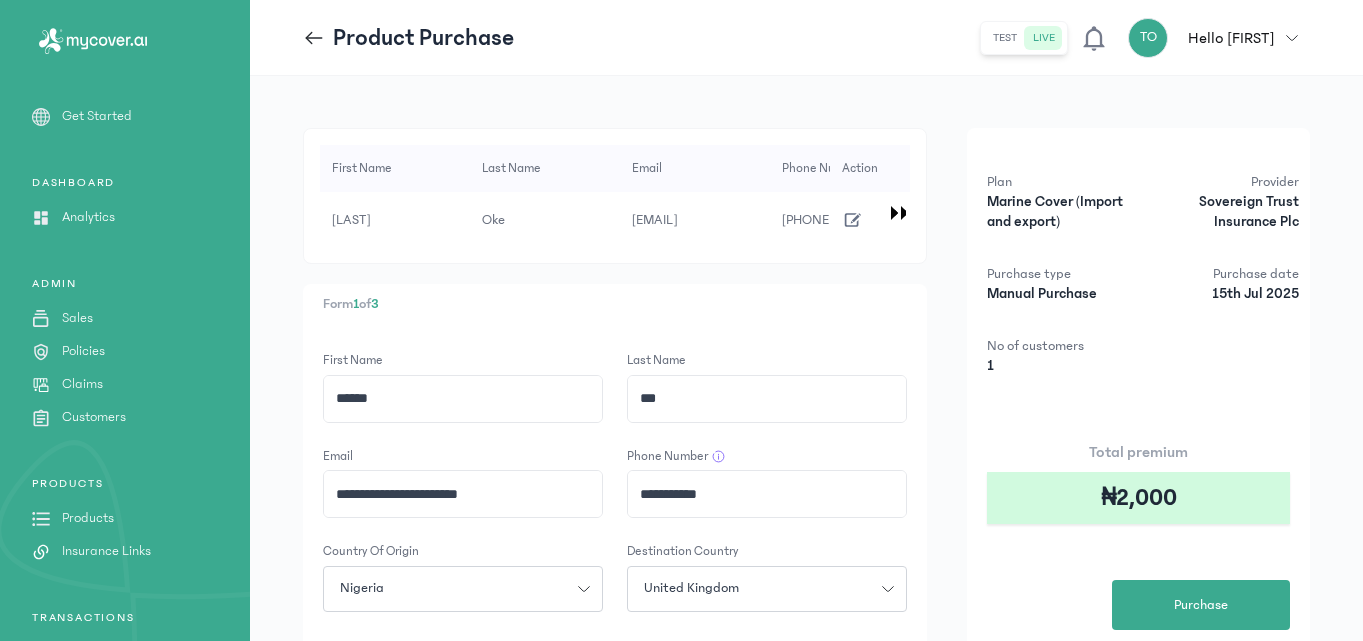click on "Oke" 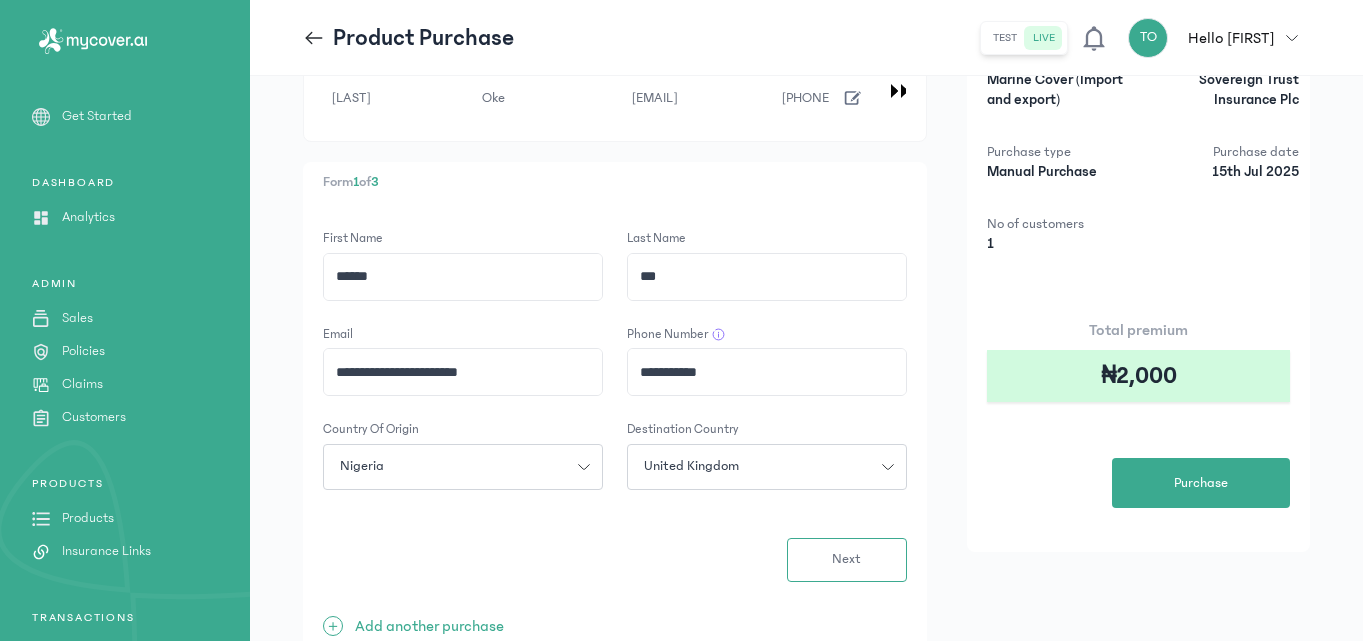 scroll, scrollTop: 0, scrollLeft: 0, axis: both 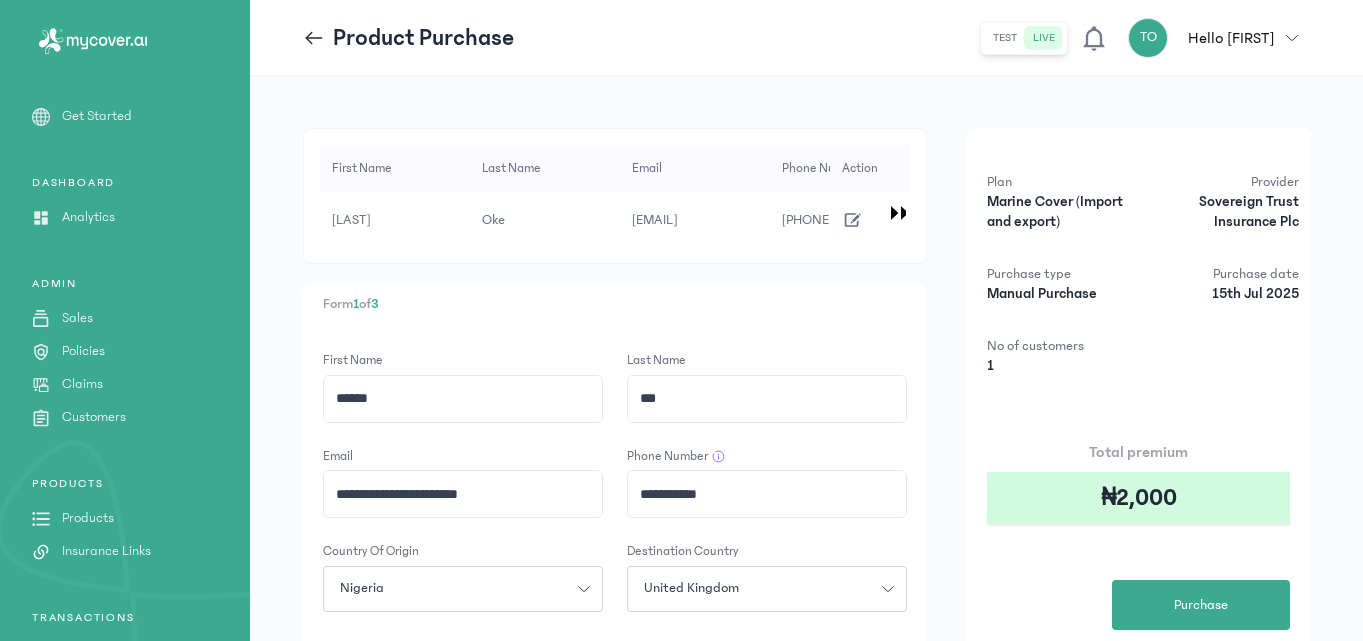 click on "[PHONE]" at bounding box center (807, 220) 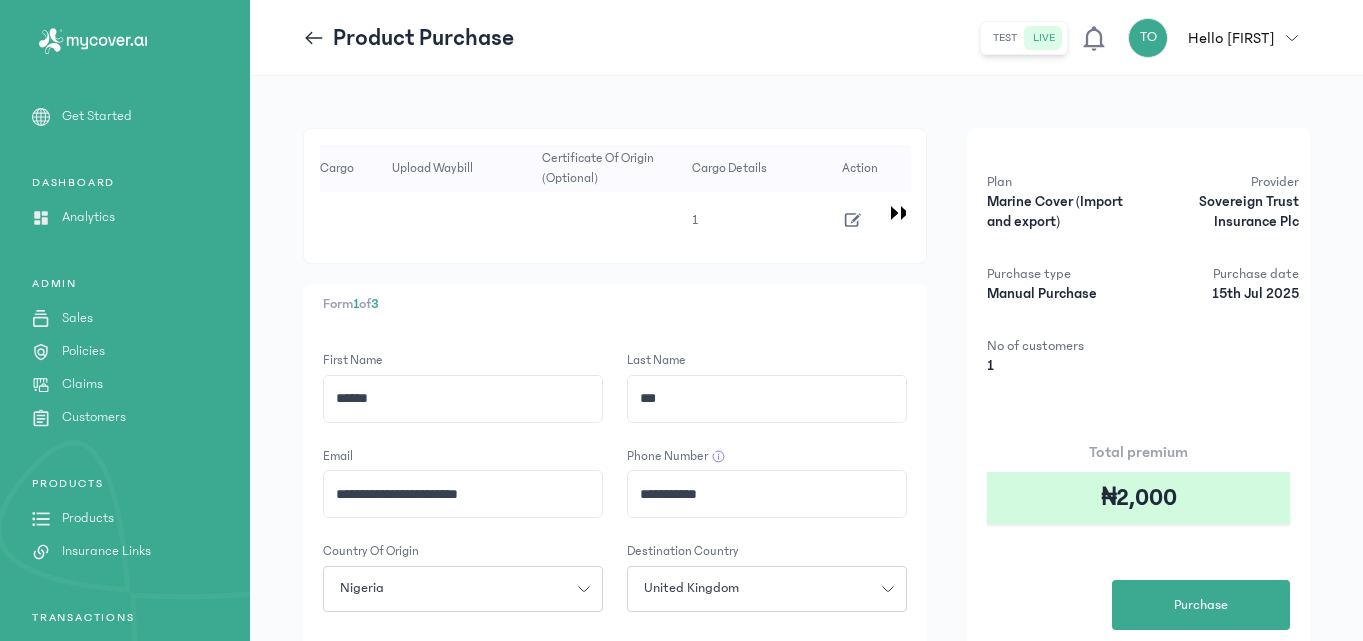 scroll, scrollTop: 0, scrollLeft: 1170, axis: horizontal 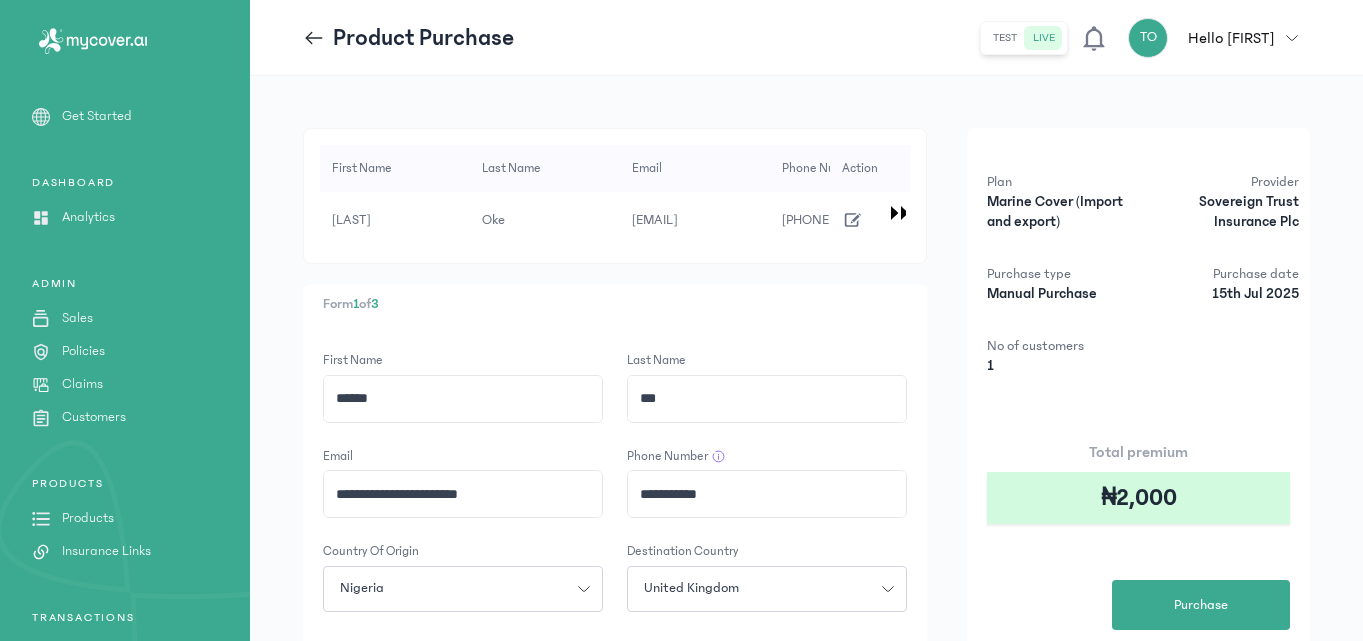 click on "test" 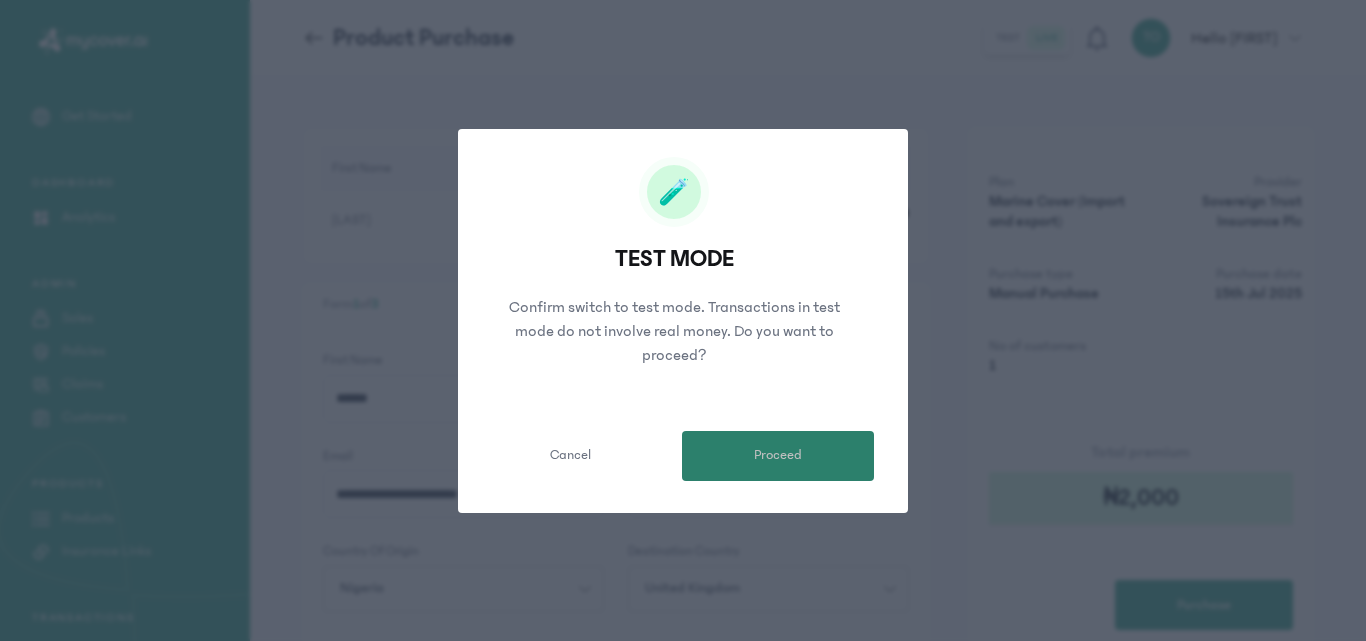 click on "Proceed" at bounding box center (778, 456) 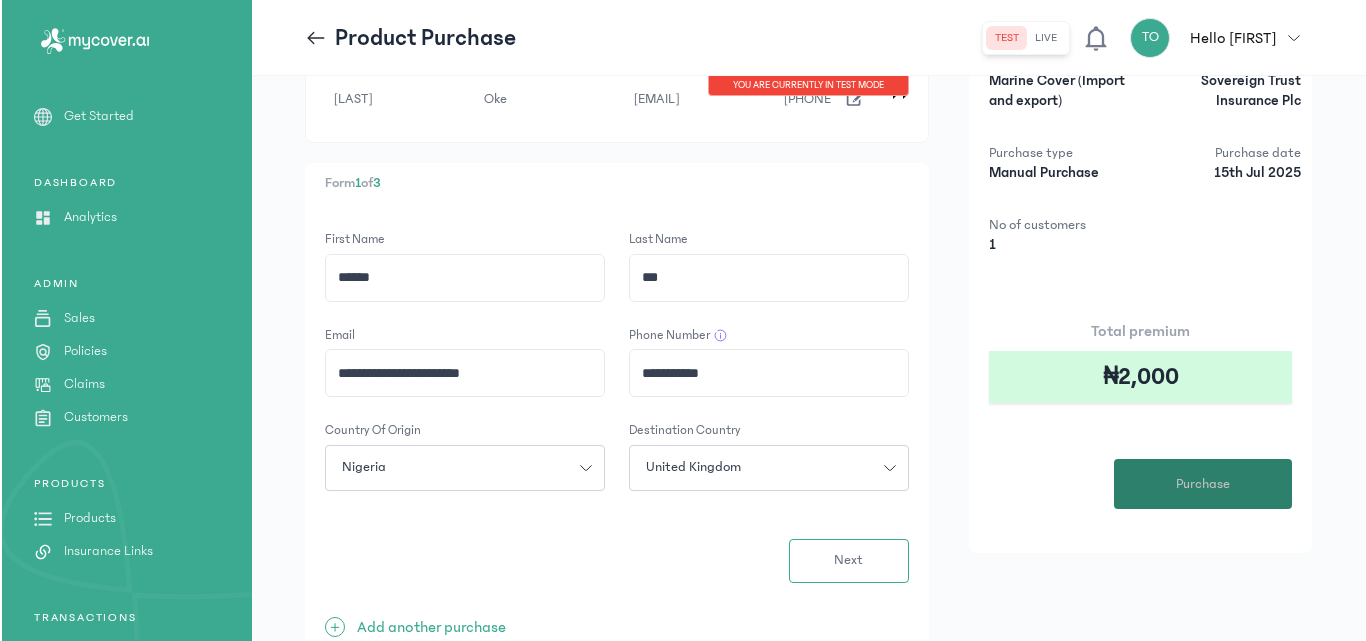 scroll, scrollTop: 0, scrollLeft: 0, axis: both 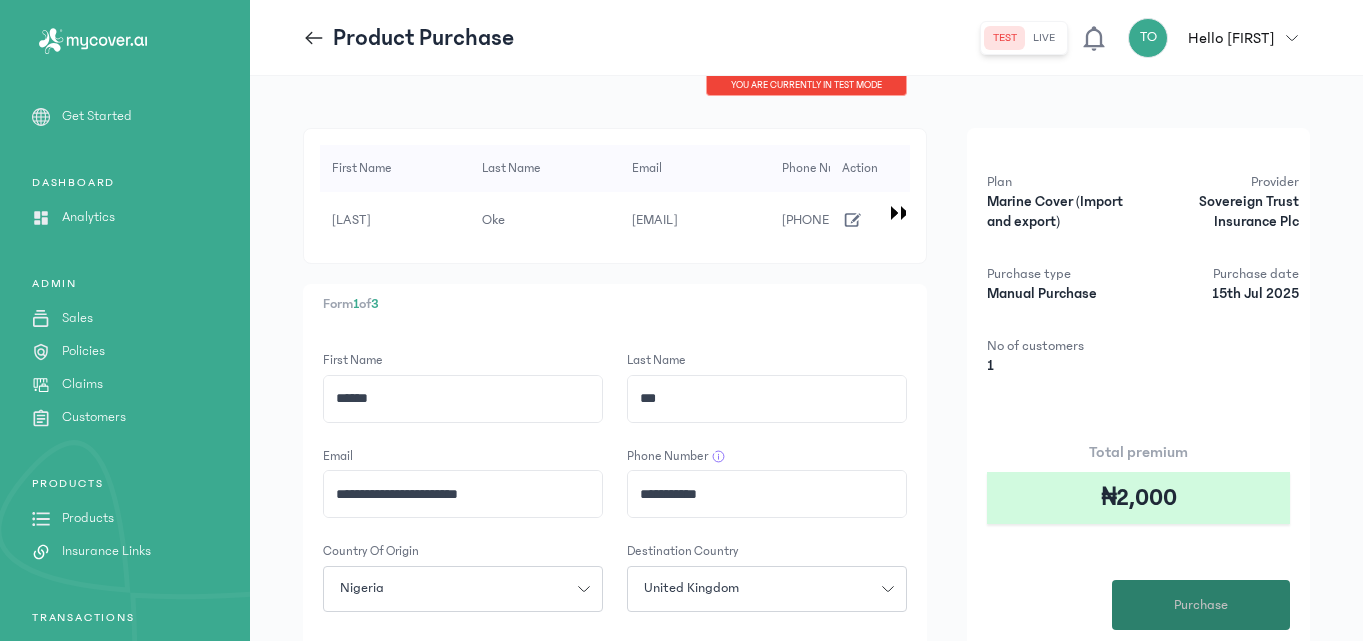 click on "Purchase" at bounding box center (1201, 605) 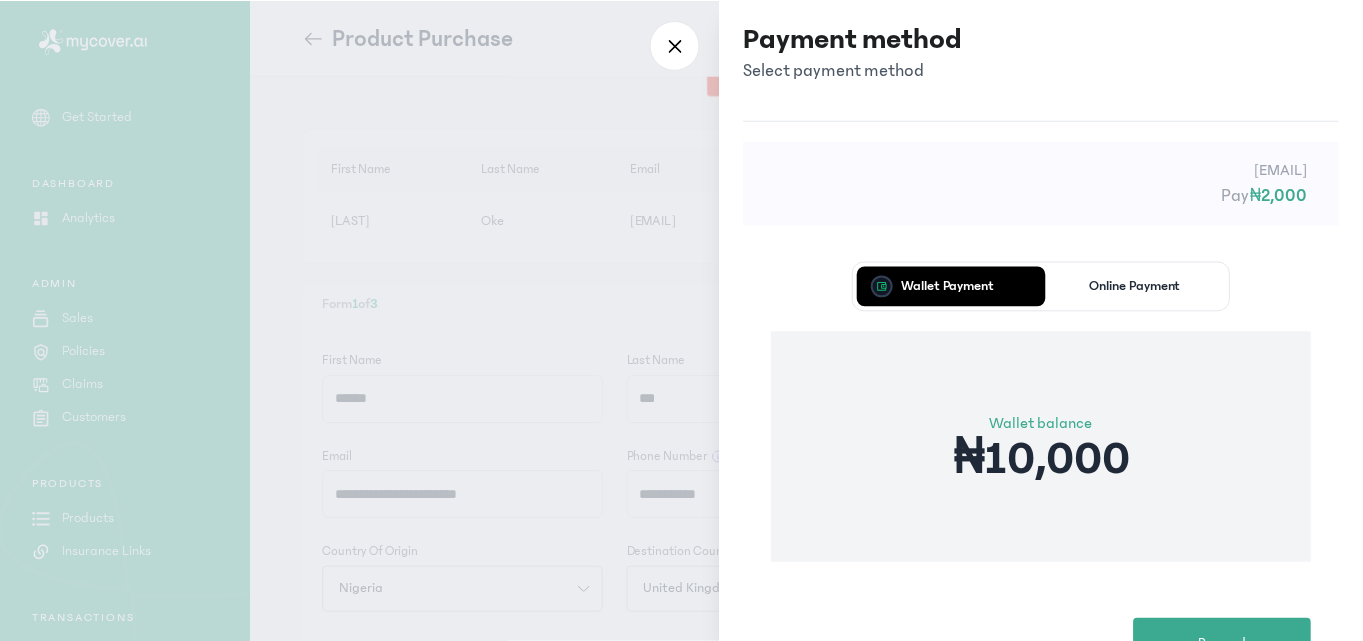 scroll, scrollTop: 79, scrollLeft: 0, axis: vertical 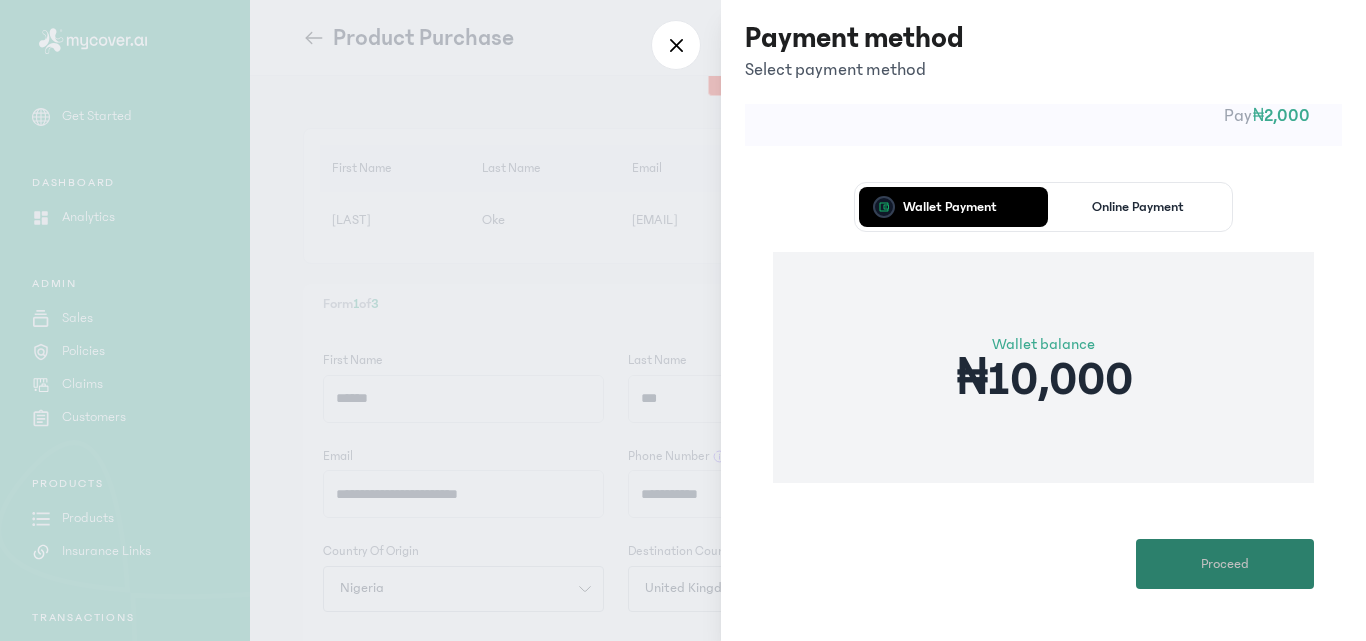 click on "Proceed" at bounding box center [1225, 564] 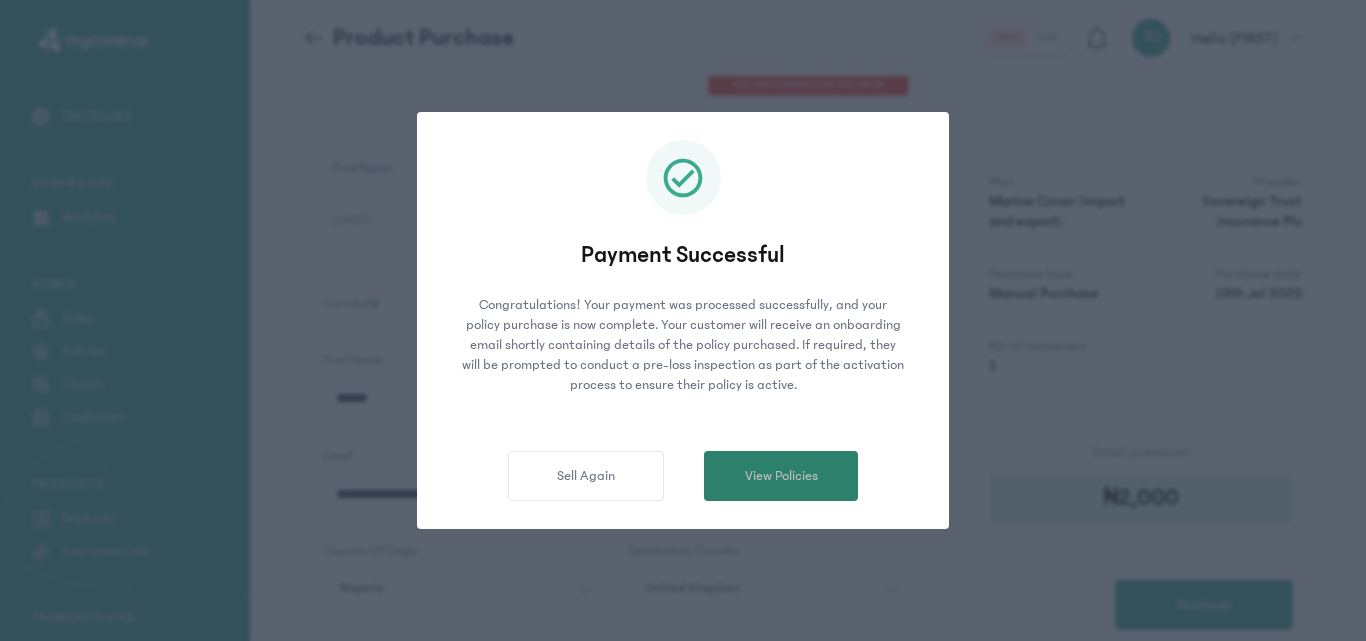 click on "View Policies" at bounding box center [781, 476] 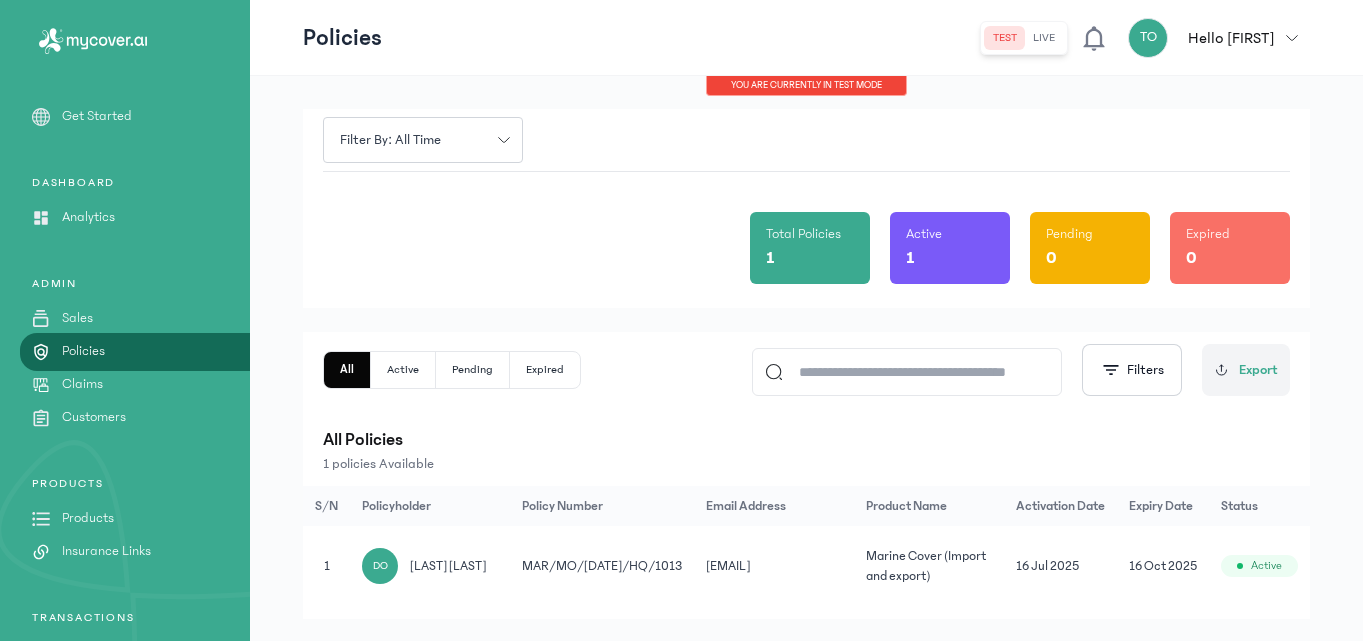 scroll, scrollTop: 85, scrollLeft: 0, axis: vertical 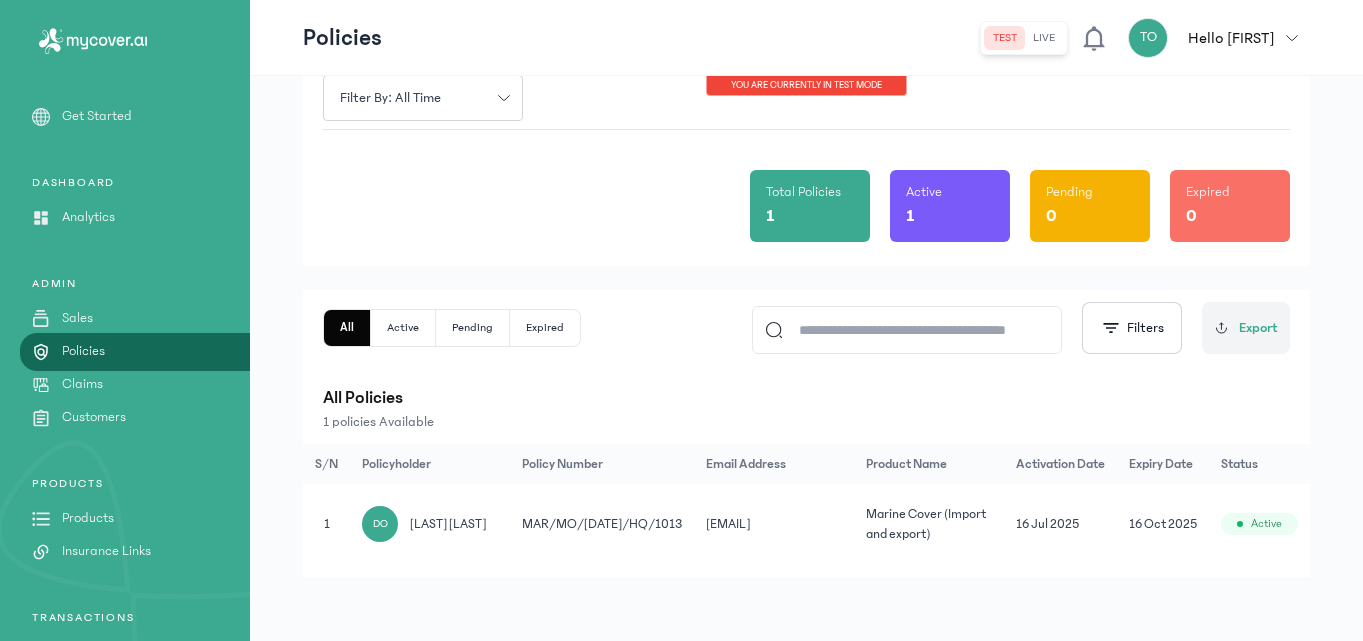 click on "live" 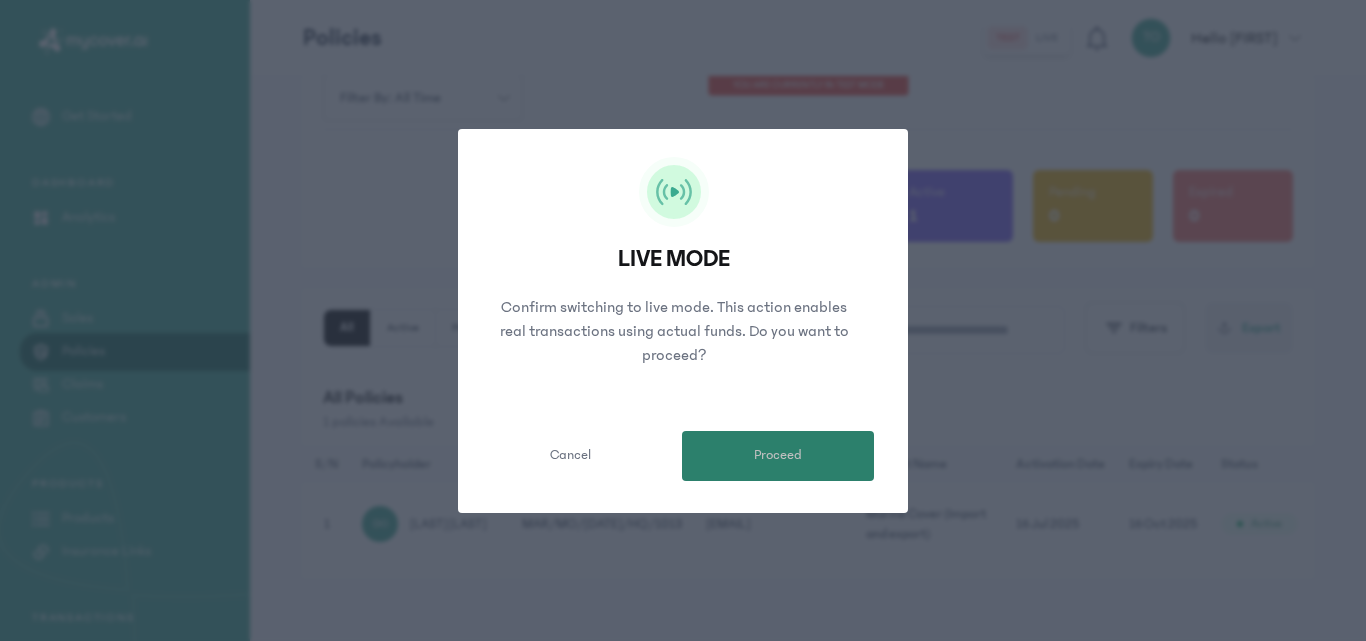 click on "Proceed" at bounding box center (778, 456) 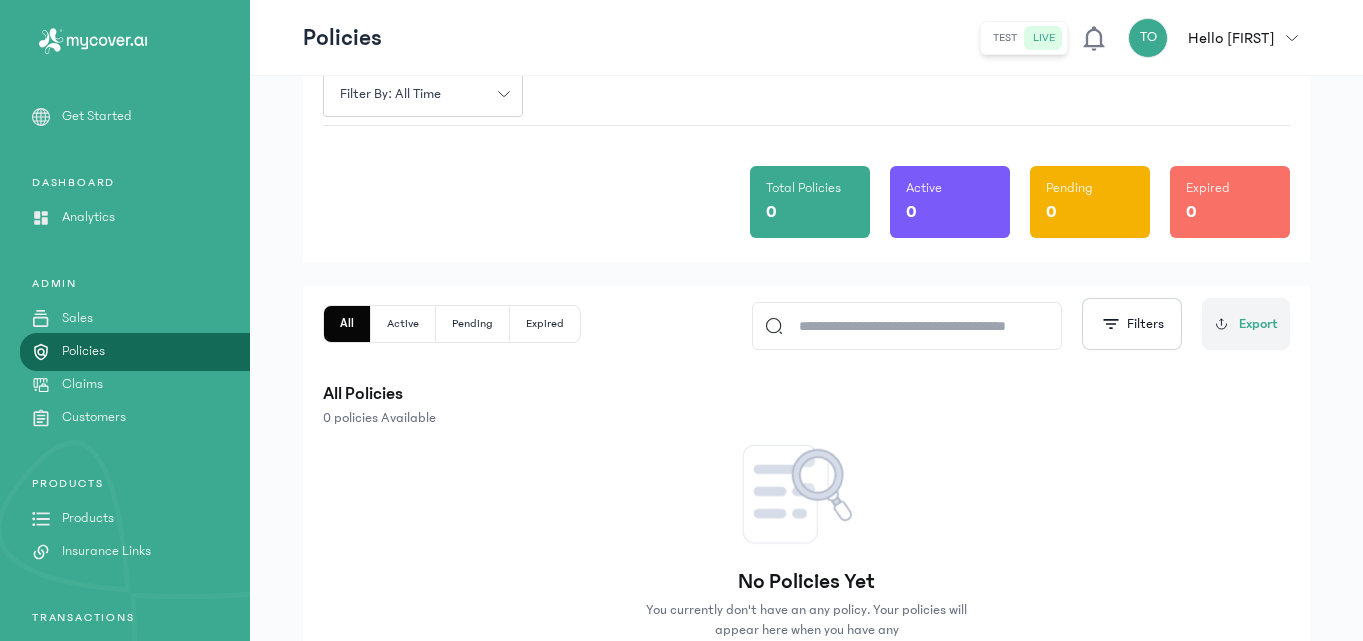 click on "Products" at bounding box center [88, 518] 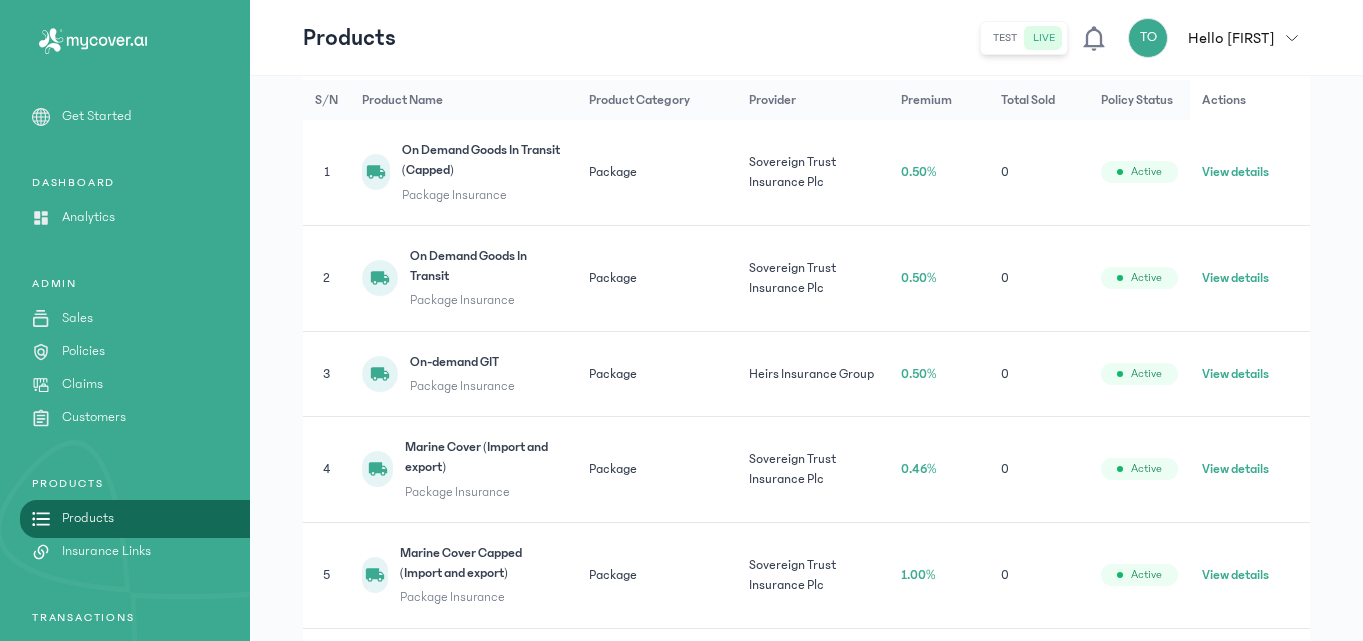 scroll, scrollTop: 306, scrollLeft: 0, axis: vertical 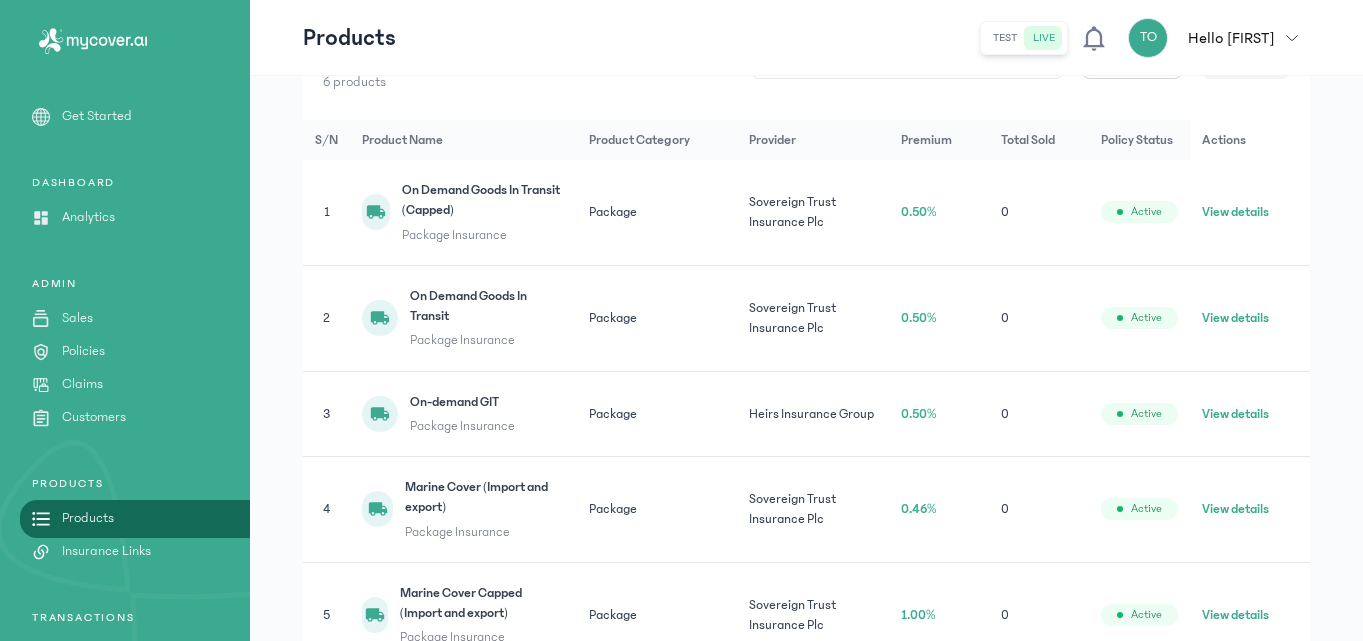 click on "Marine Cover (Import and export)" at bounding box center (485, 497) 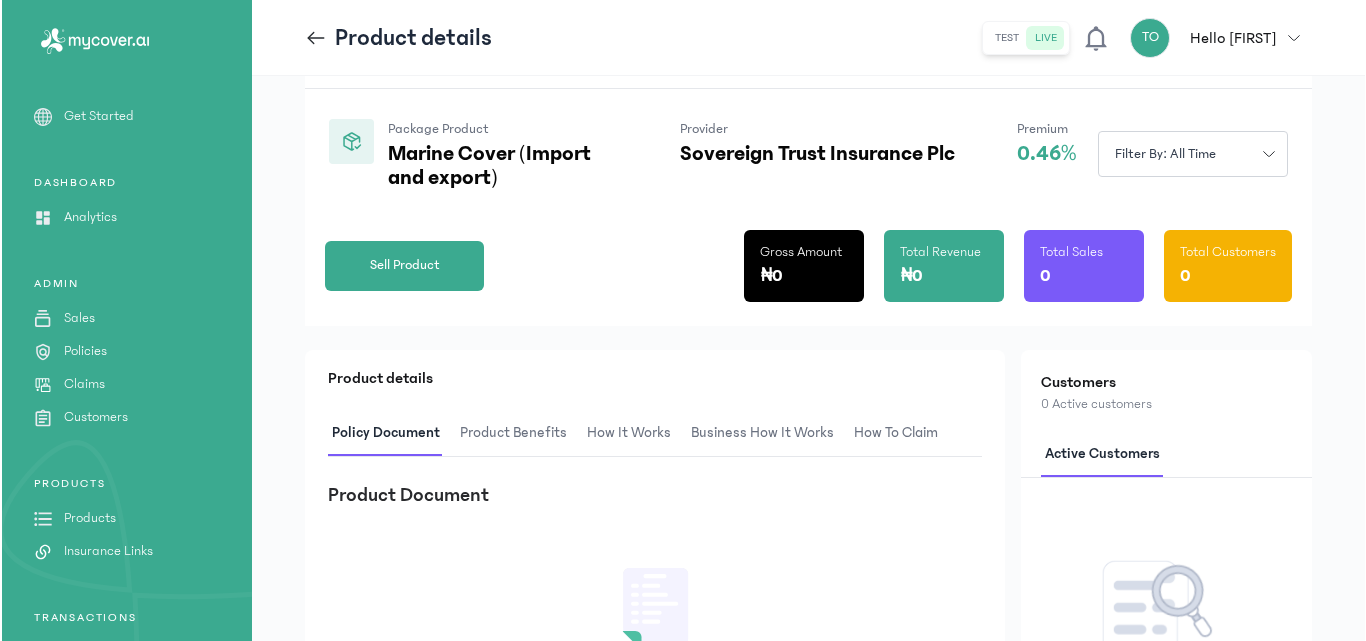 scroll, scrollTop: 203, scrollLeft: 0, axis: vertical 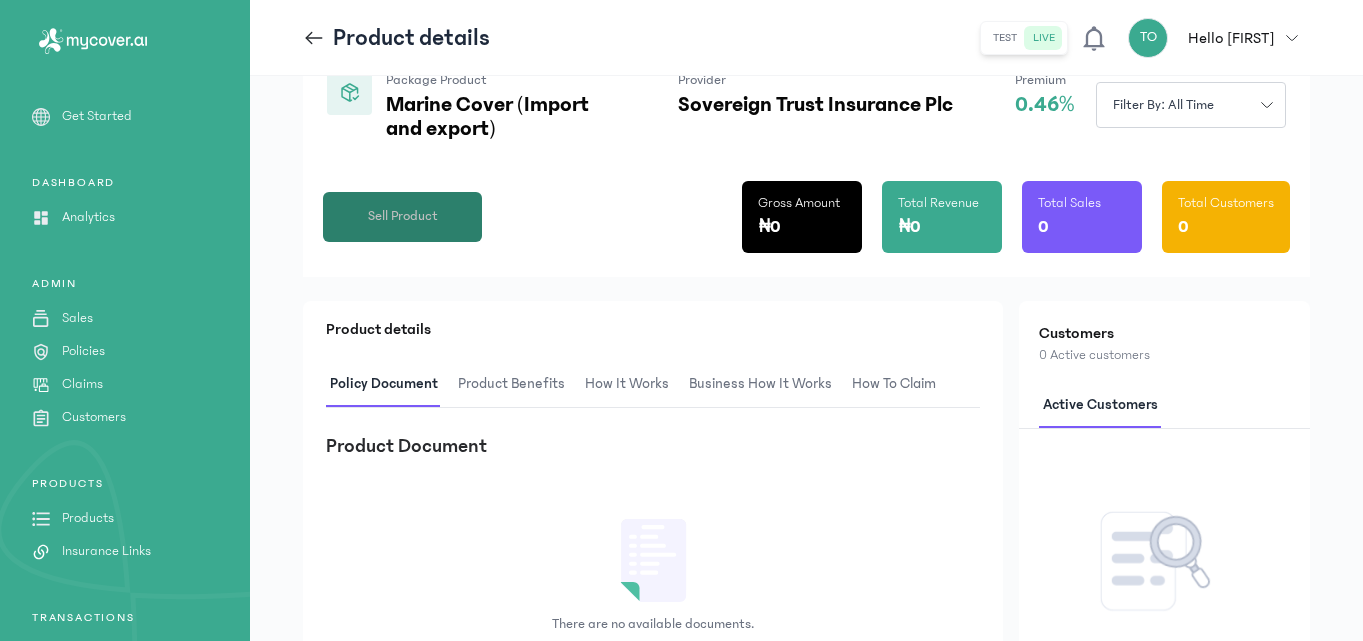 click on "Sell Product" 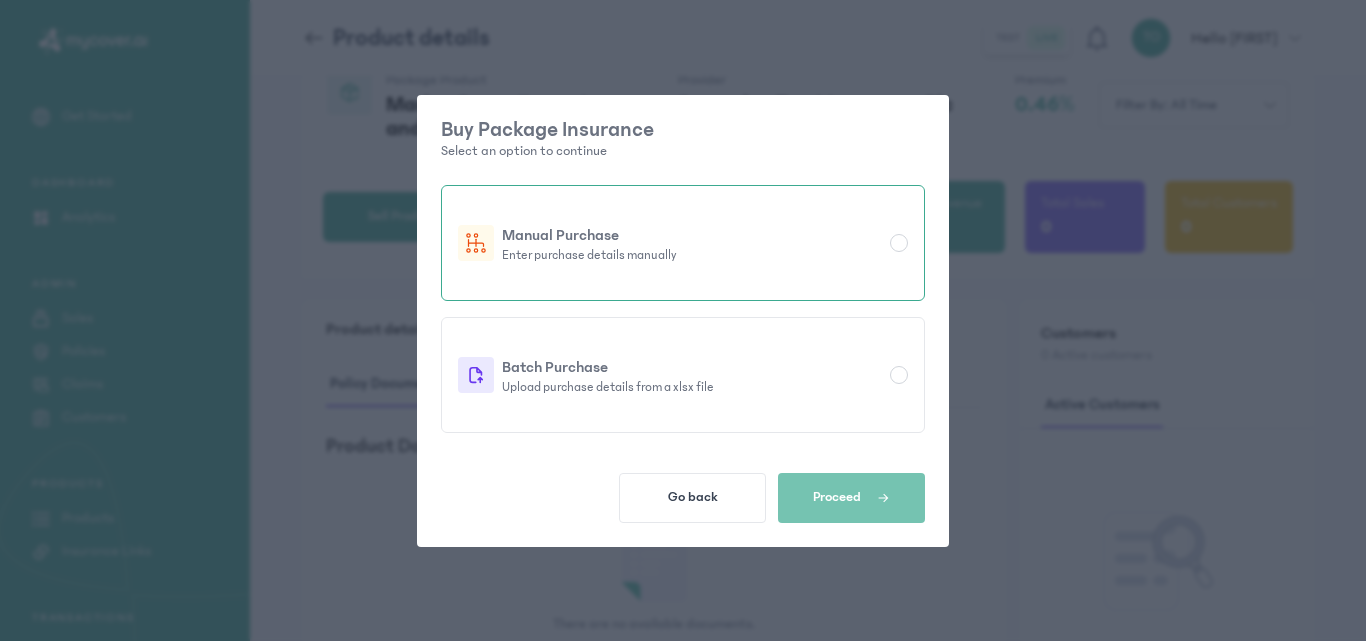 click on "Manual Purchase" at bounding box center (692, 235) 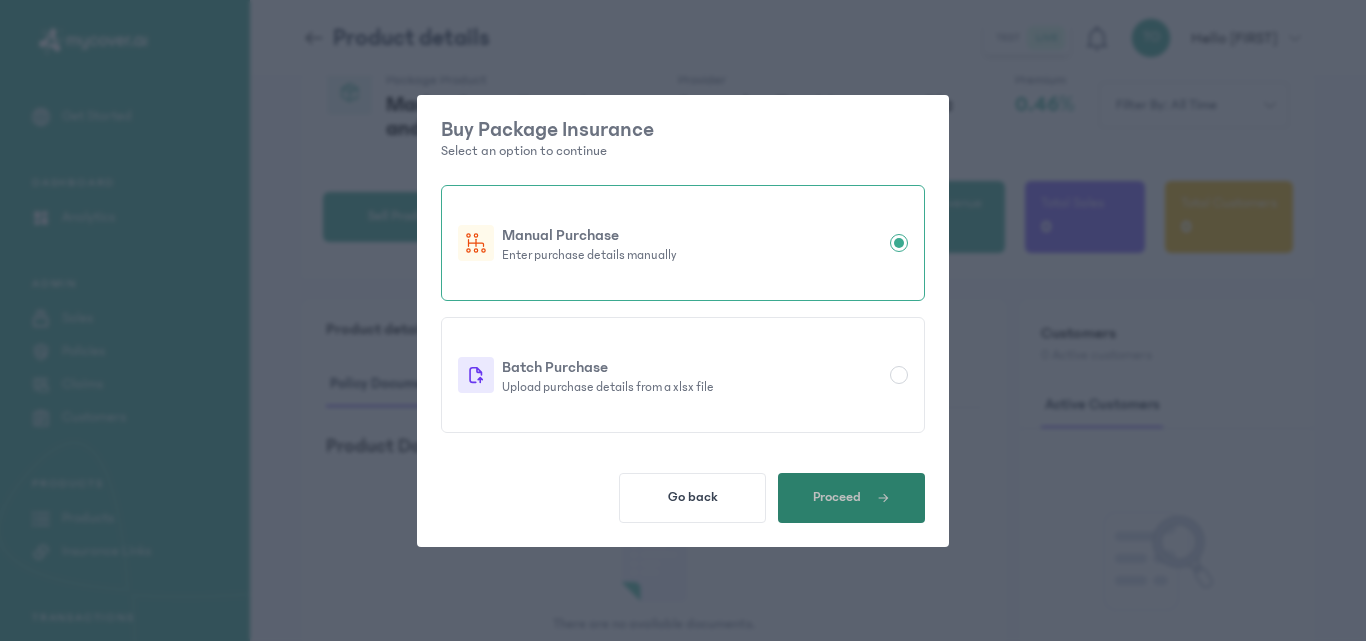 click at bounding box center [875, 498] 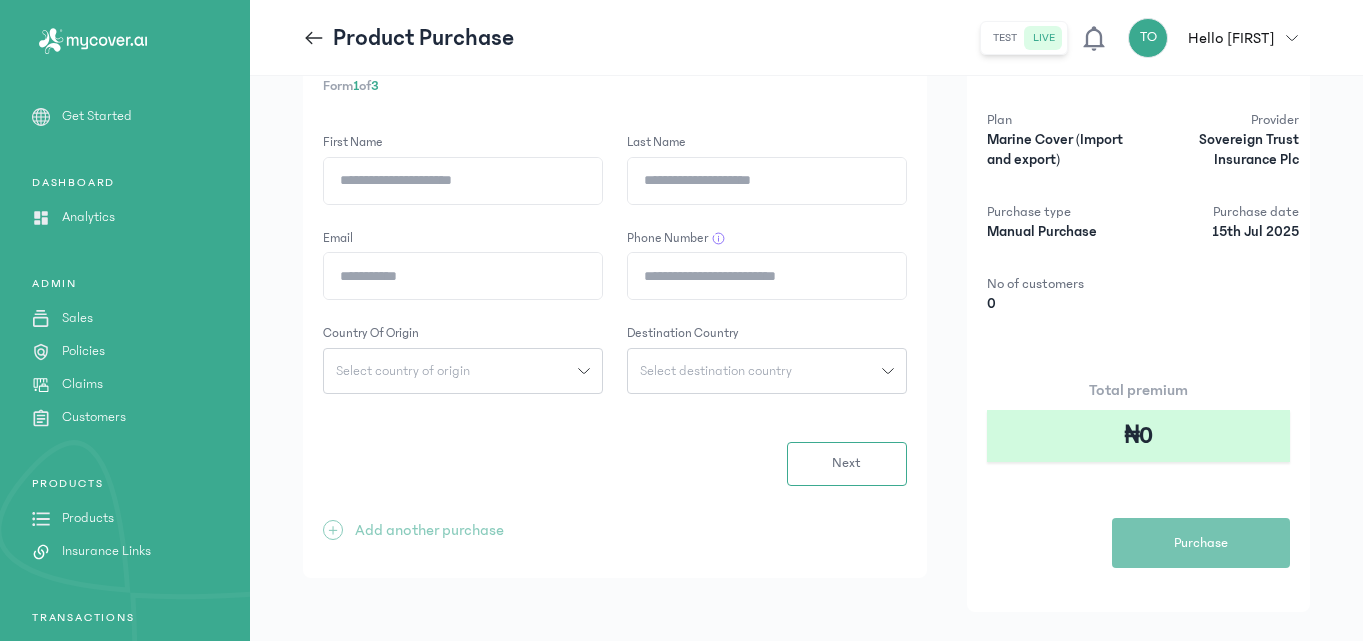 scroll, scrollTop: 0, scrollLeft: 0, axis: both 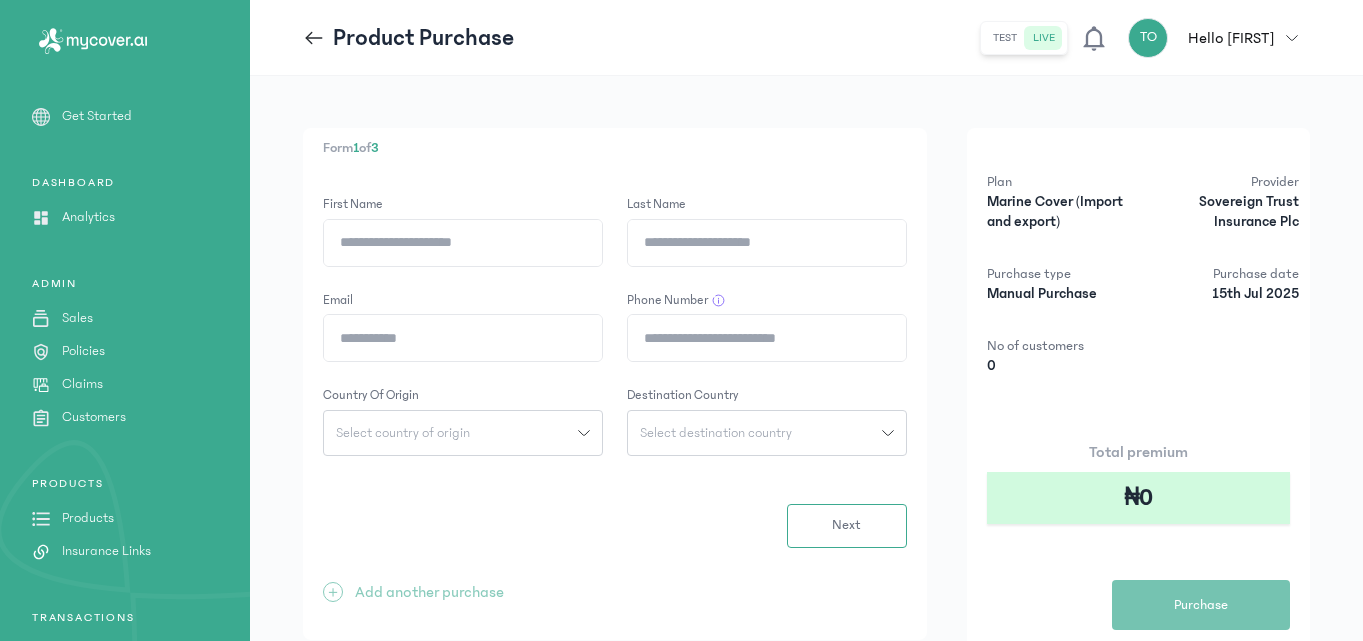click 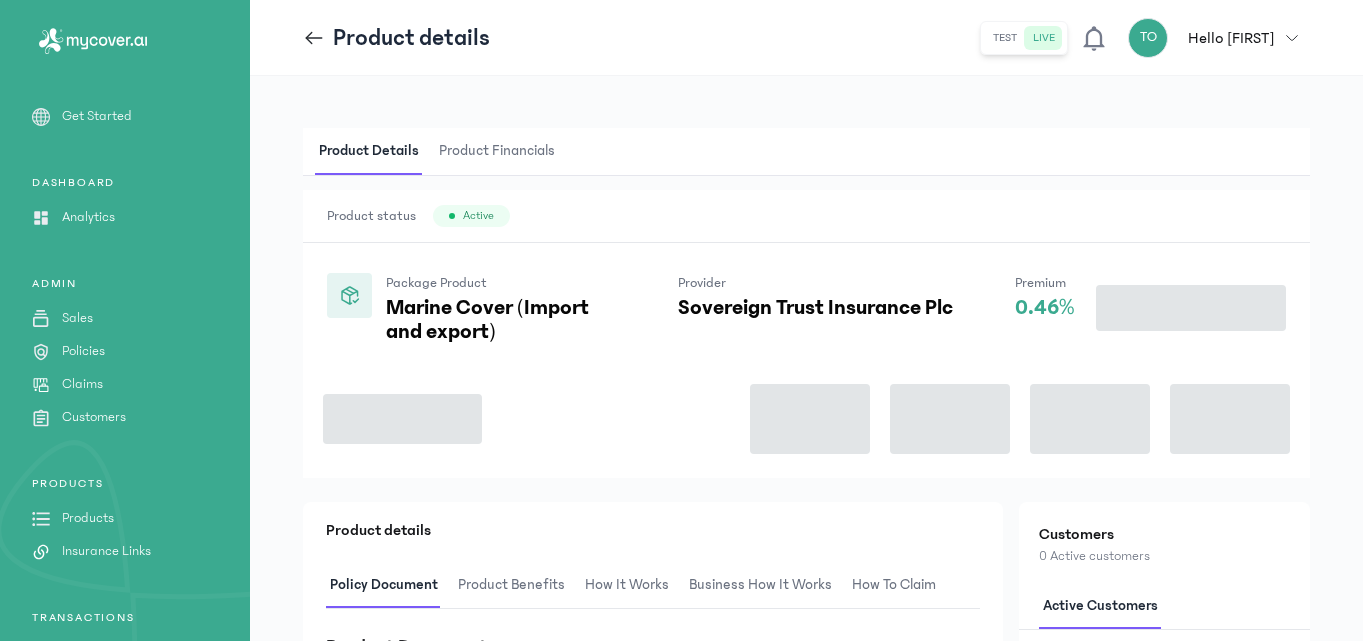 scroll, scrollTop: 203, scrollLeft: 0, axis: vertical 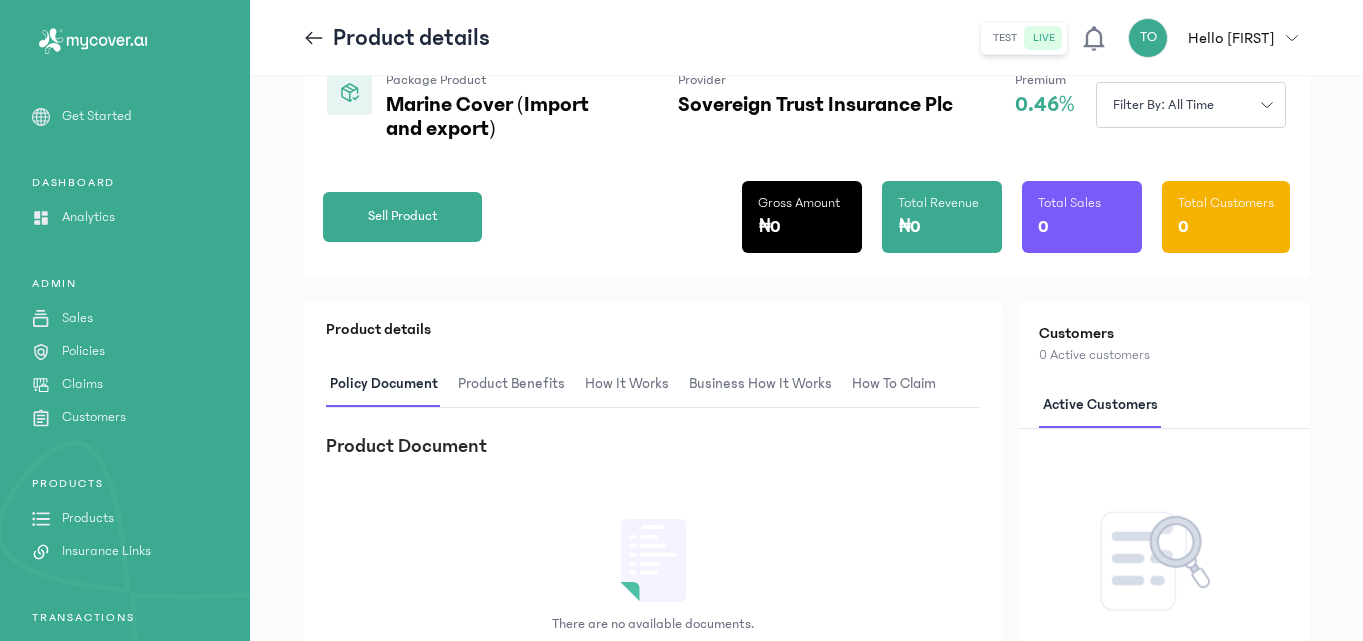 click 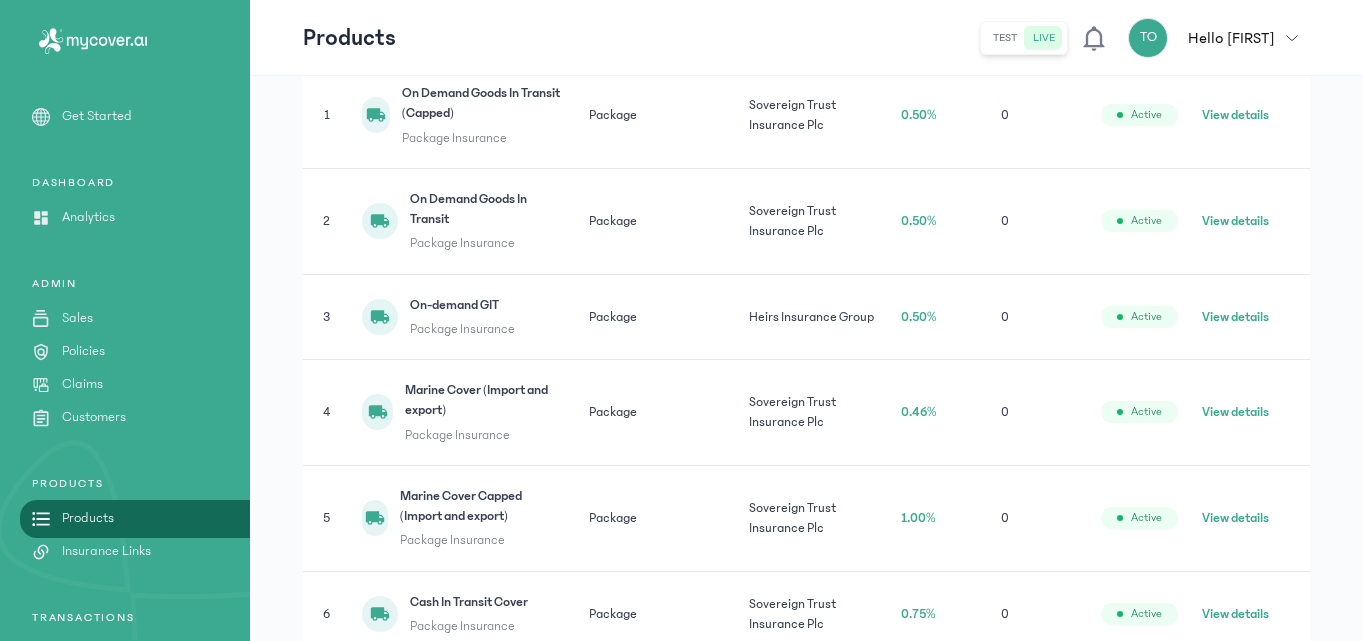 scroll, scrollTop: 494, scrollLeft: 0, axis: vertical 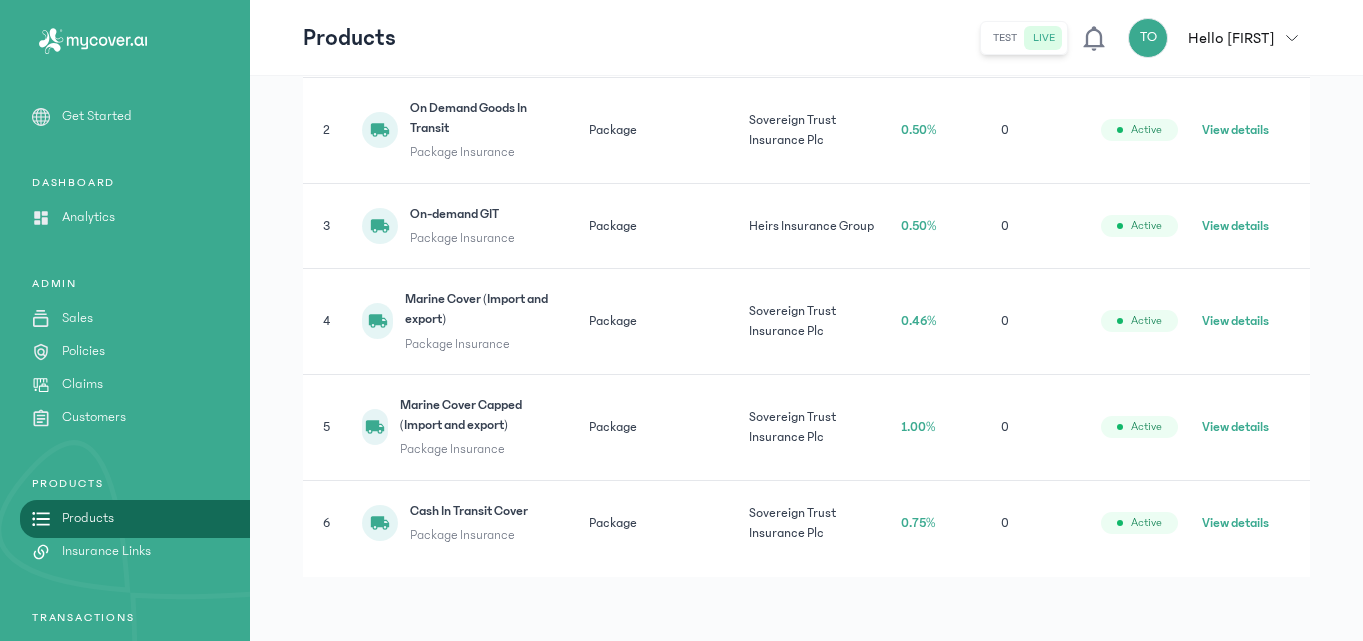 click on "Policies" at bounding box center [83, 351] 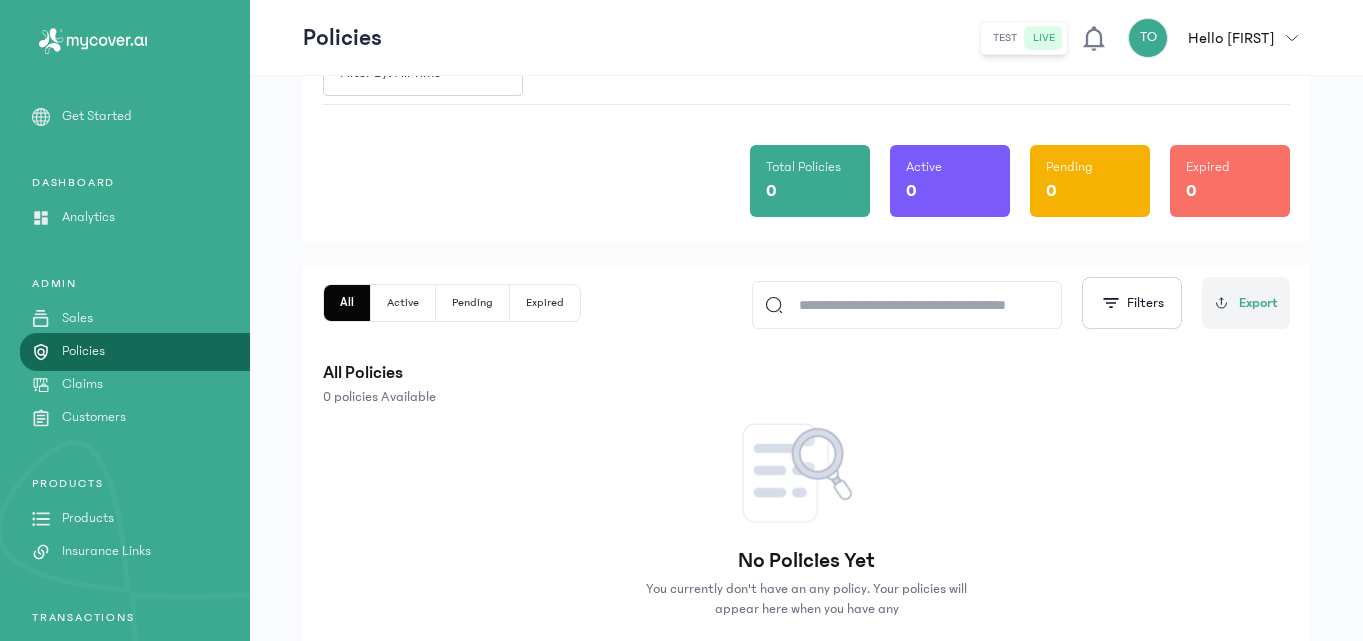 scroll, scrollTop: 196, scrollLeft: 0, axis: vertical 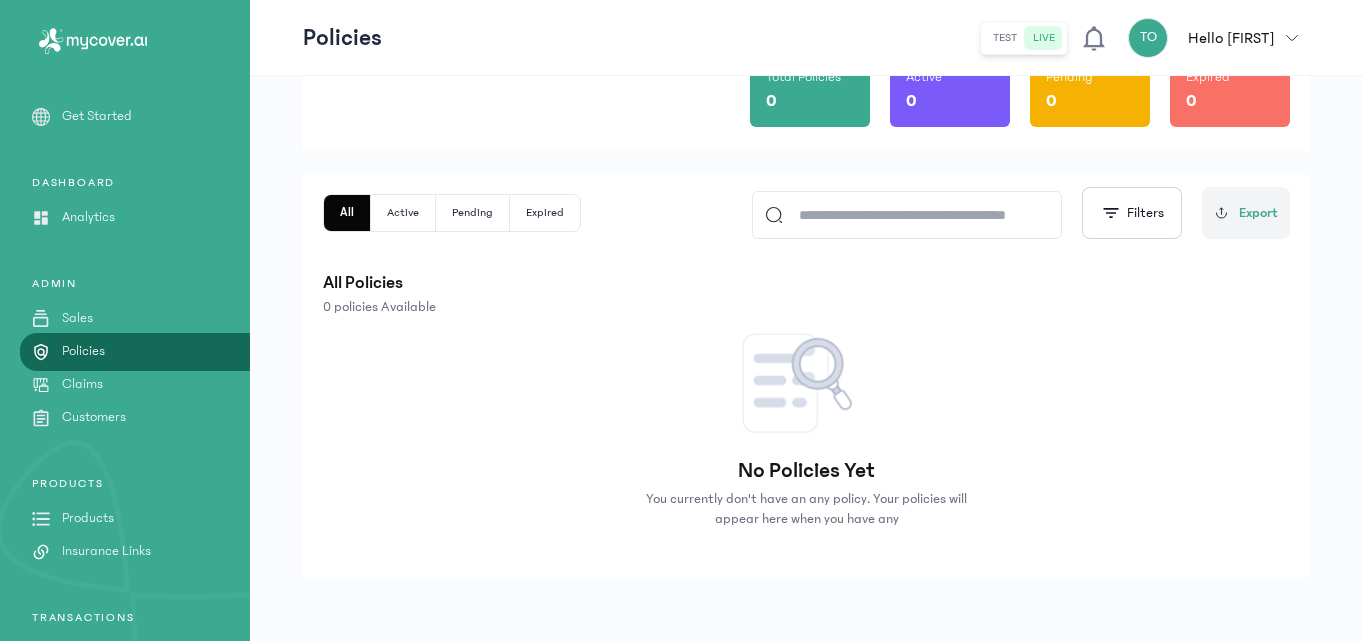 click on "test" 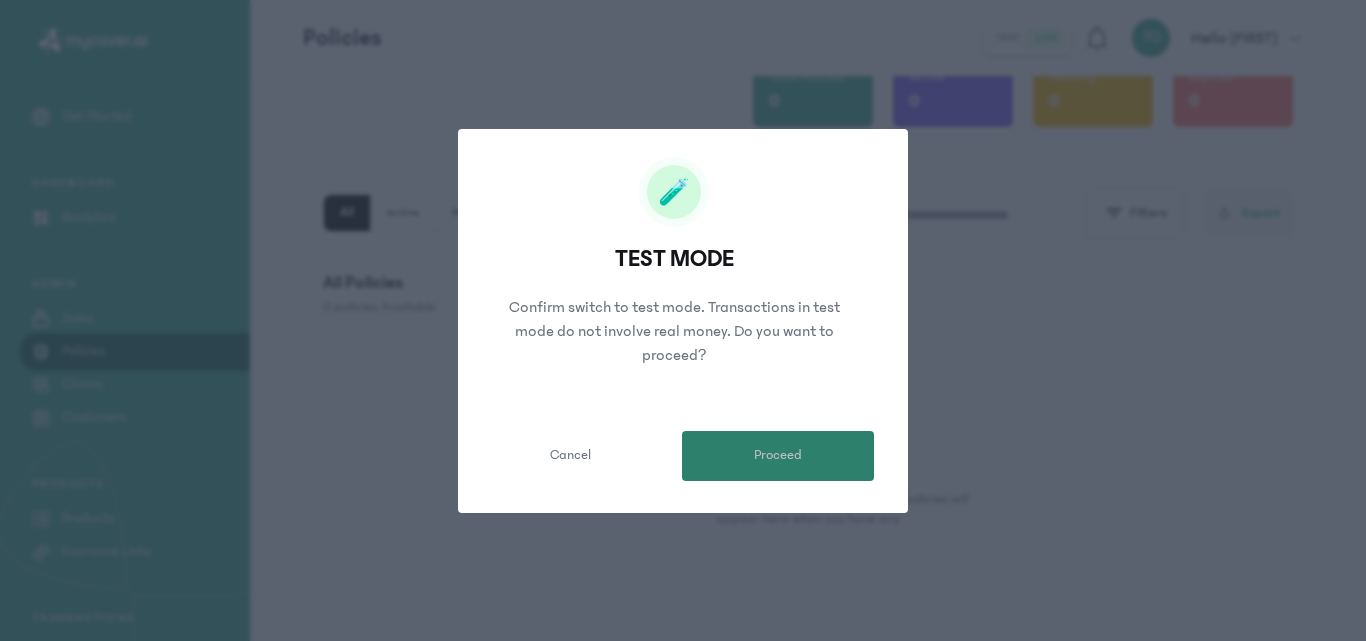 click on "Proceed" at bounding box center (778, 456) 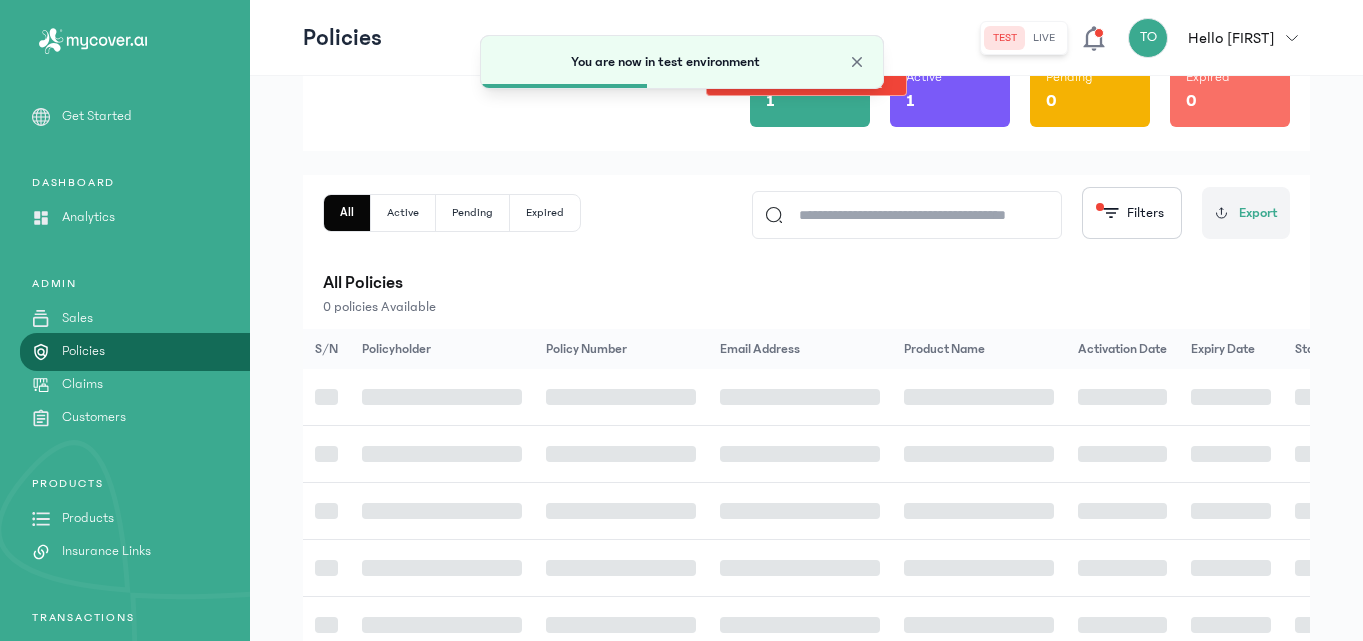 scroll, scrollTop: 85, scrollLeft: 0, axis: vertical 